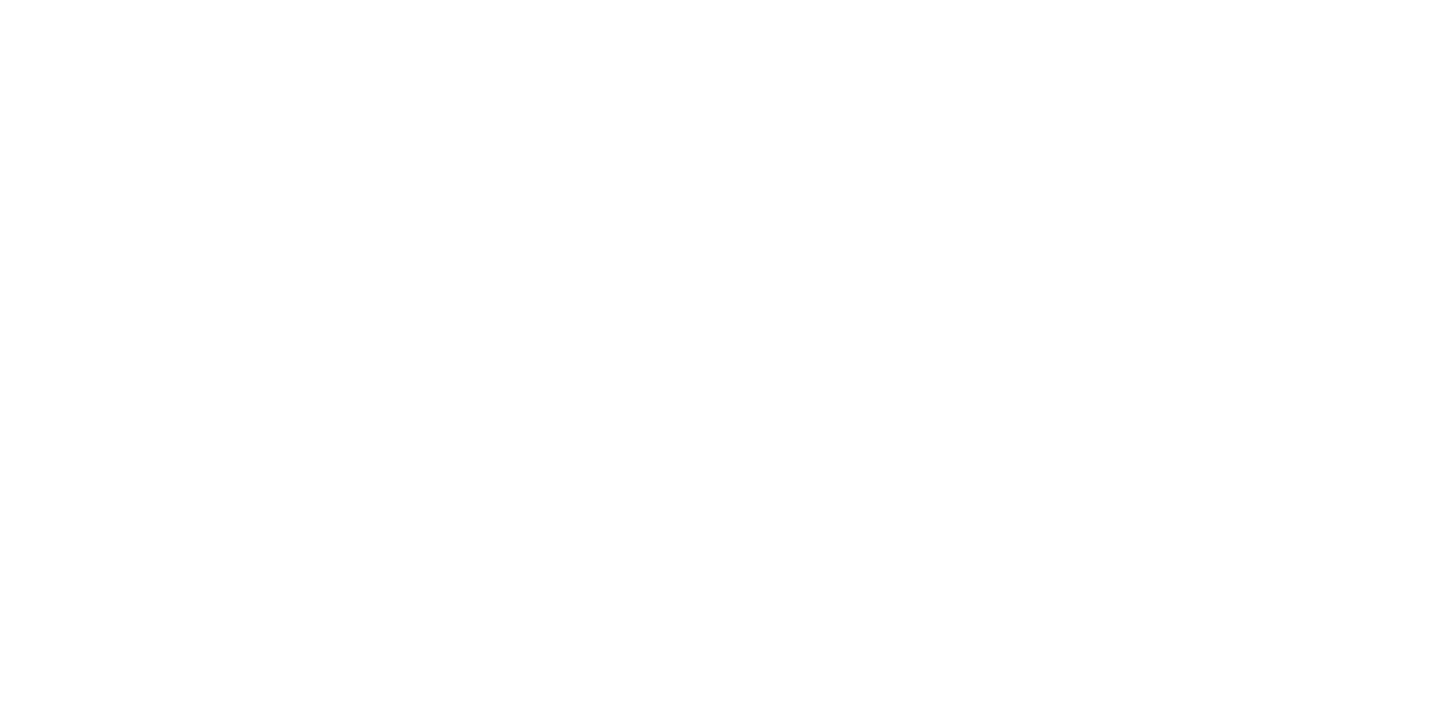 scroll, scrollTop: 0, scrollLeft: 0, axis: both 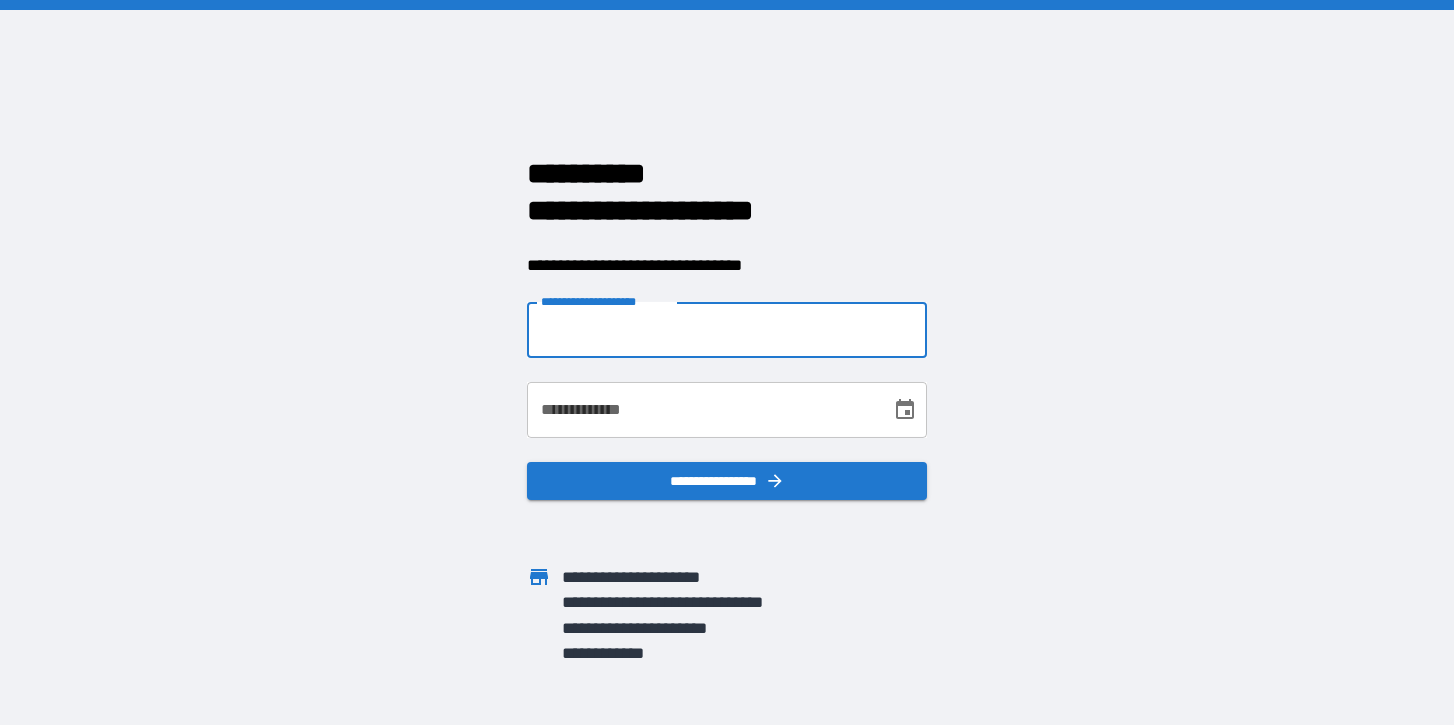 click on "**********" at bounding box center [727, 330] 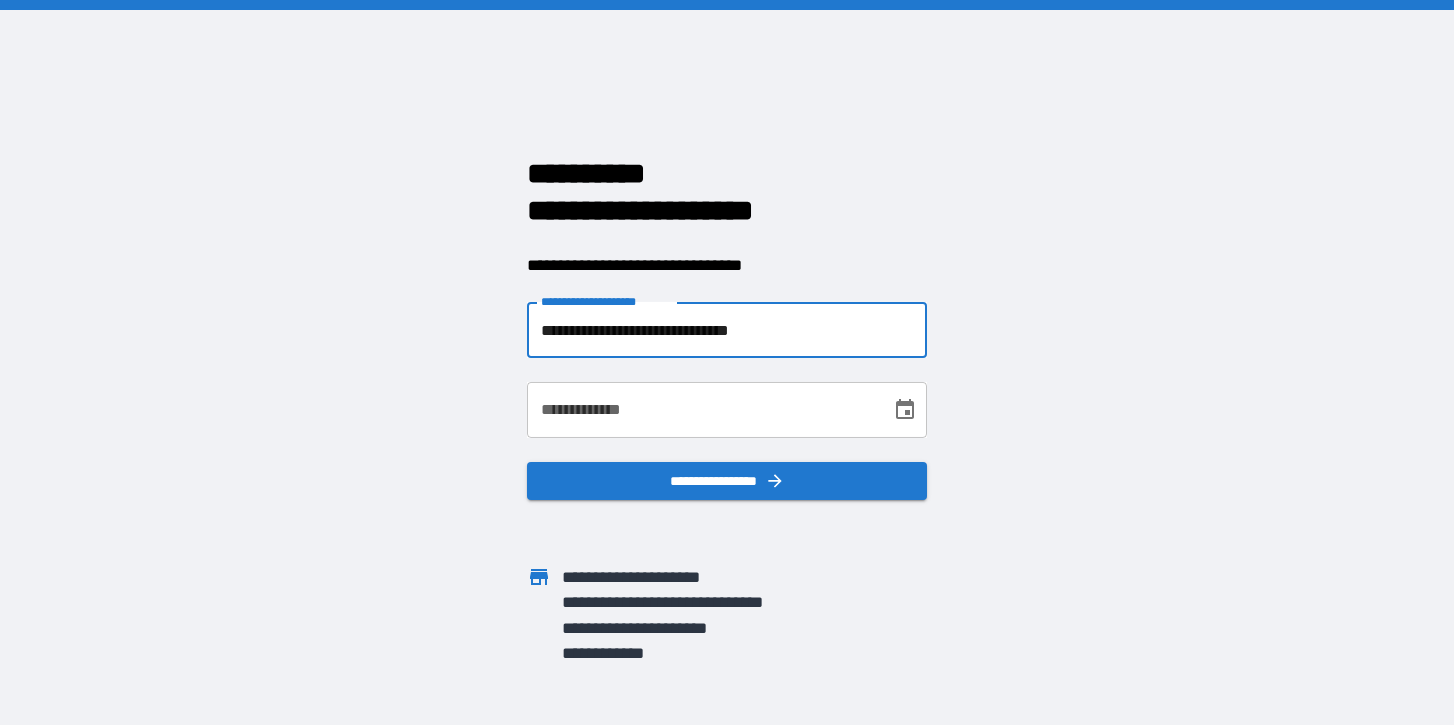 click on "**********" at bounding box center (702, 410) 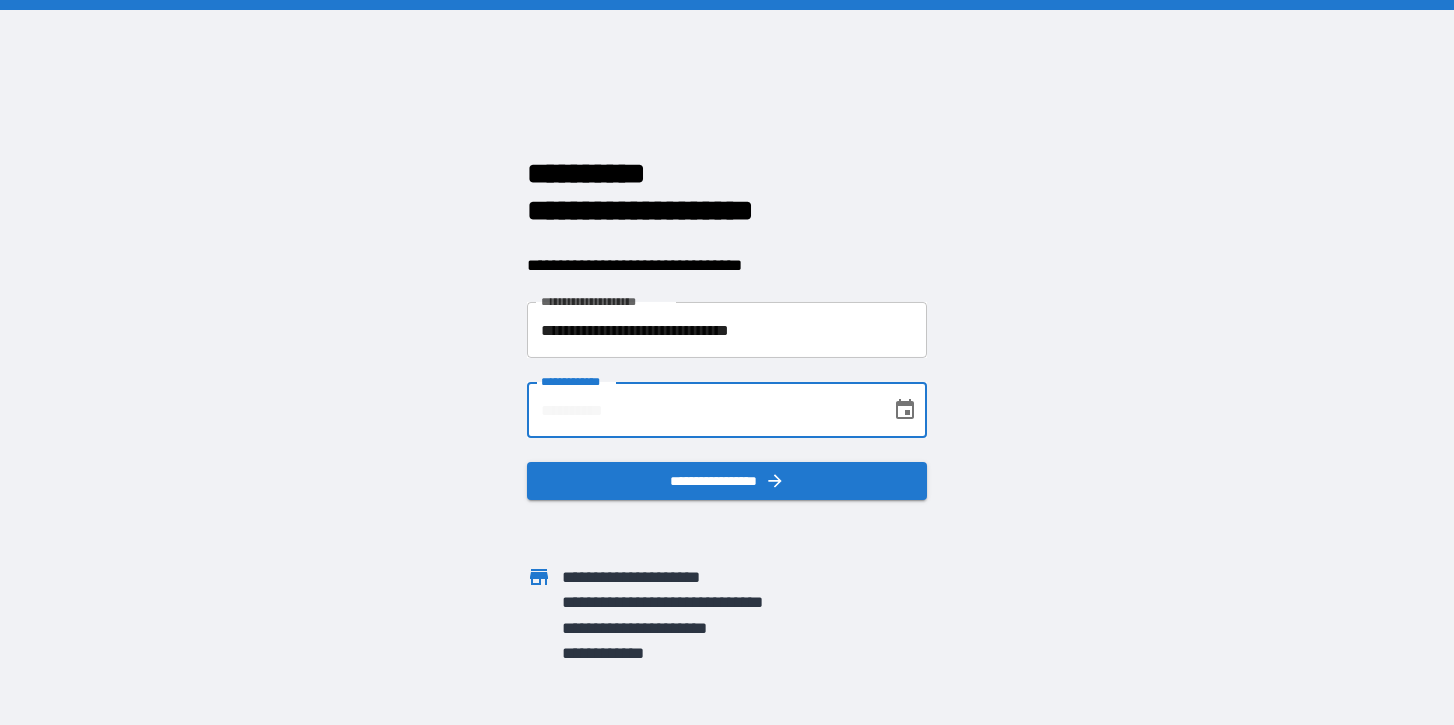 type on "**********" 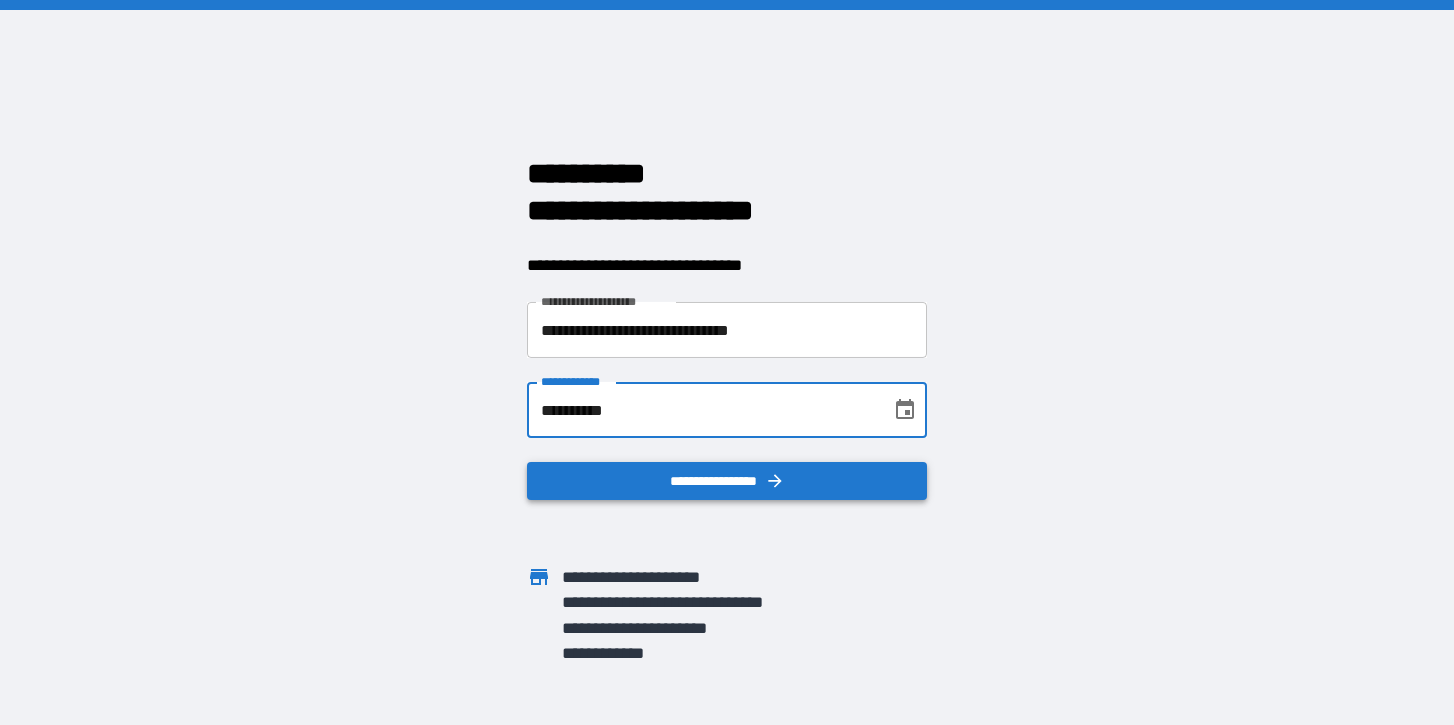 click on "**********" at bounding box center [727, 481] 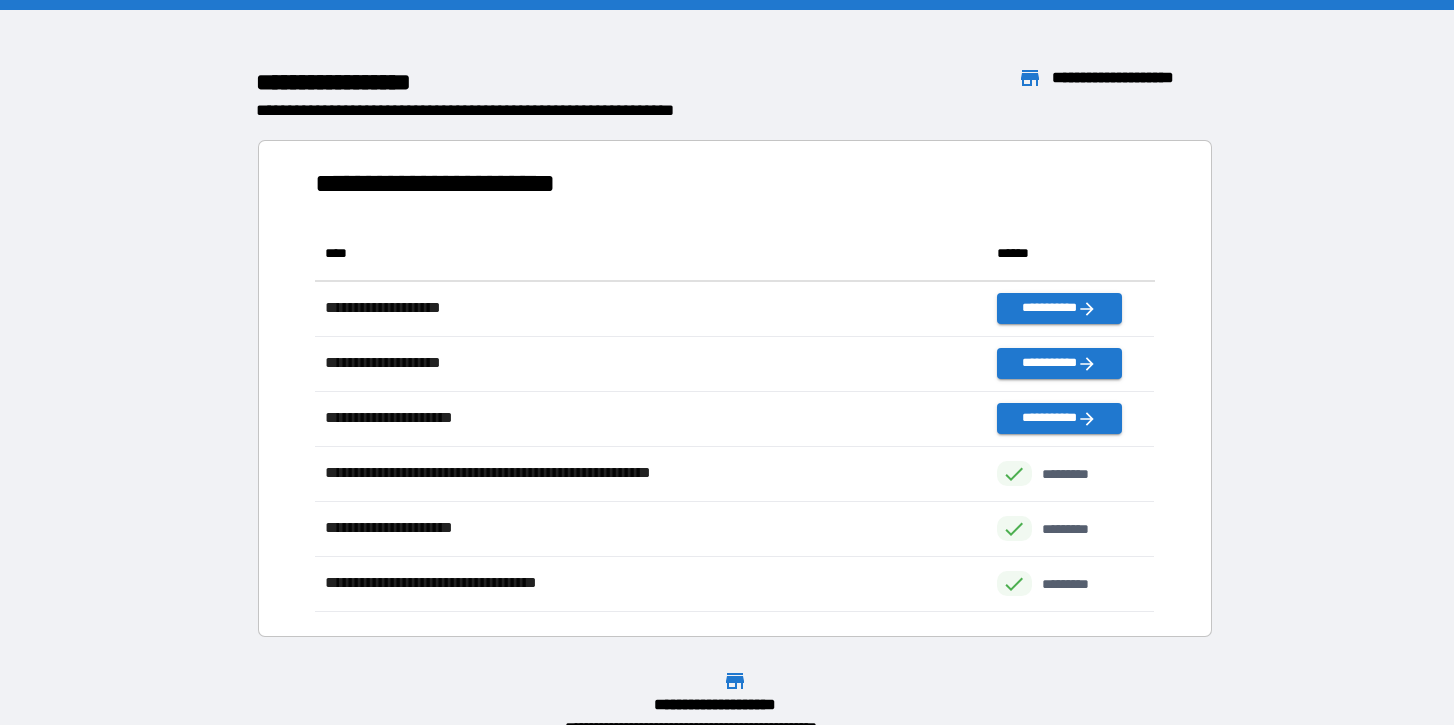 scroll, scrollTop: 1, scrollLeft: 0, axis: vertical 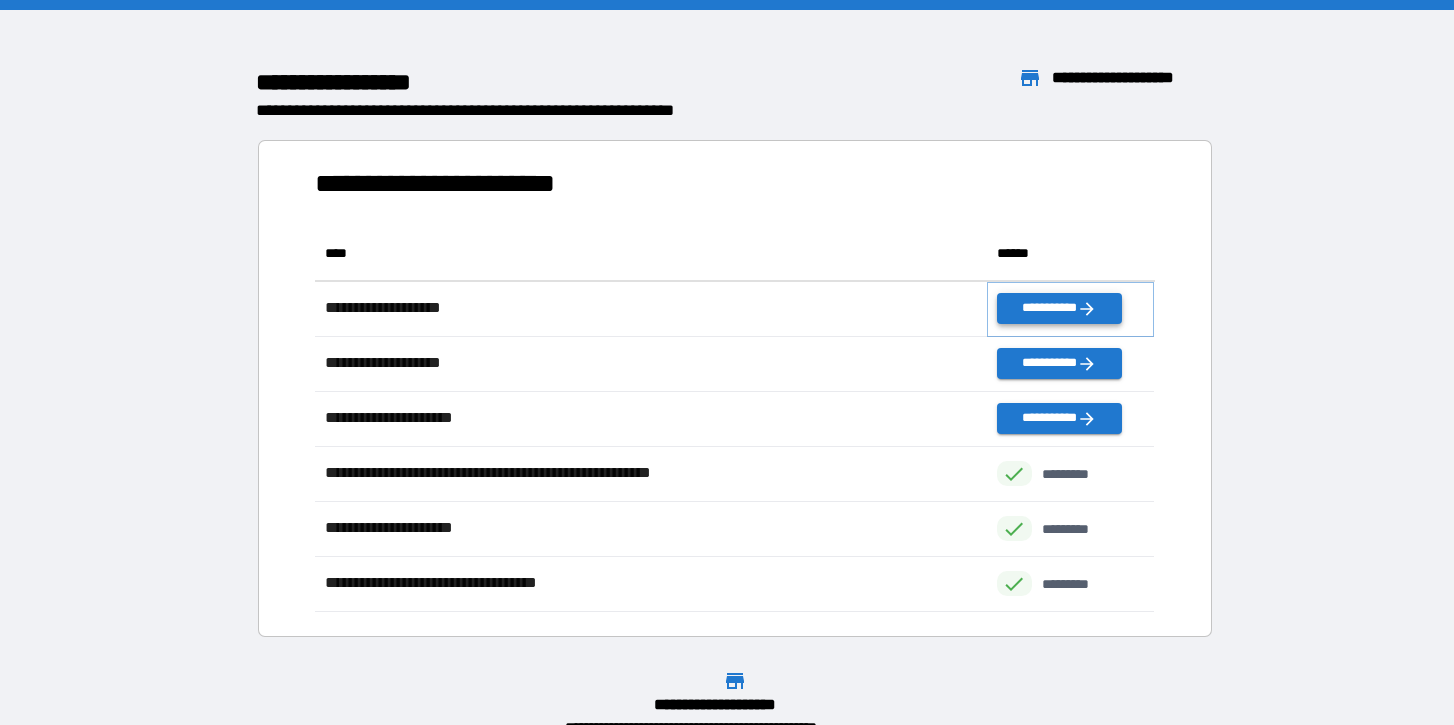 click on "**********" at bounding box center (1059, 308) 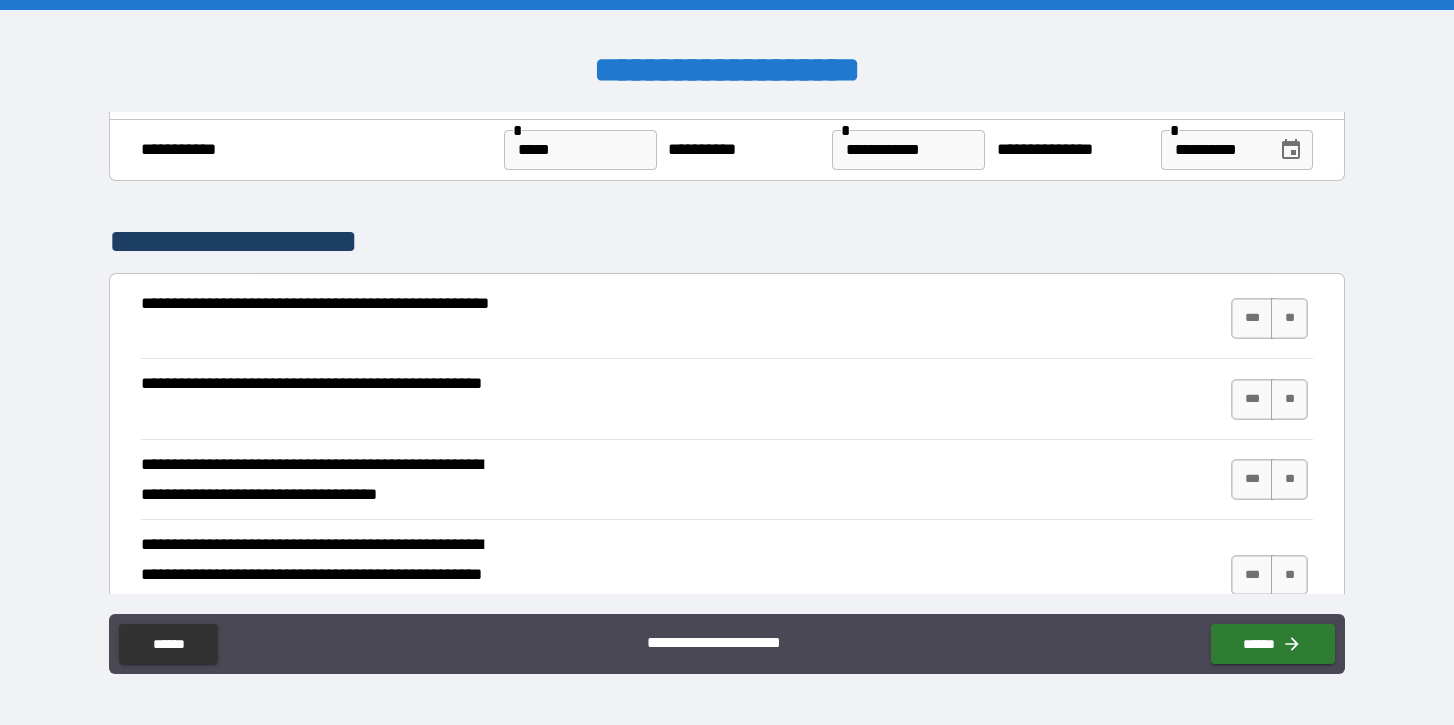 scroll, scrollTop: 152, scrollLeft: 0, axis: vertical 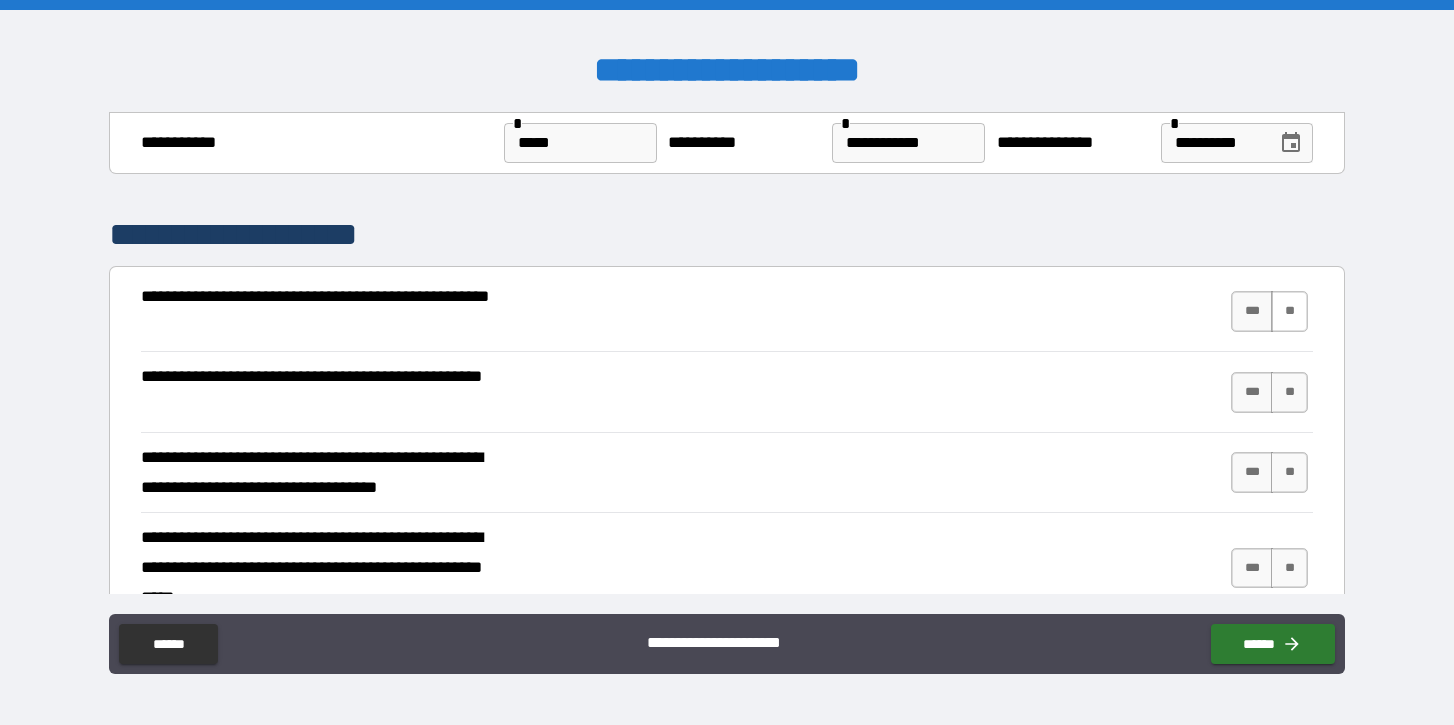 click on "**" at bounding box center [1289, 311] 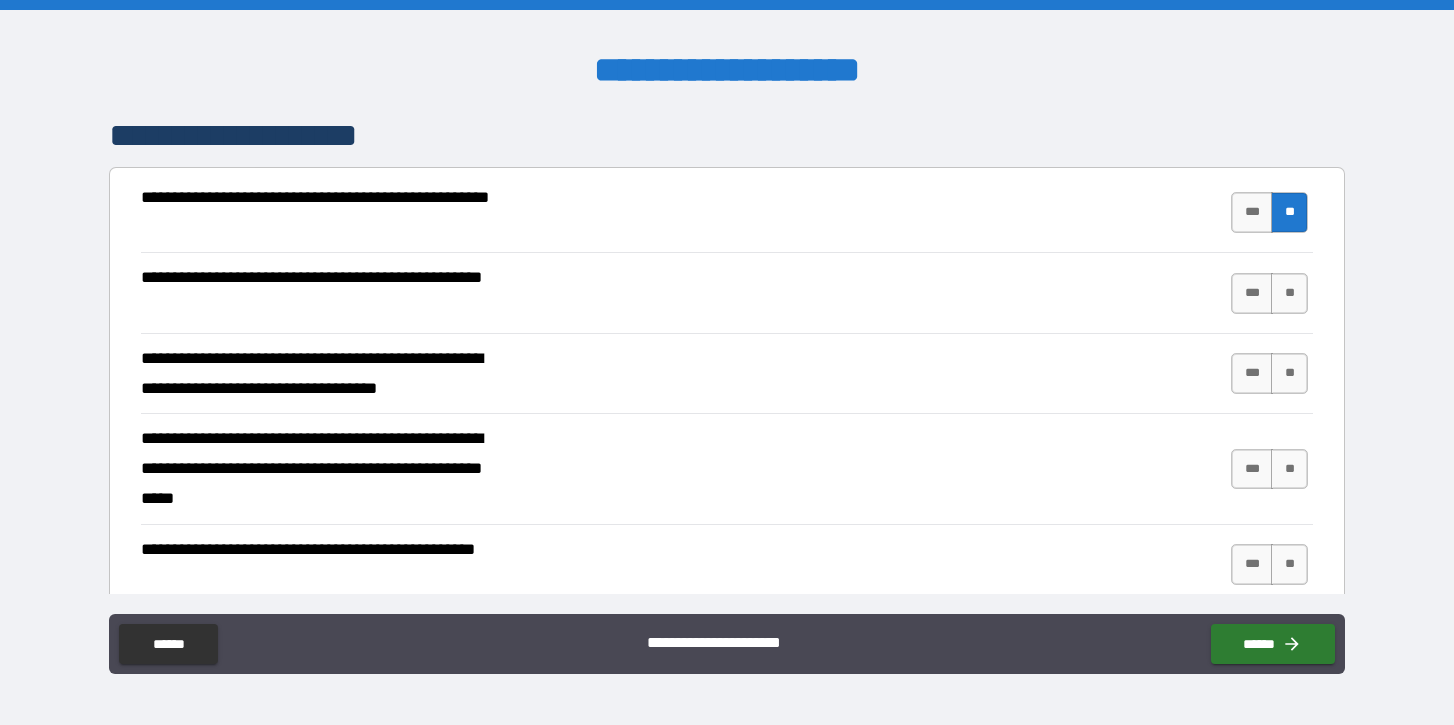 scroll, scrollTop: 250, scrollLeft: 0, axis: vertical 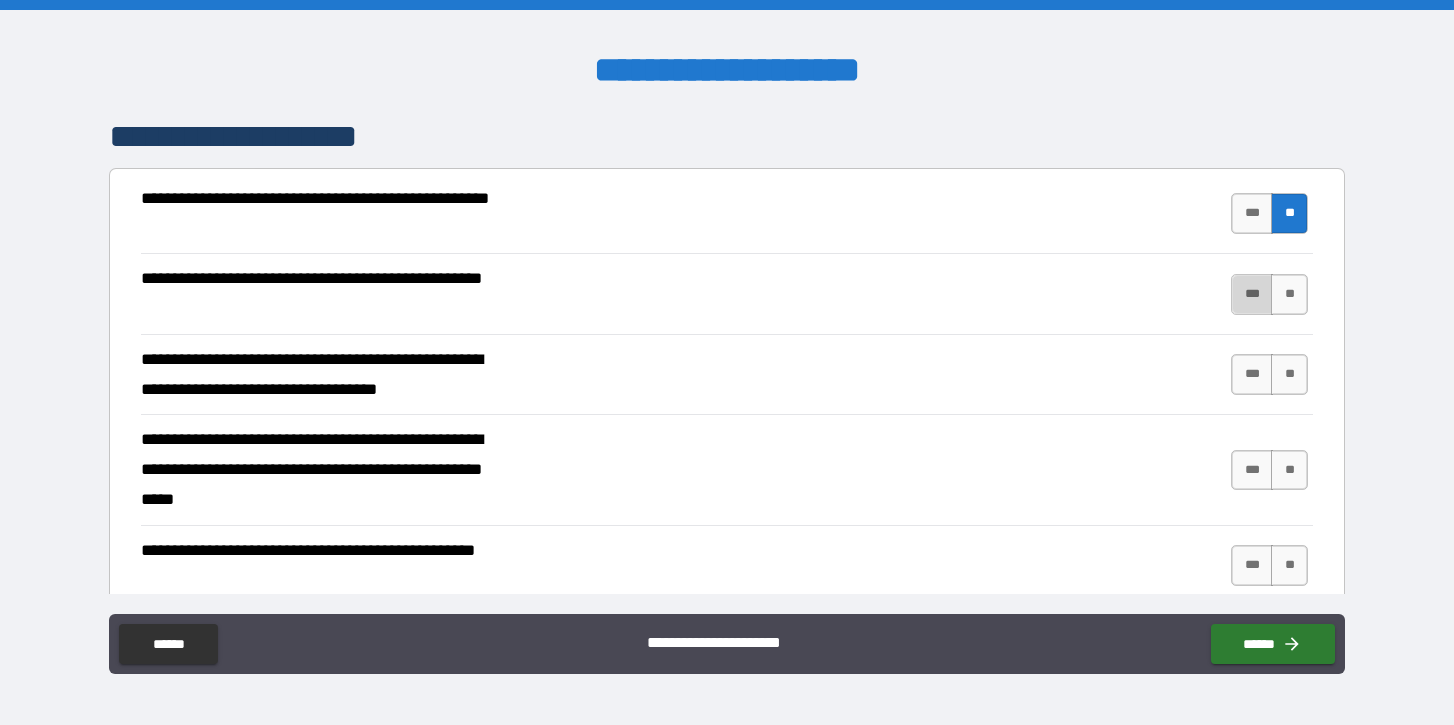 click on "***" at bounding box center [1252, 294] 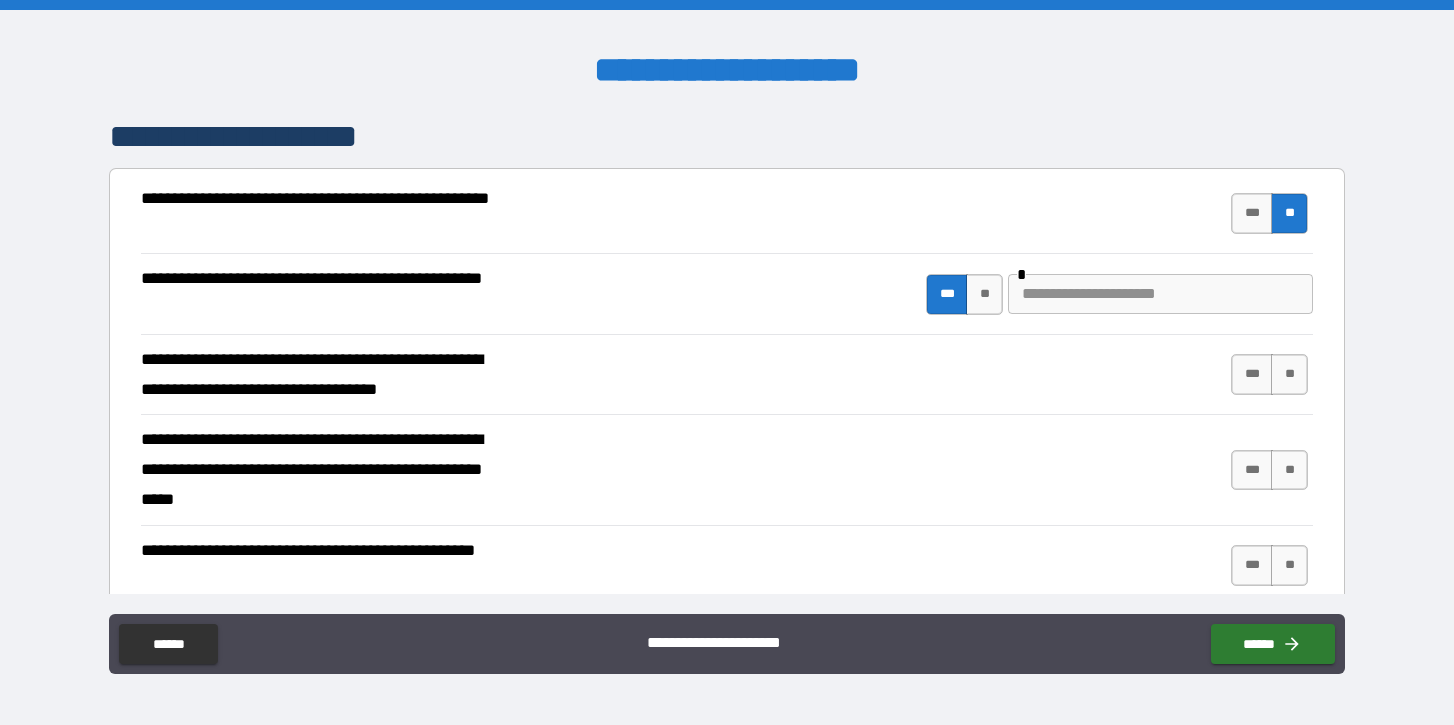 click at bounding box center [1160, 294] 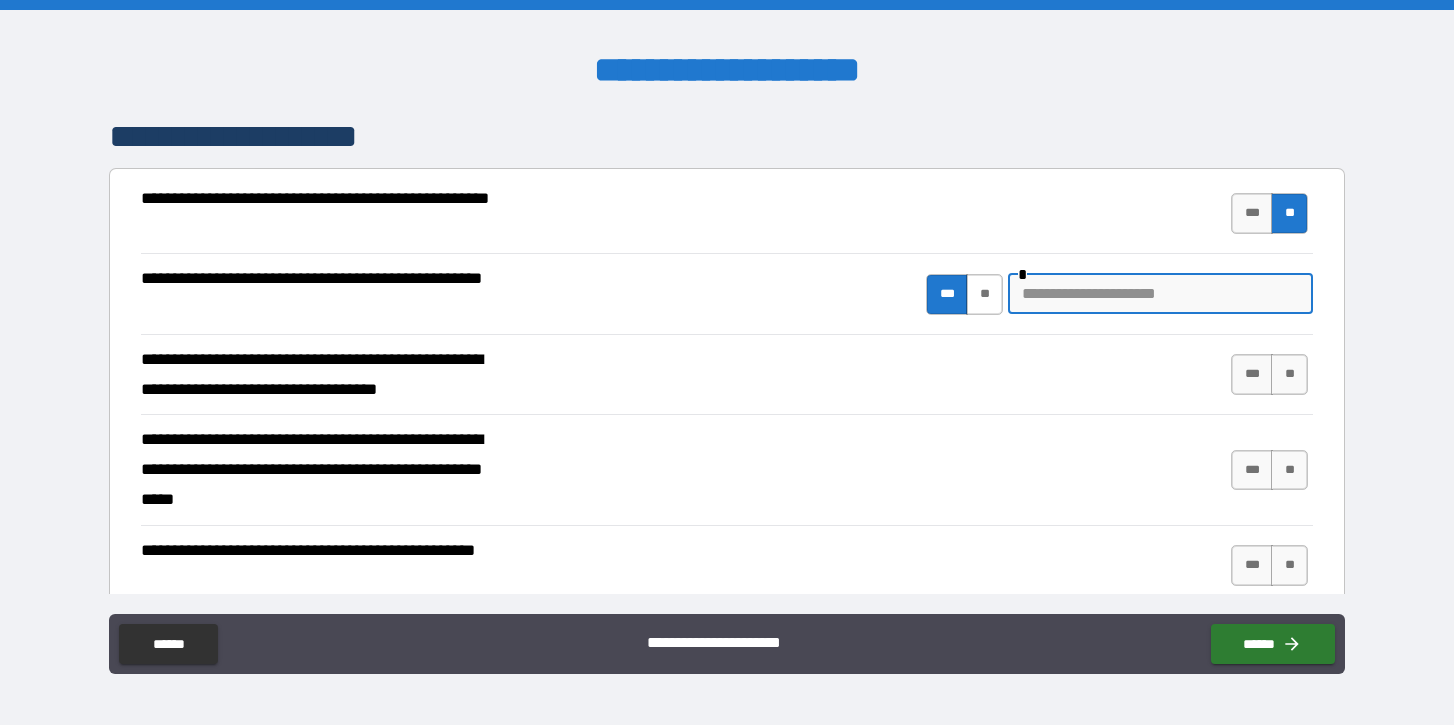 click on "**" at bounding box center [984, 294] 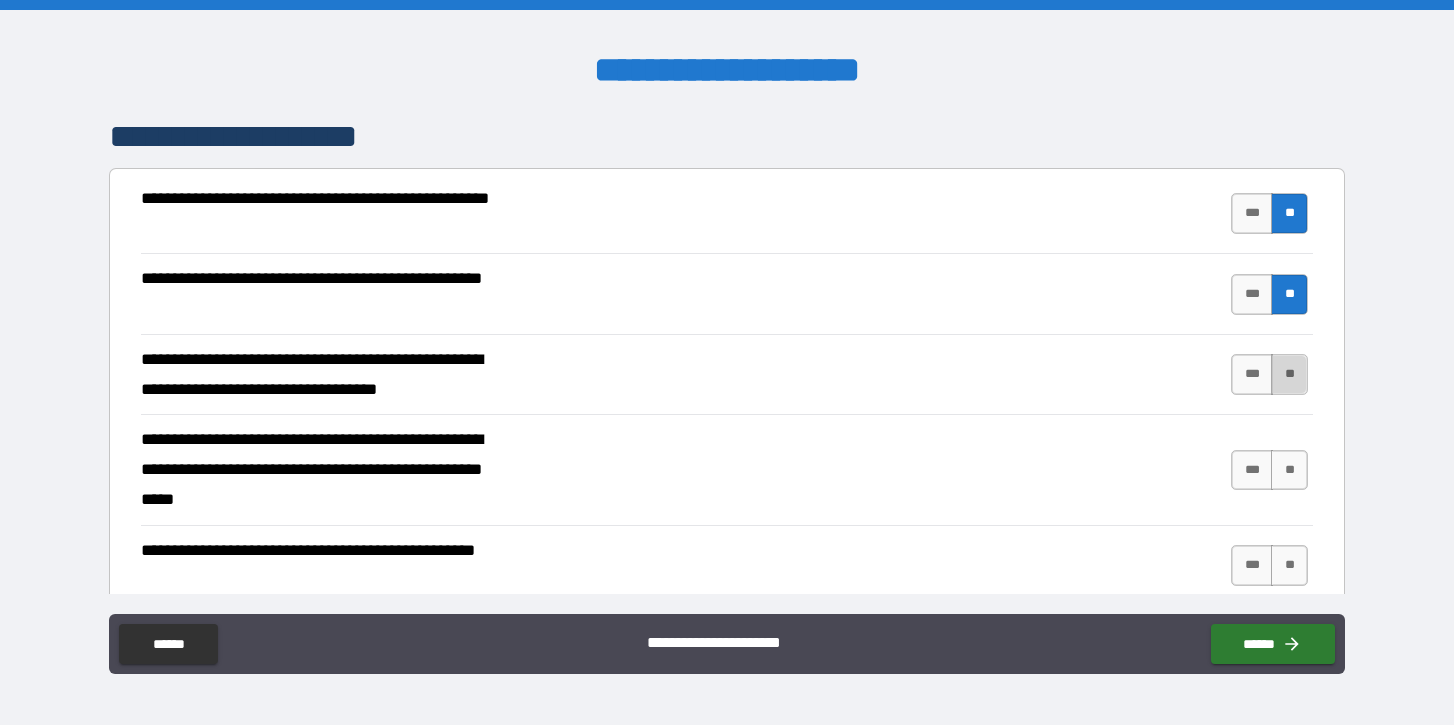 click on "**" at bounding box center (1289, 374) 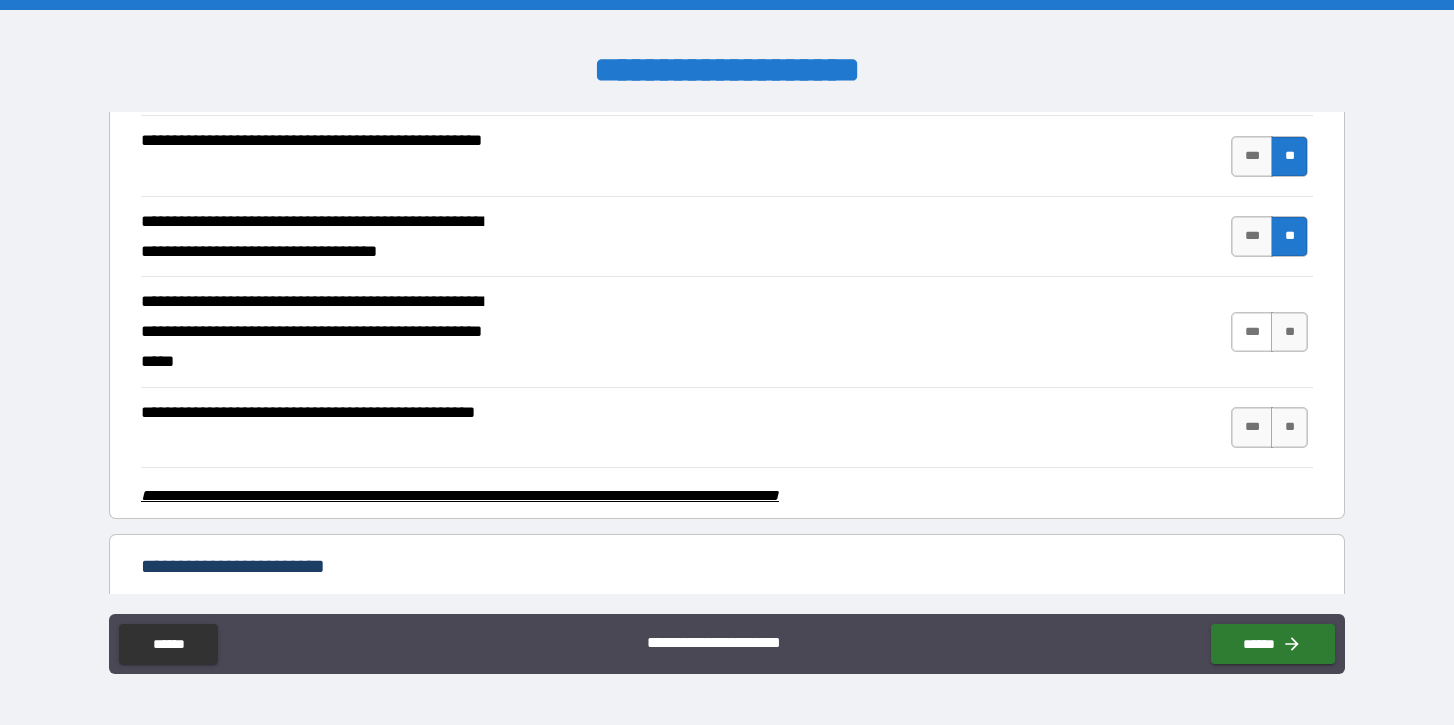 scroll, scrollTop: 392, scrollLeft: 0, axis: vertical 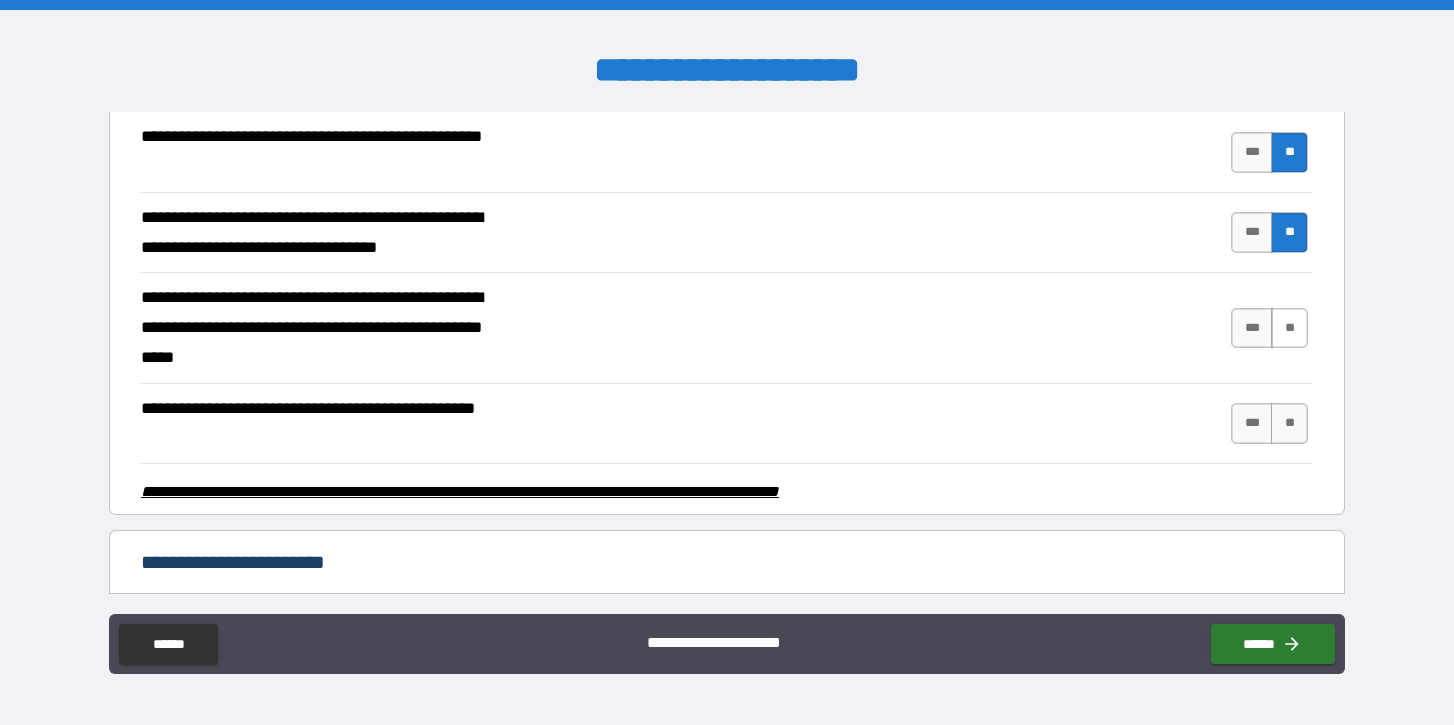click on "**" at bounding box center [1289, 328] 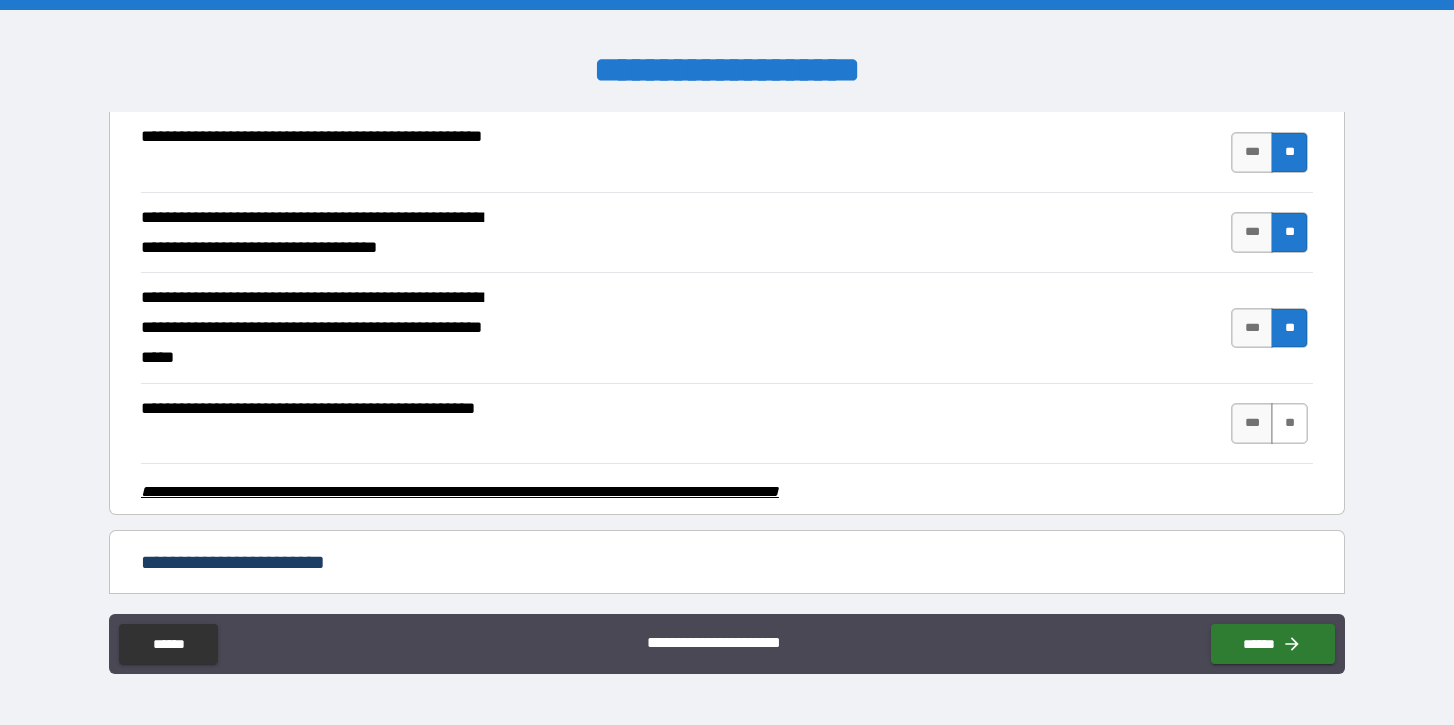 click on "**" at bounding box center [1289, 423] 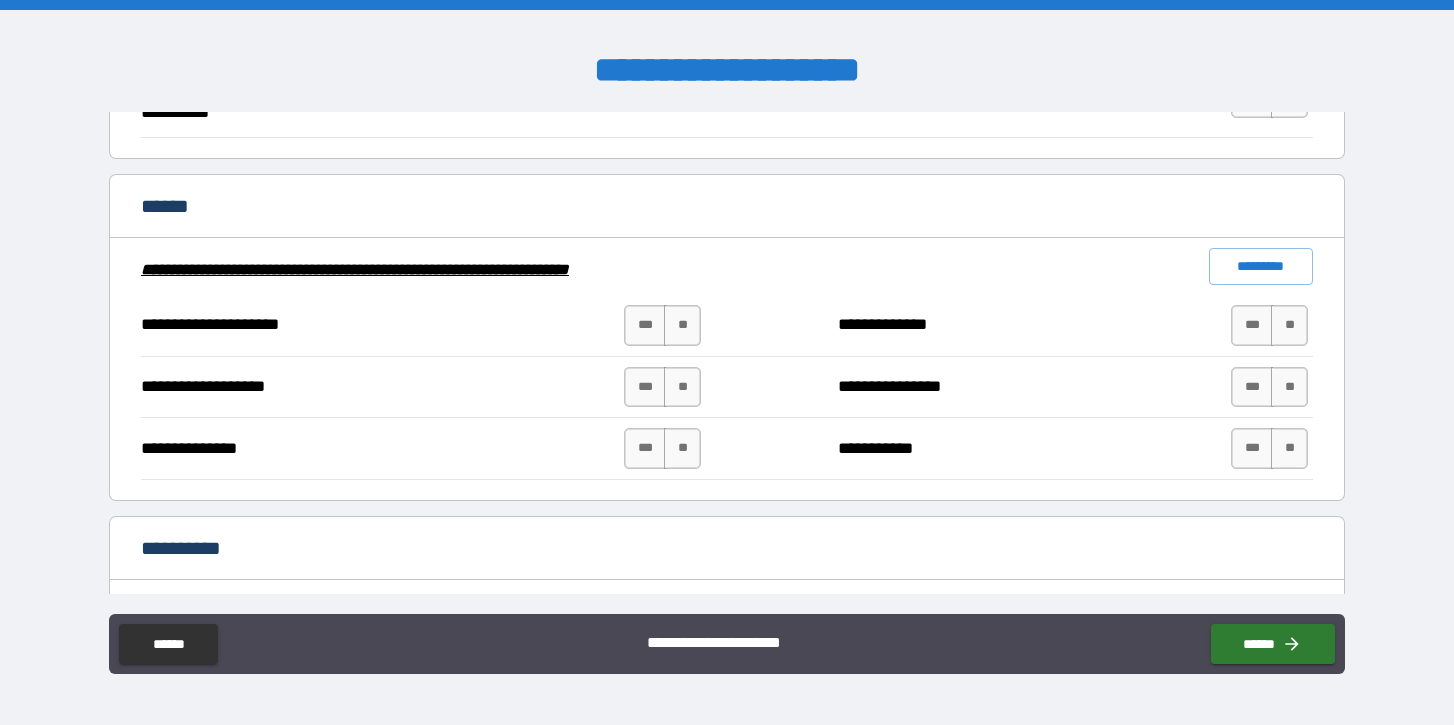 scroll, scrollTop: 1053, scrollLeft: 0, axis: vertical 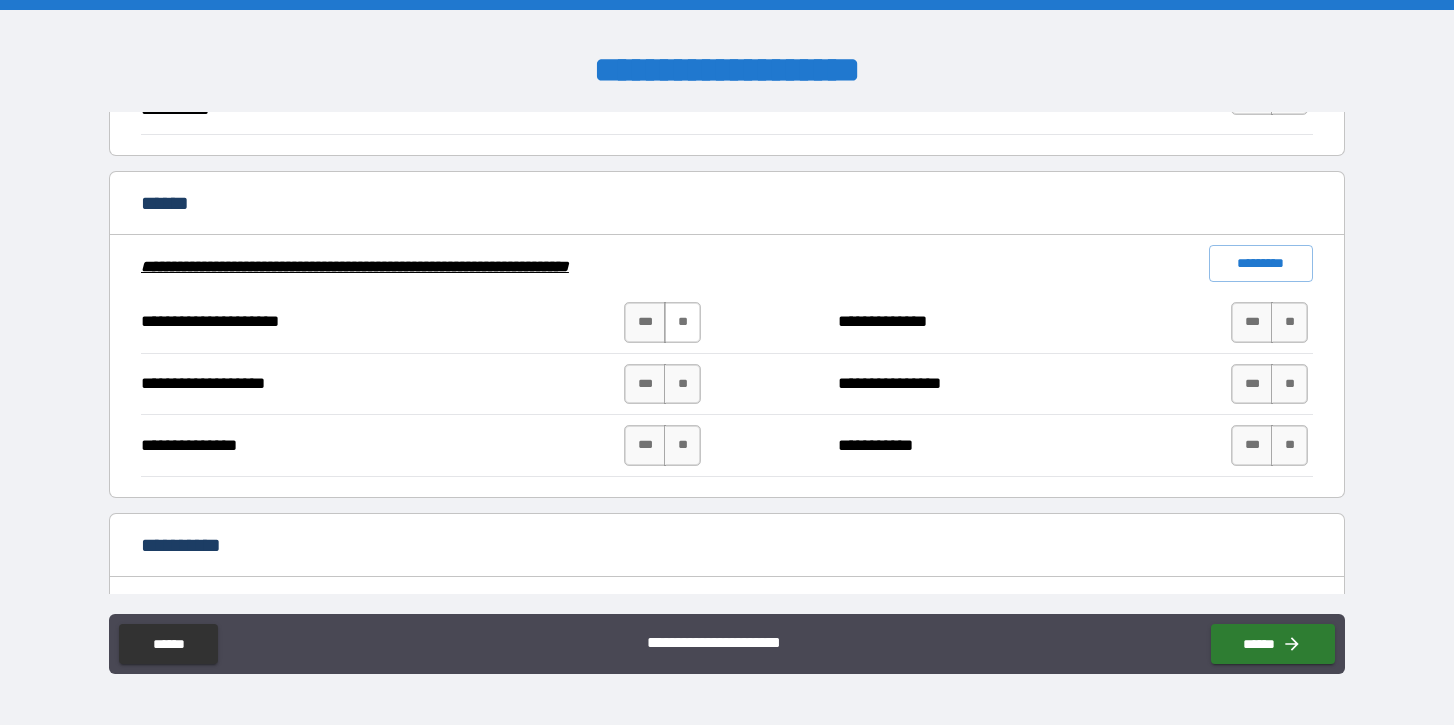 click on "**" at bounding box center (682, 322) 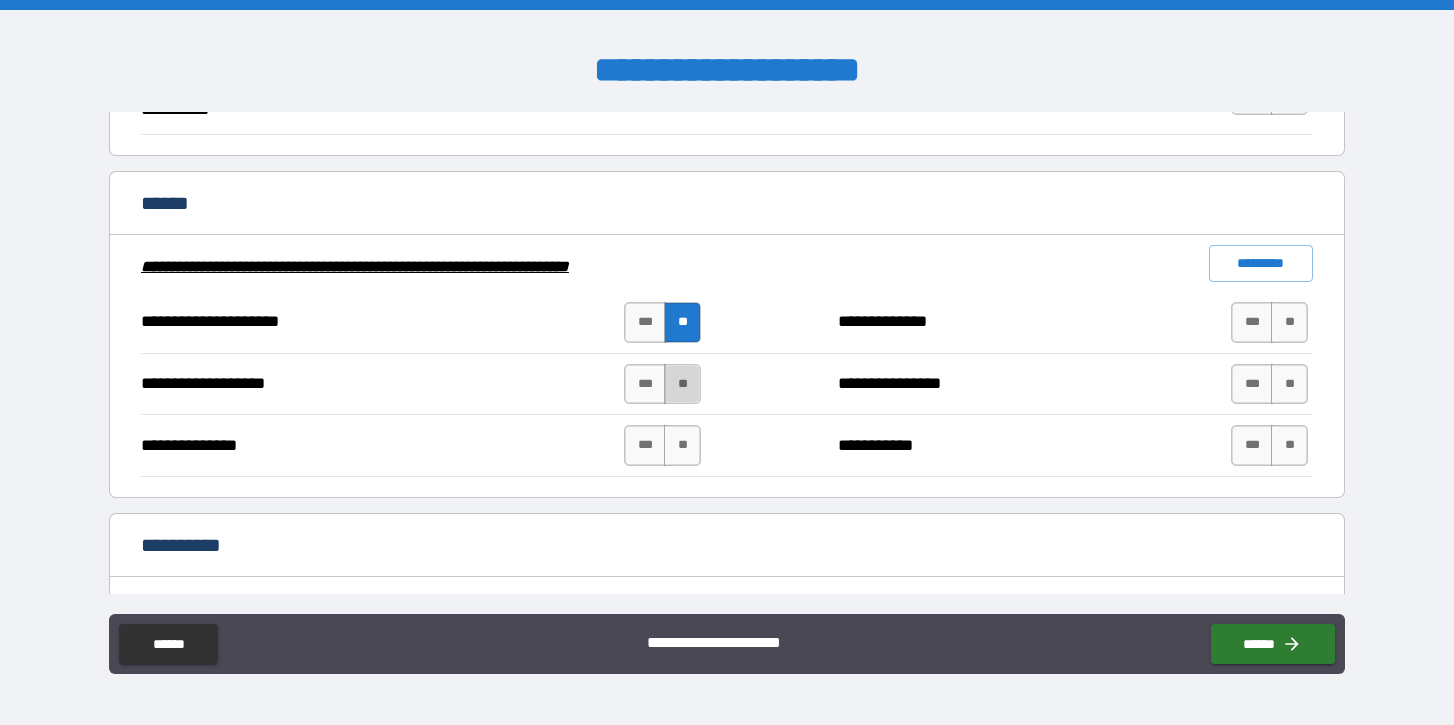 click on "**" at bounding box center (682, 384) 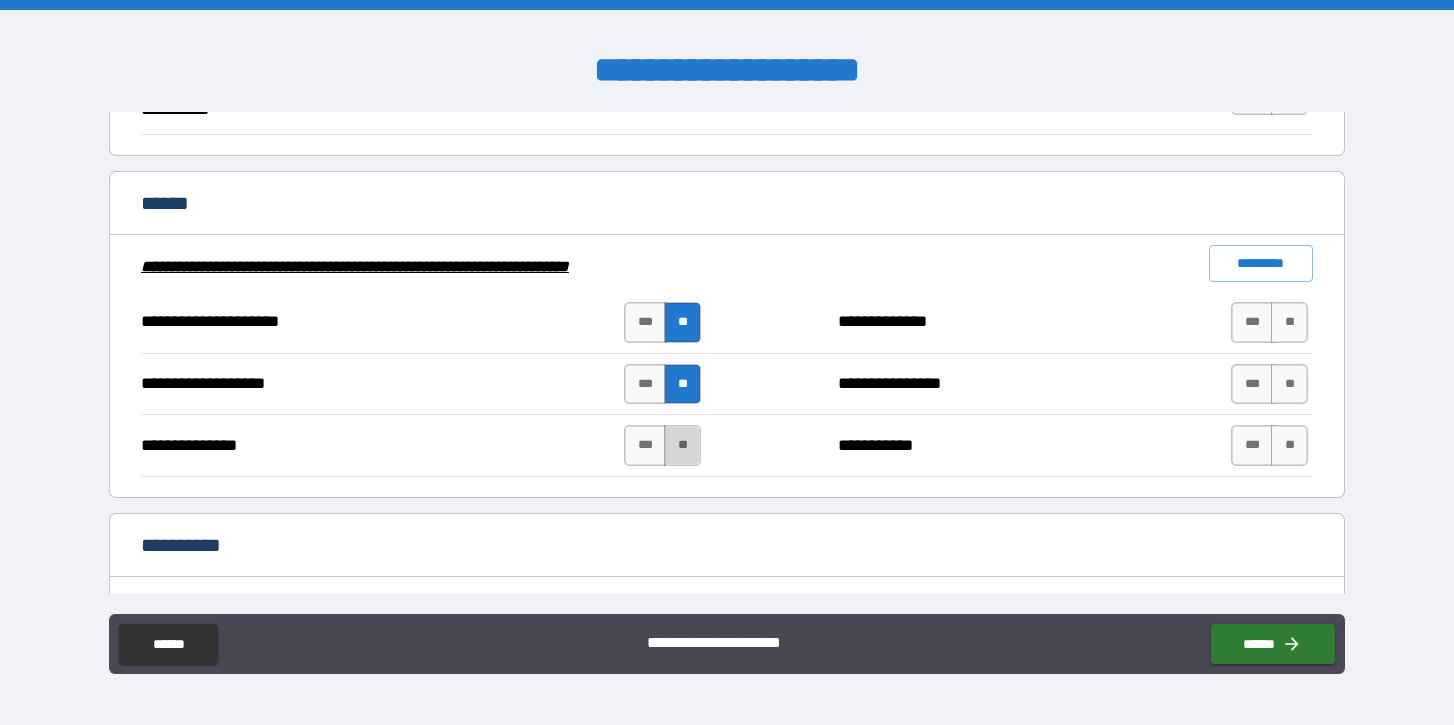 click on "**" at bounding box center [682, 445] 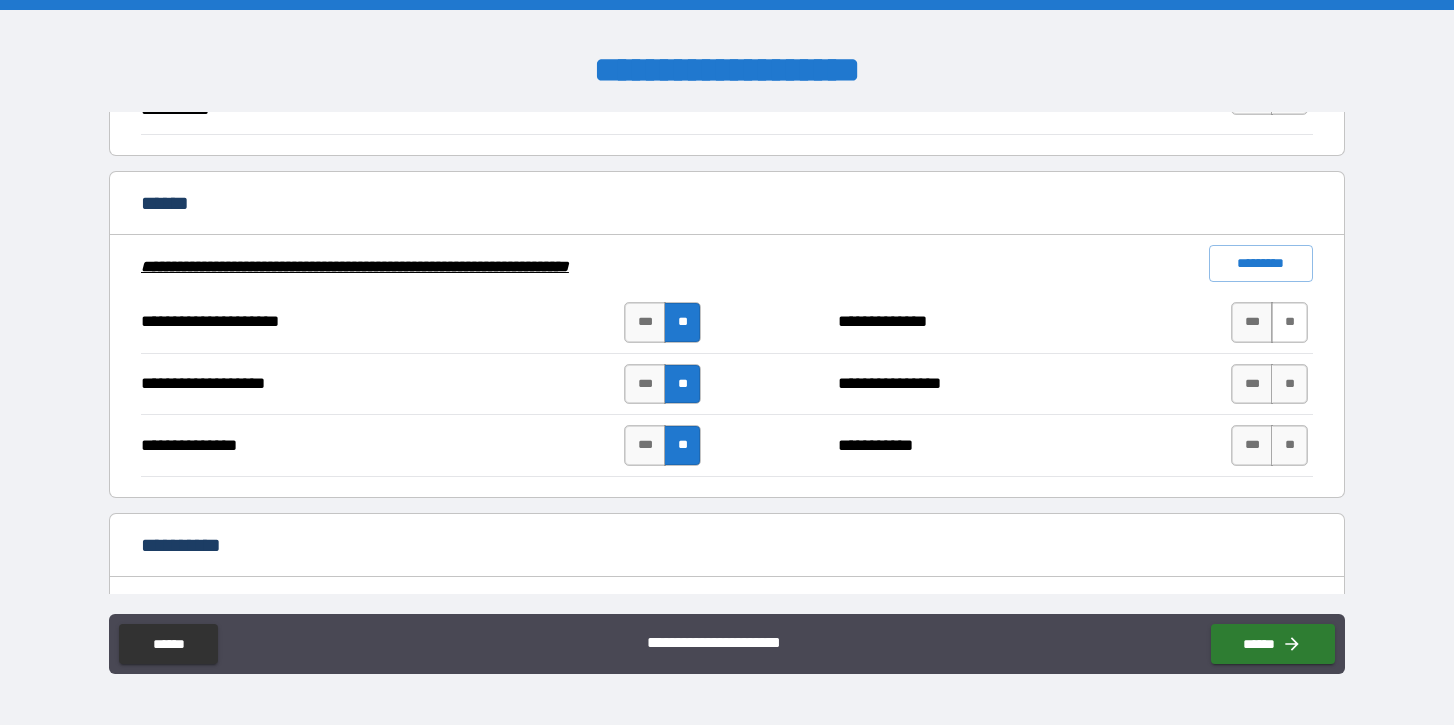 click on "**" at bounding box center (1289, 322) 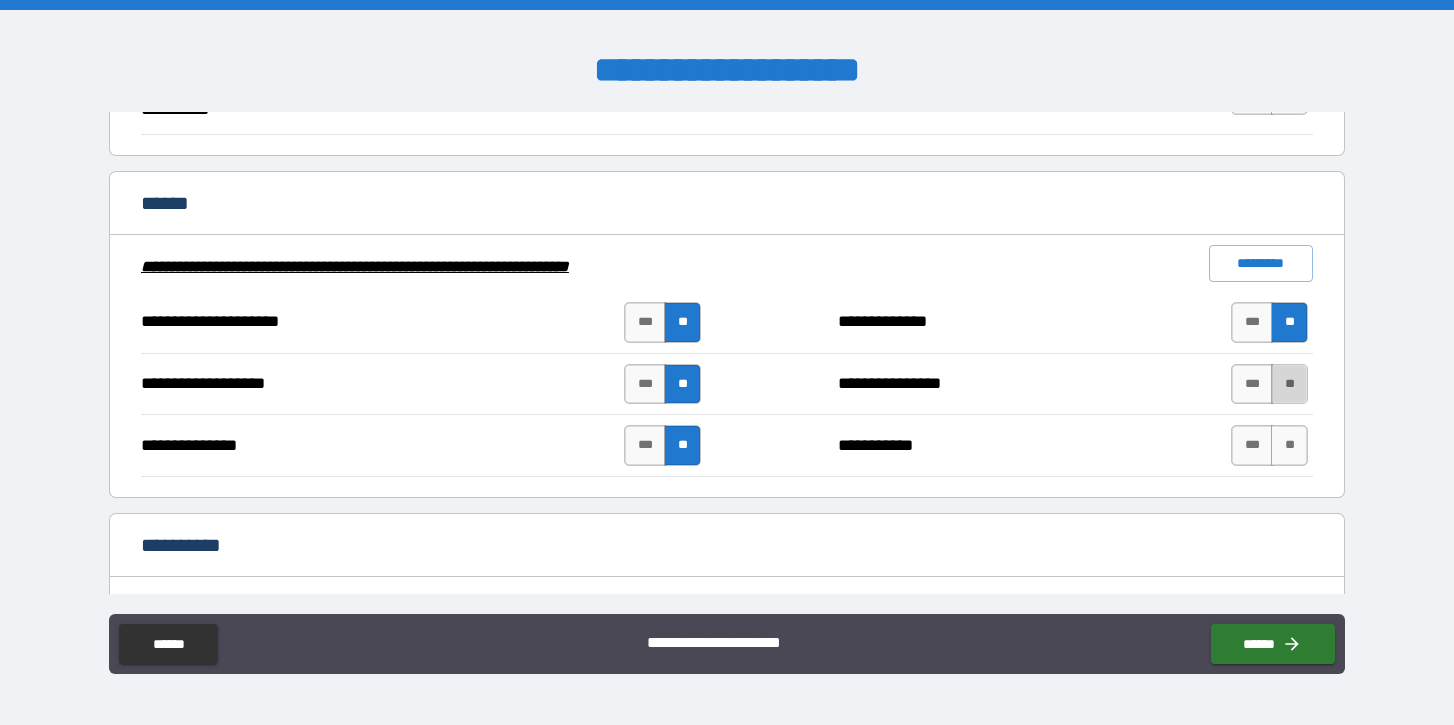 click on "**" at bounding box center (1289, 384) 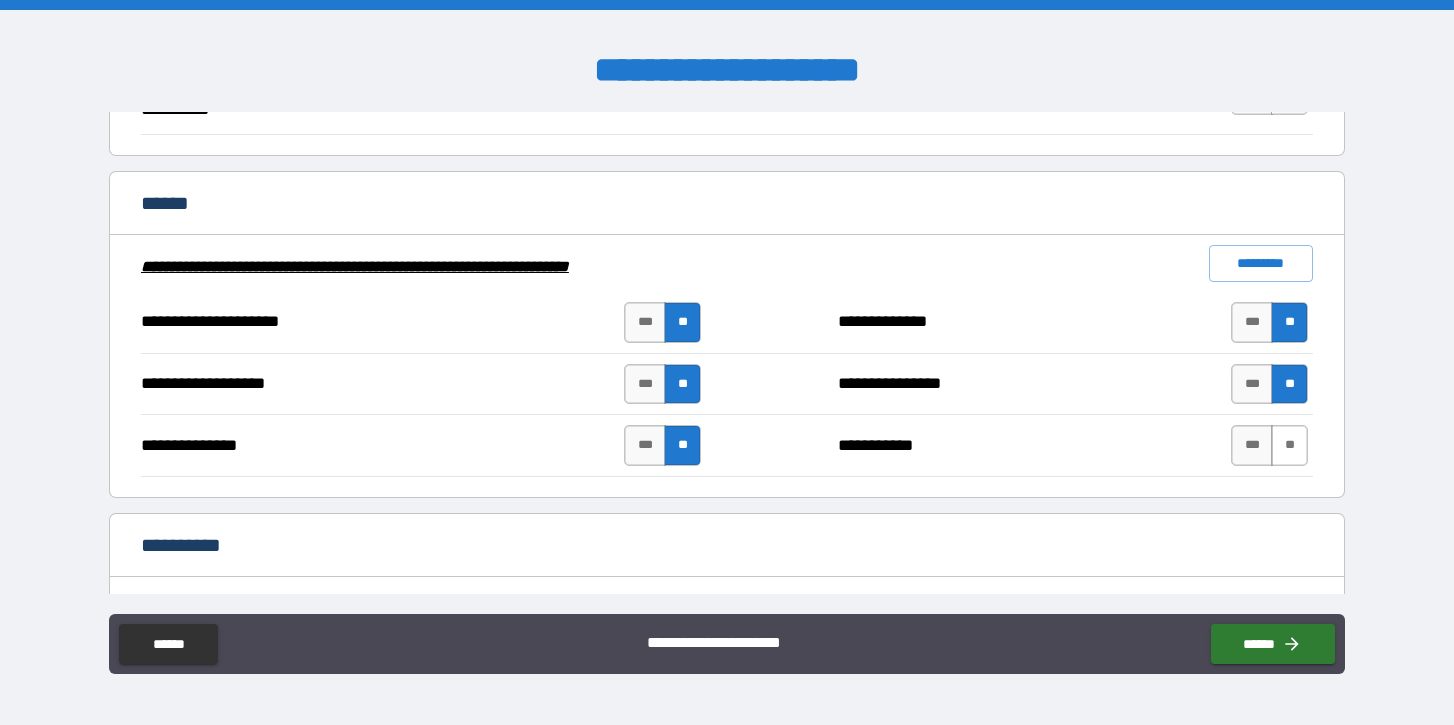 click on "**" at bounding box center (1289, 445) 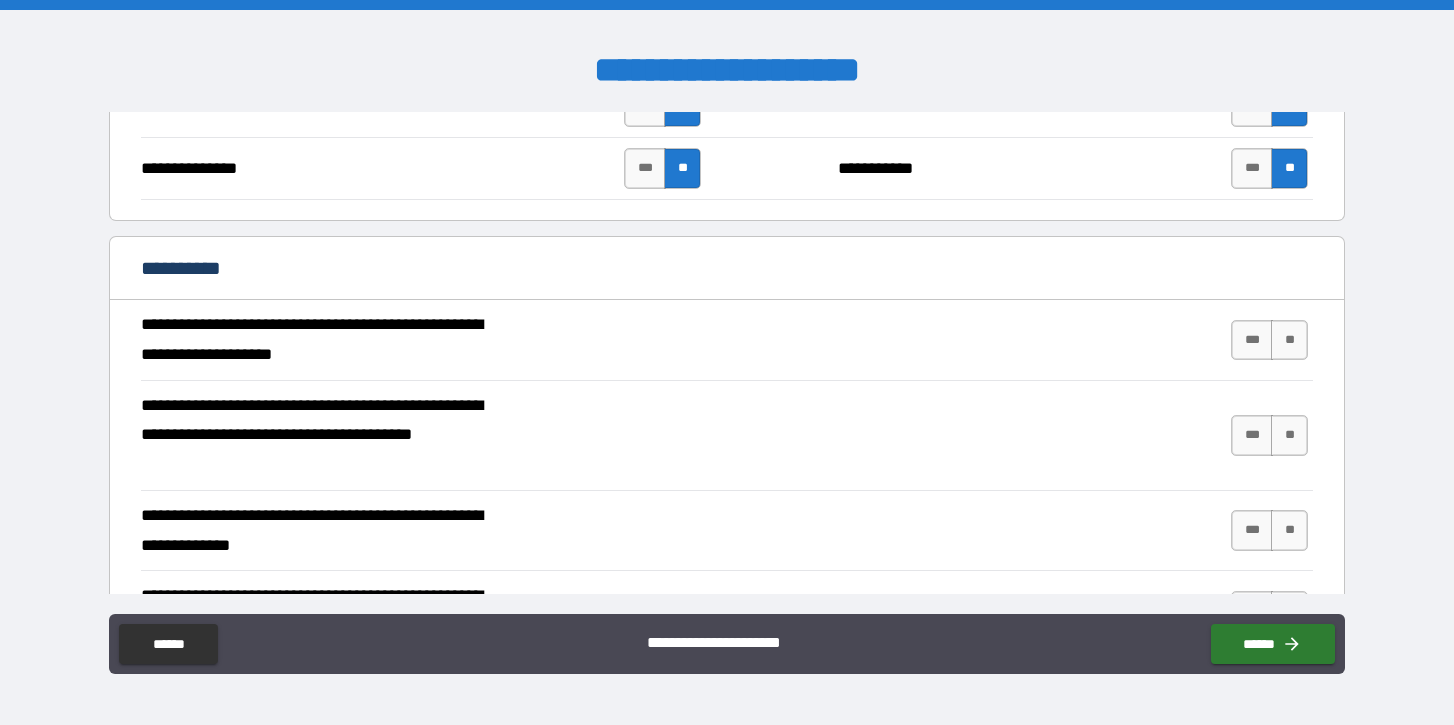 scroll, scrollTop: 1402, scrollLeft: 0, axis: vertical 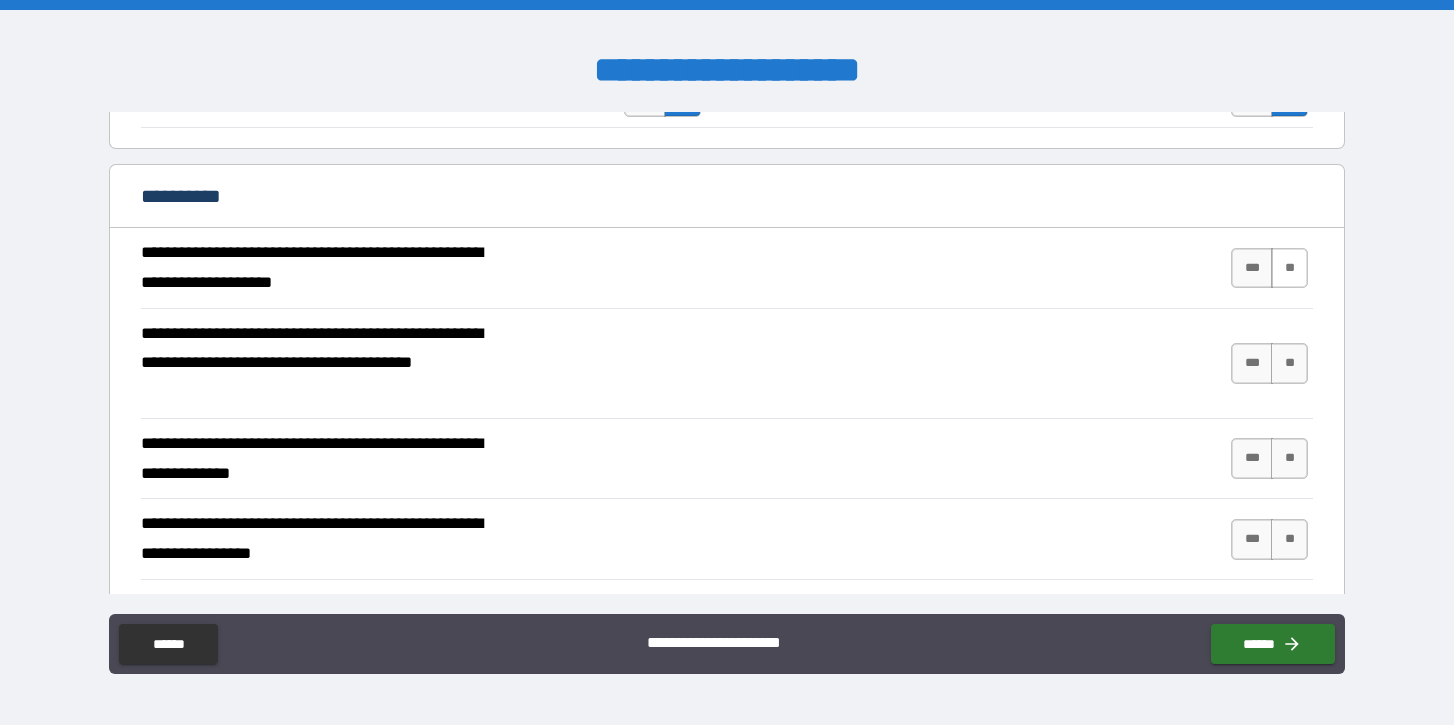 click on "**" at bounding box center [1289, 268] 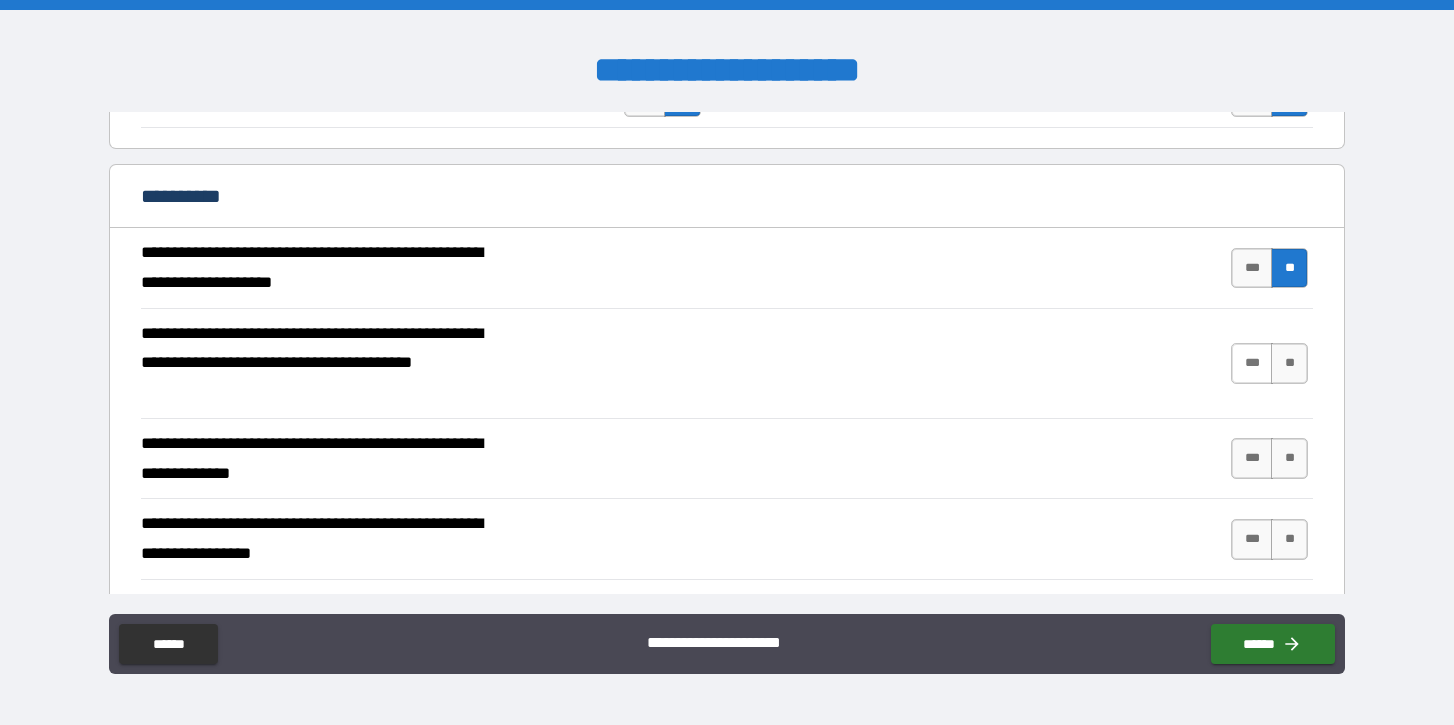 click on "***" at bounding box center [1252, 363] 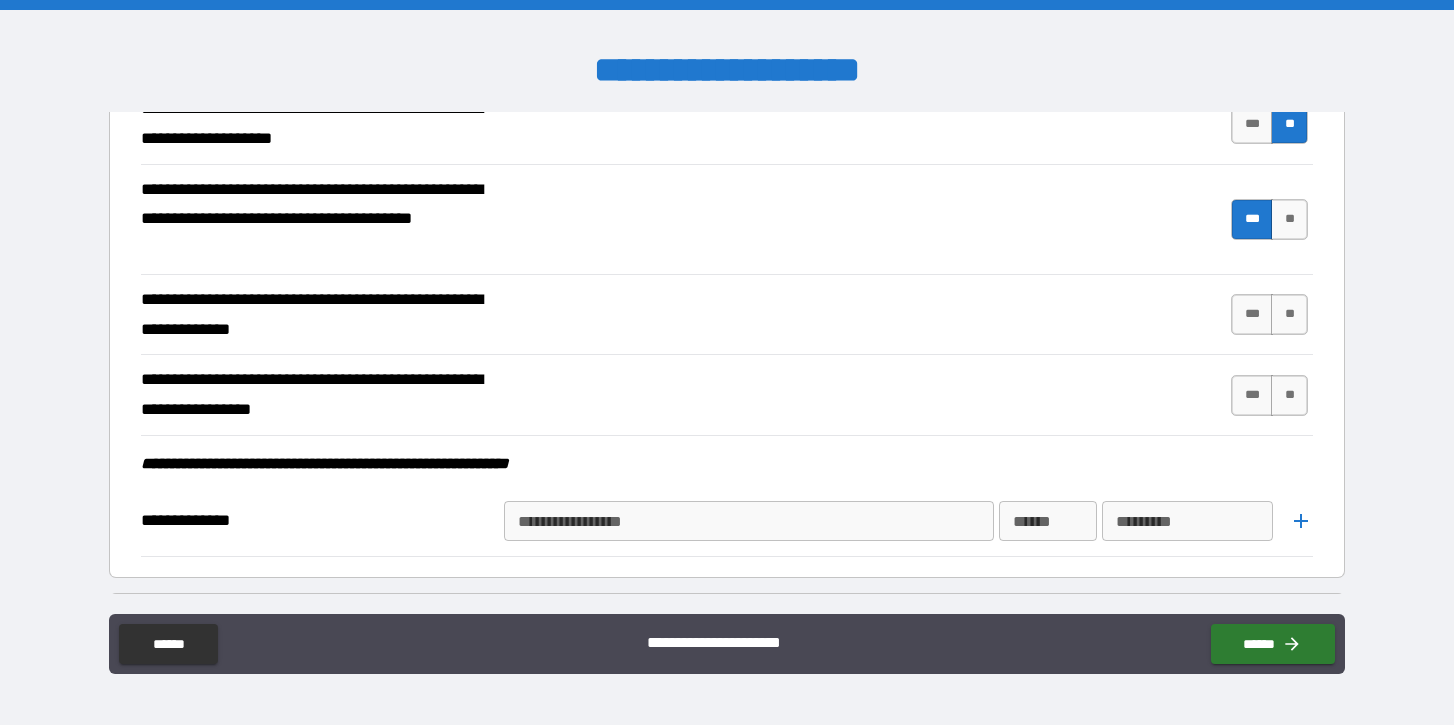 scroll, scrollTop: 1552, scrollLeft: 0, axis: vertical 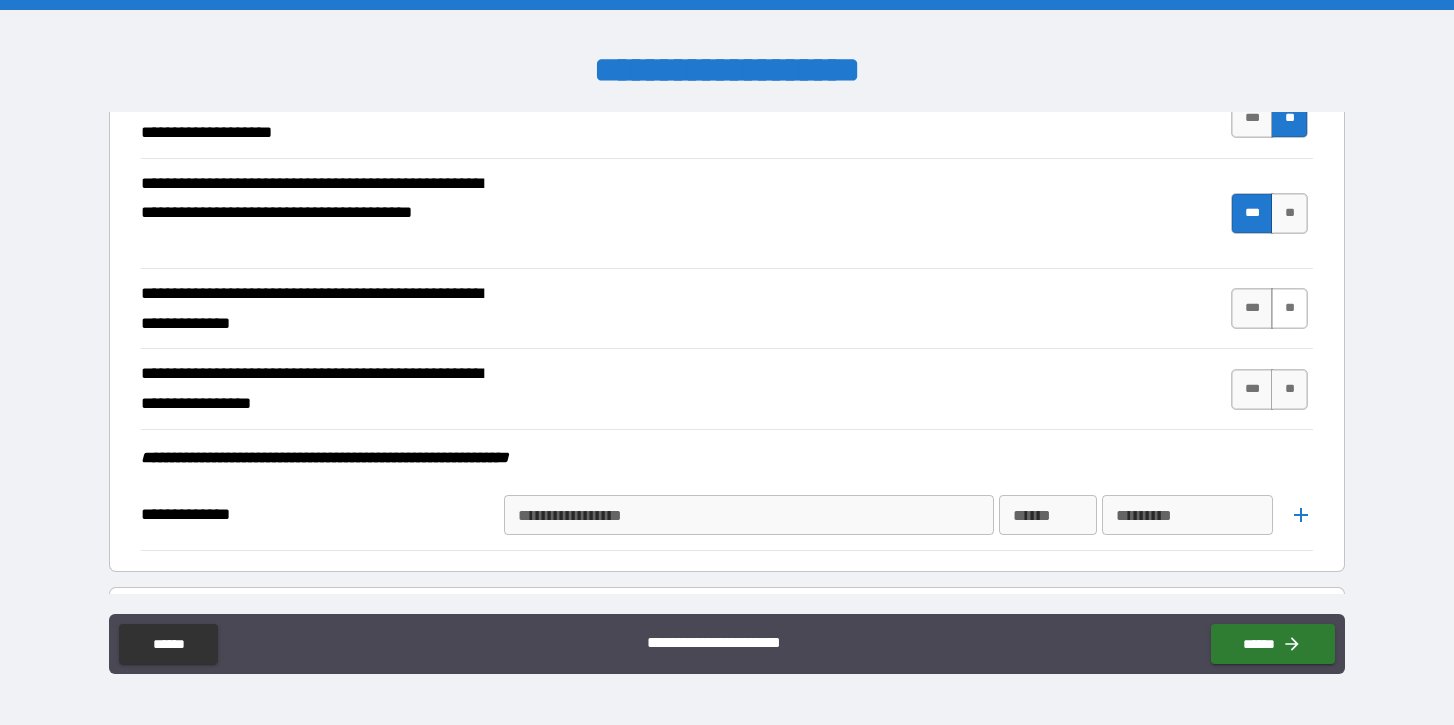 click on "**" at bounding box center (1289, 308) 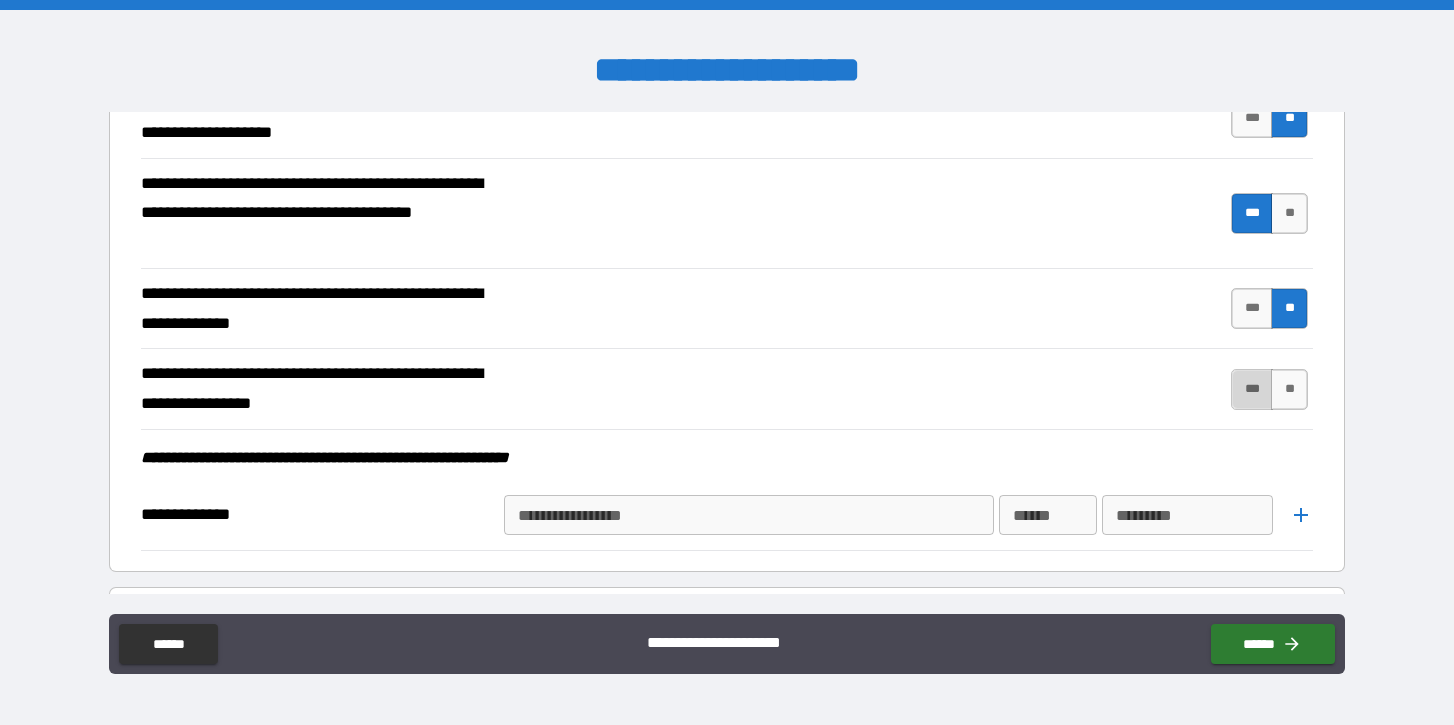 click on "***" at bounding box center (1252, 389) 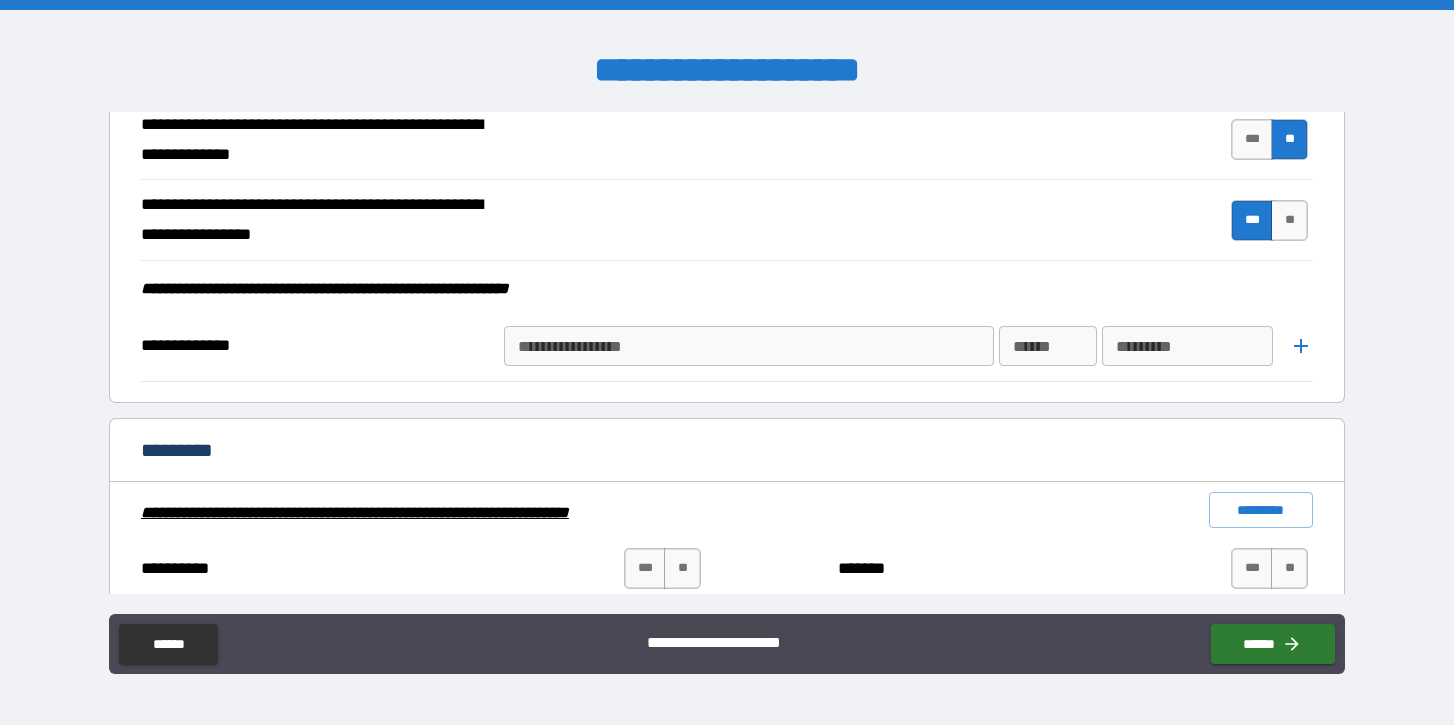 scroll, scrollTop: 1726, scrollLeft: 0, axis: vertical 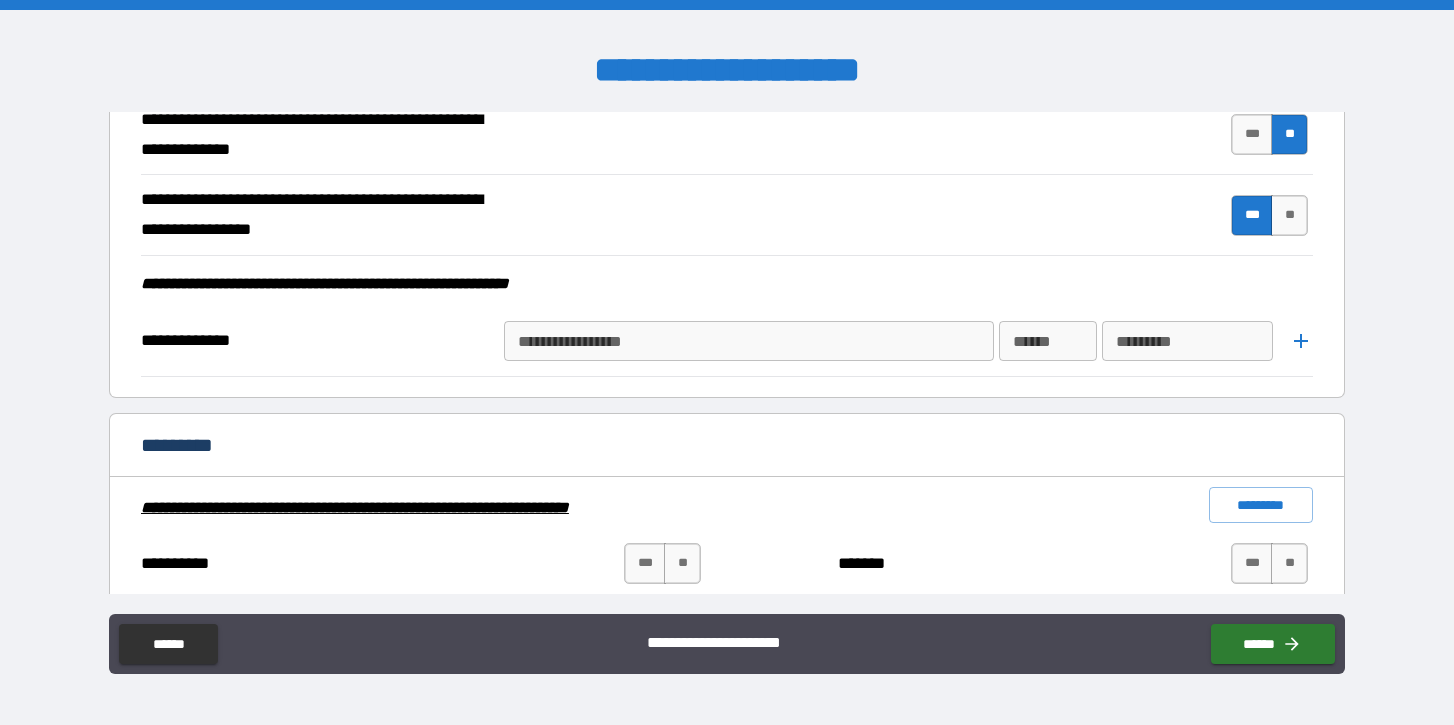 click on "**********" at bounding box center (747, 341) 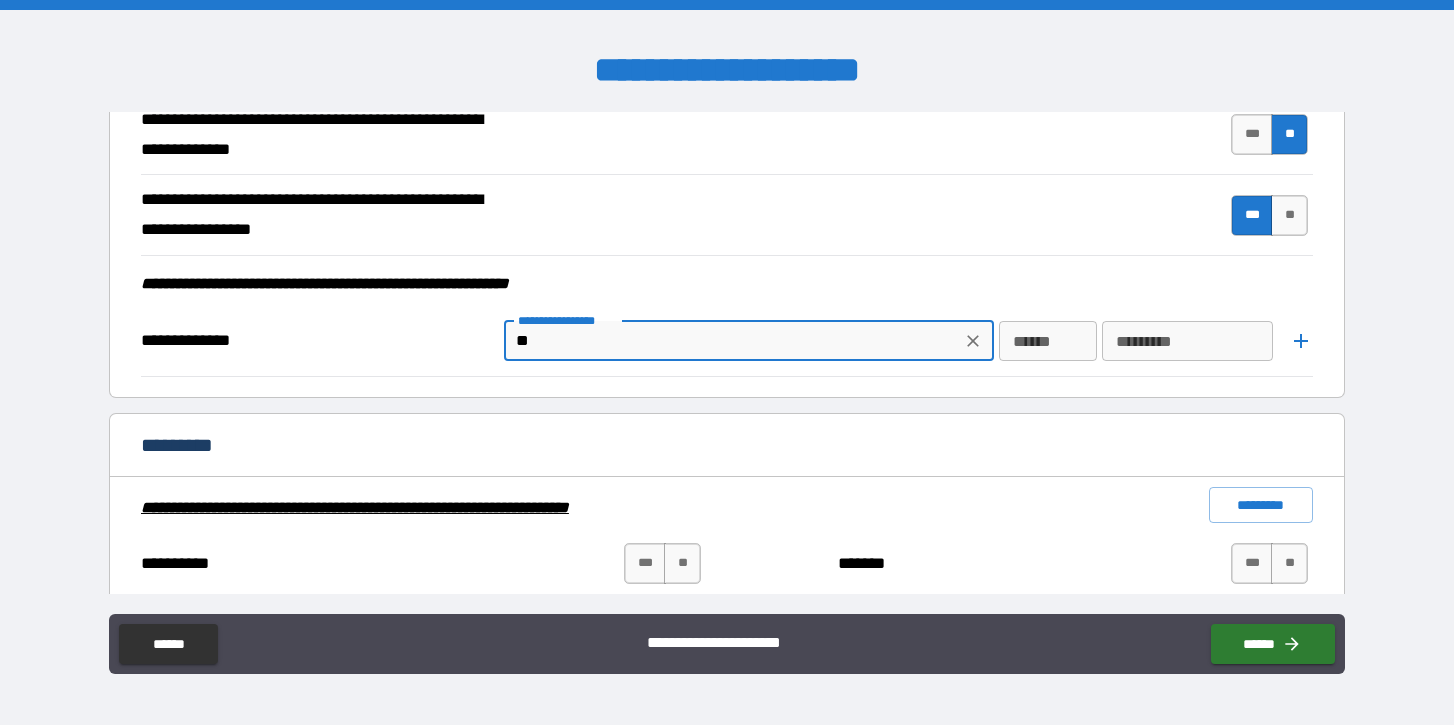 type on "*" 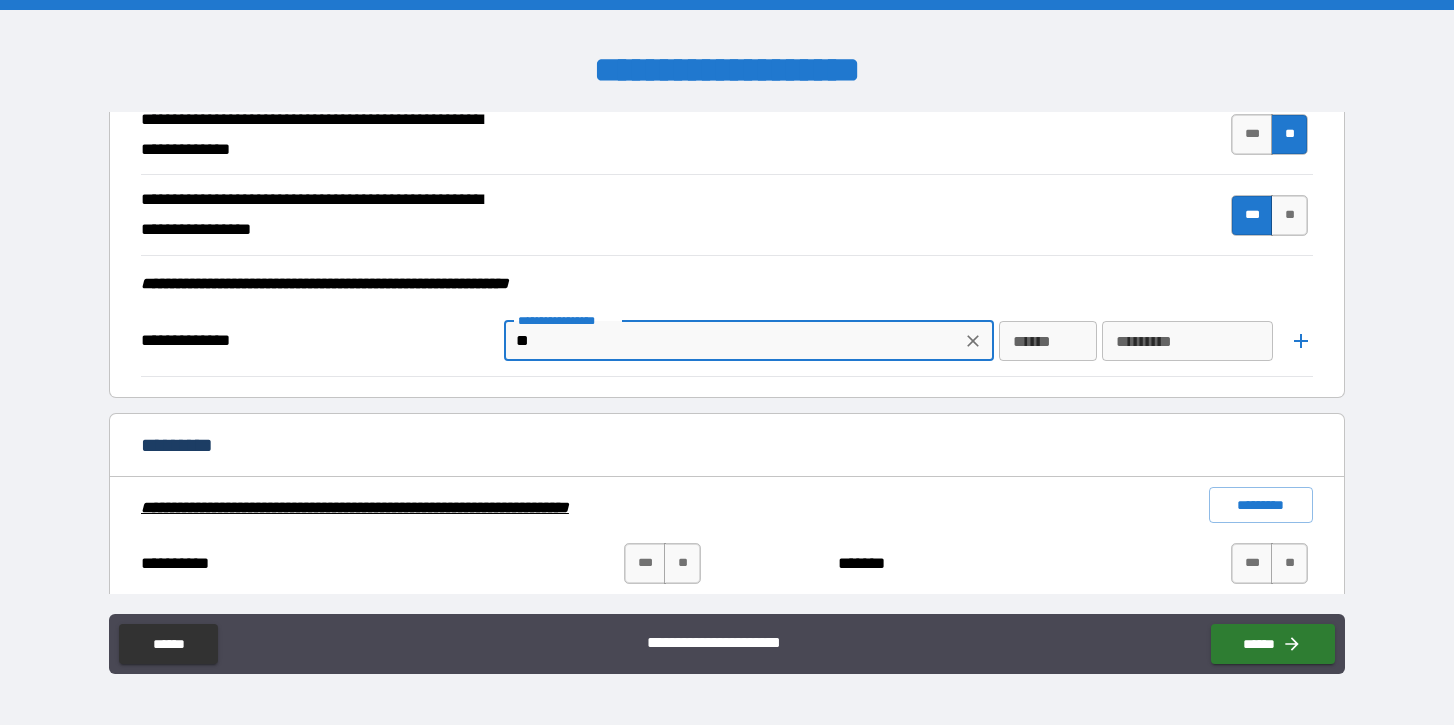 type on "*" 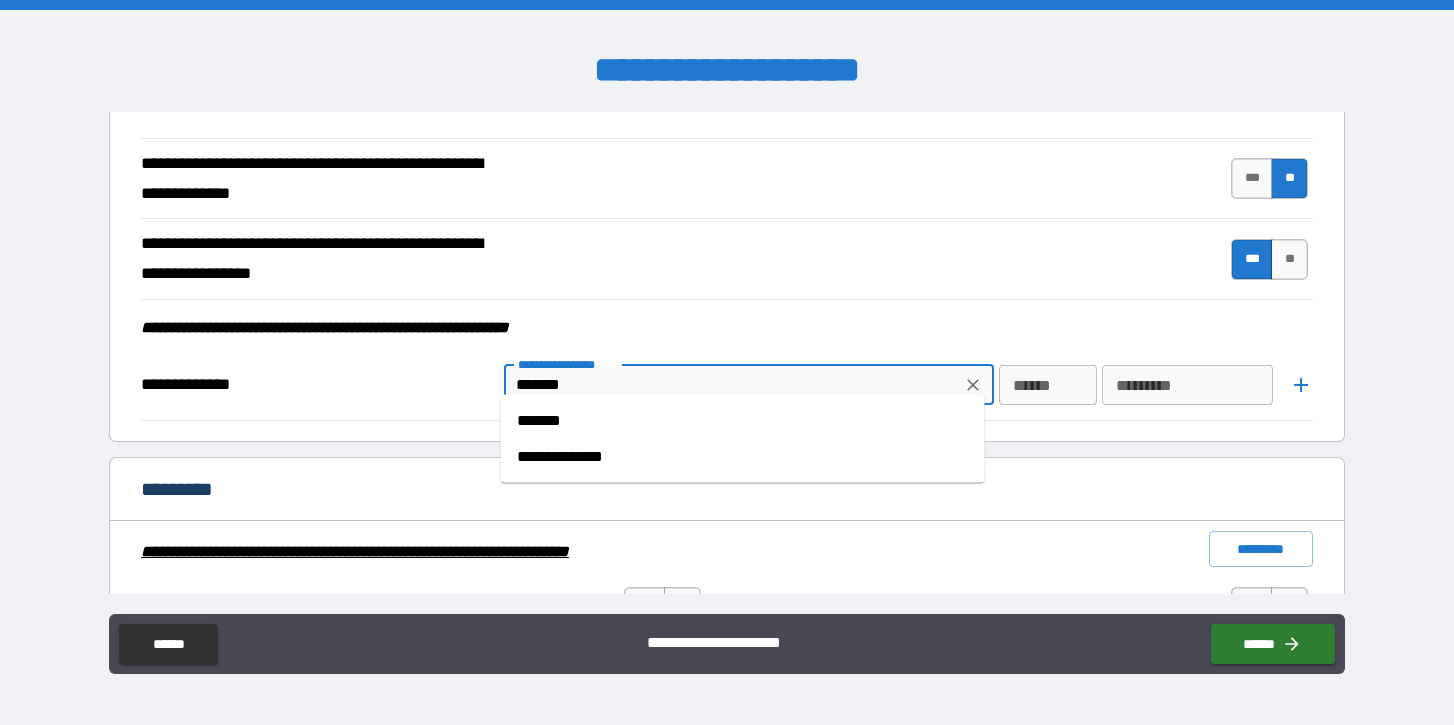 scroll, scrollTop: 1694, scrollLeft: 0, axis: vertical 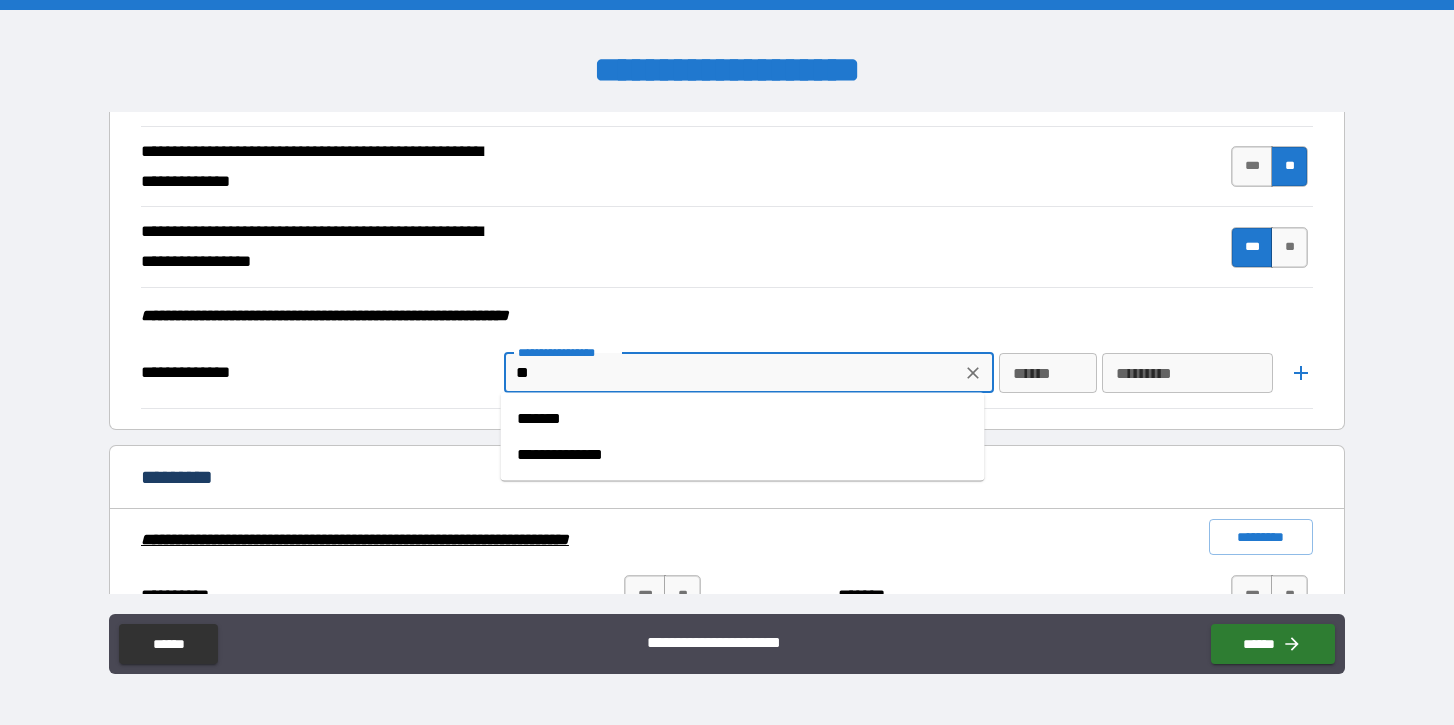 type on "*" 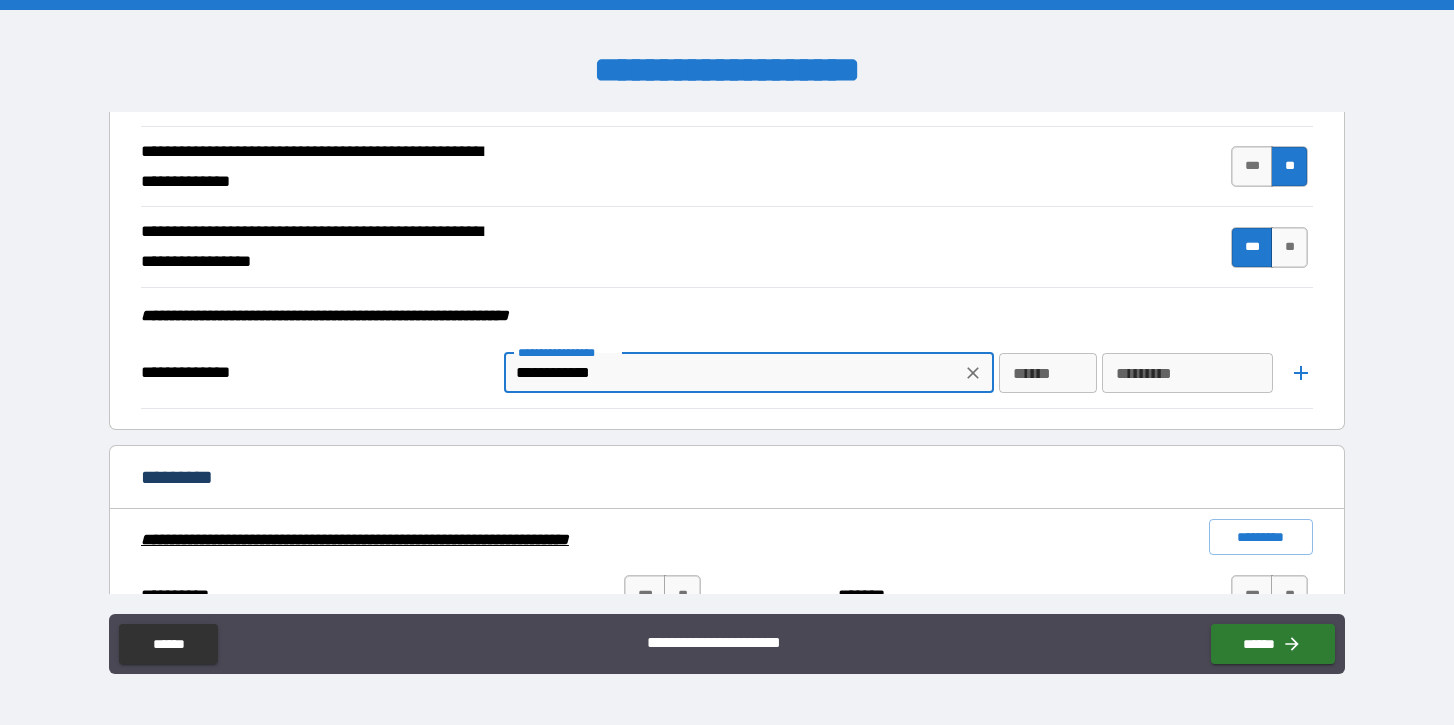 click on "**********" at bounding box center (732, 373) 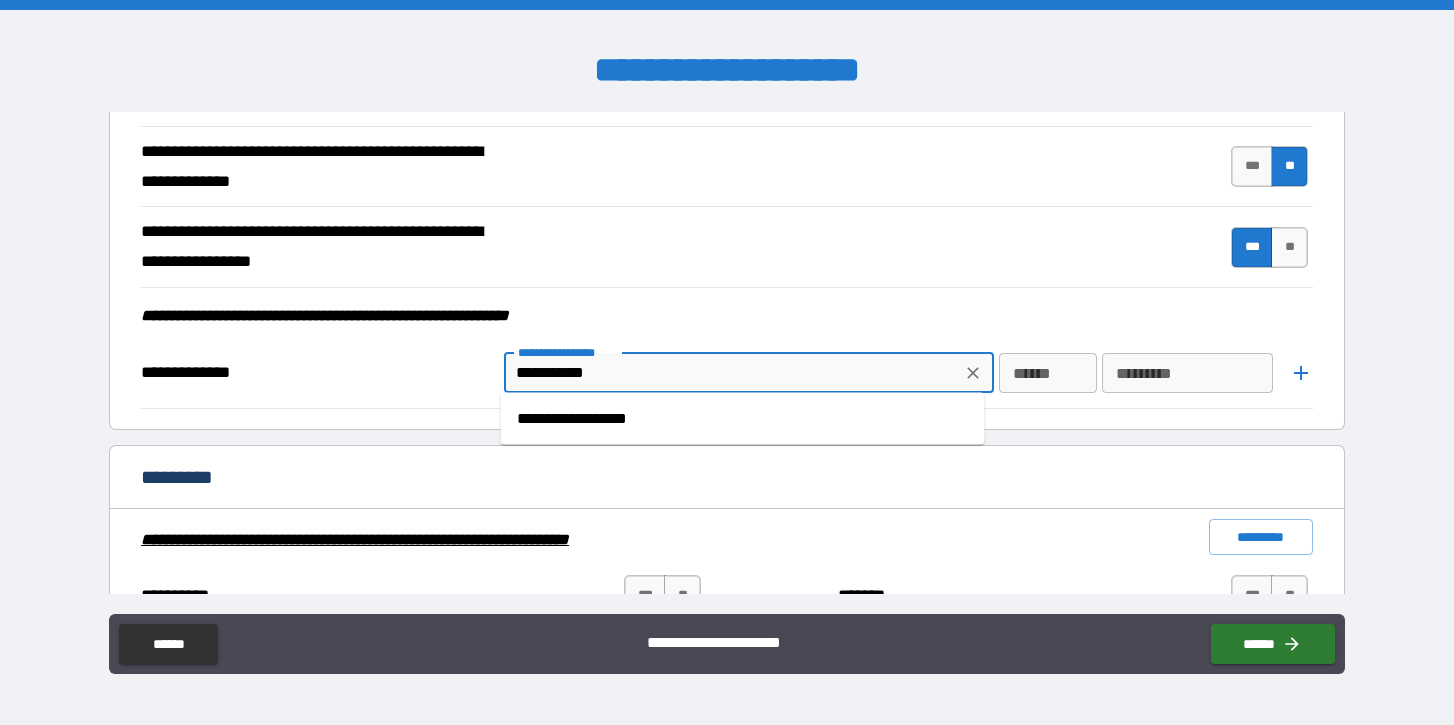 click on "**********" at bounding box center (743, 419) 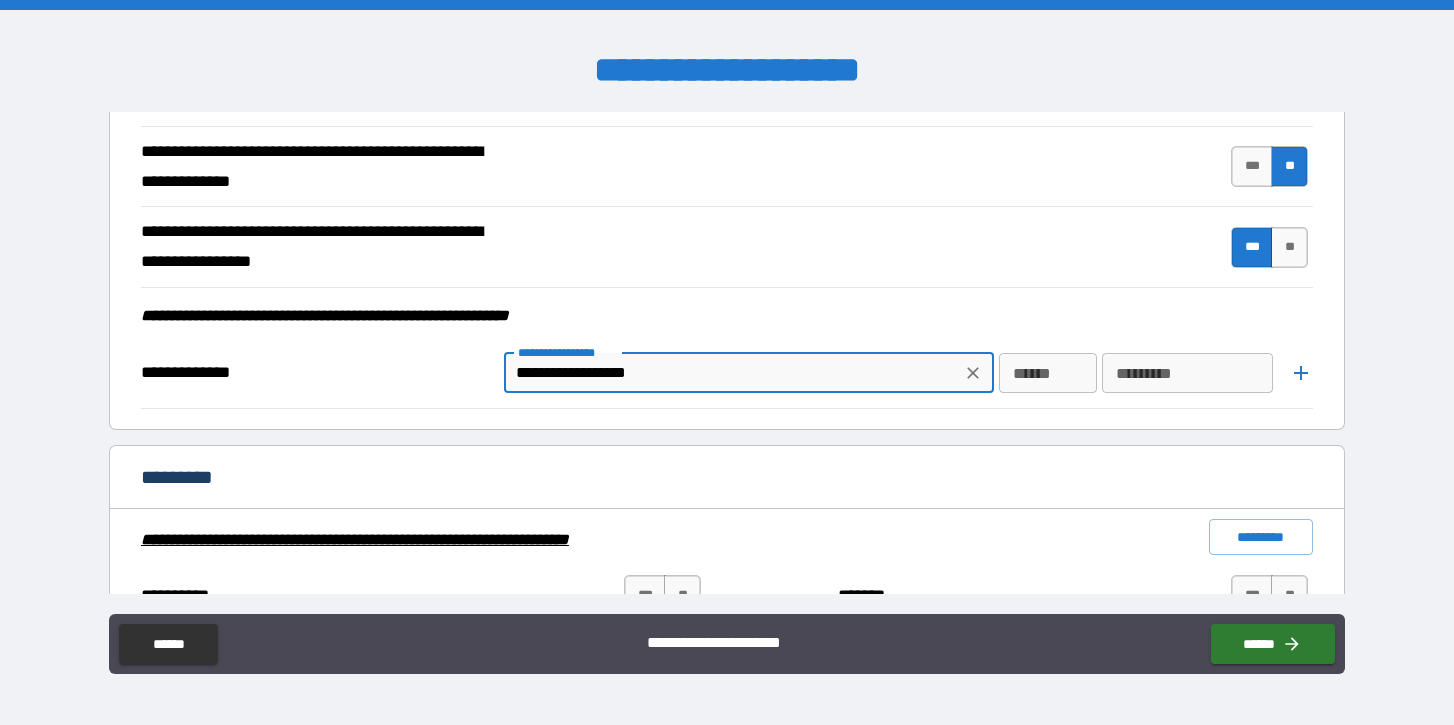 type on "**********" 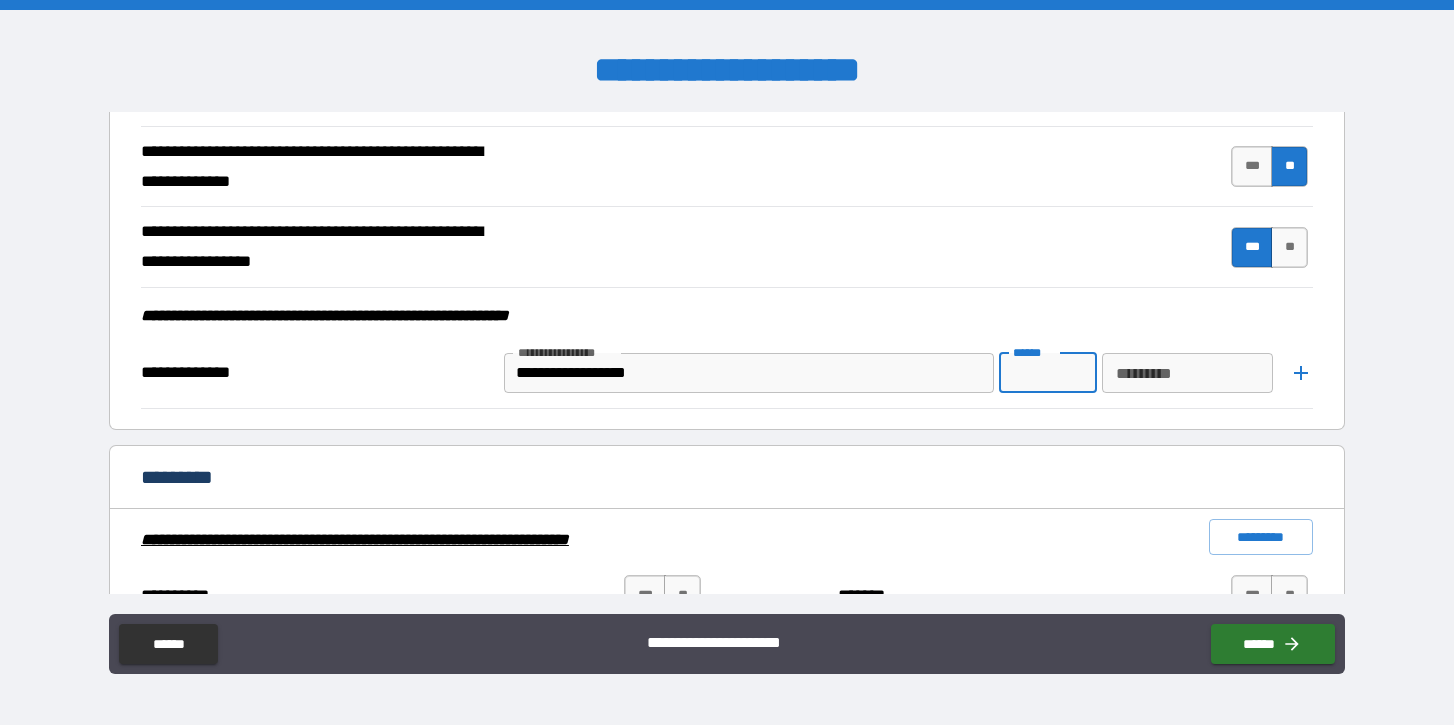 click on "****** ******" at bounding box center [1048, 373] 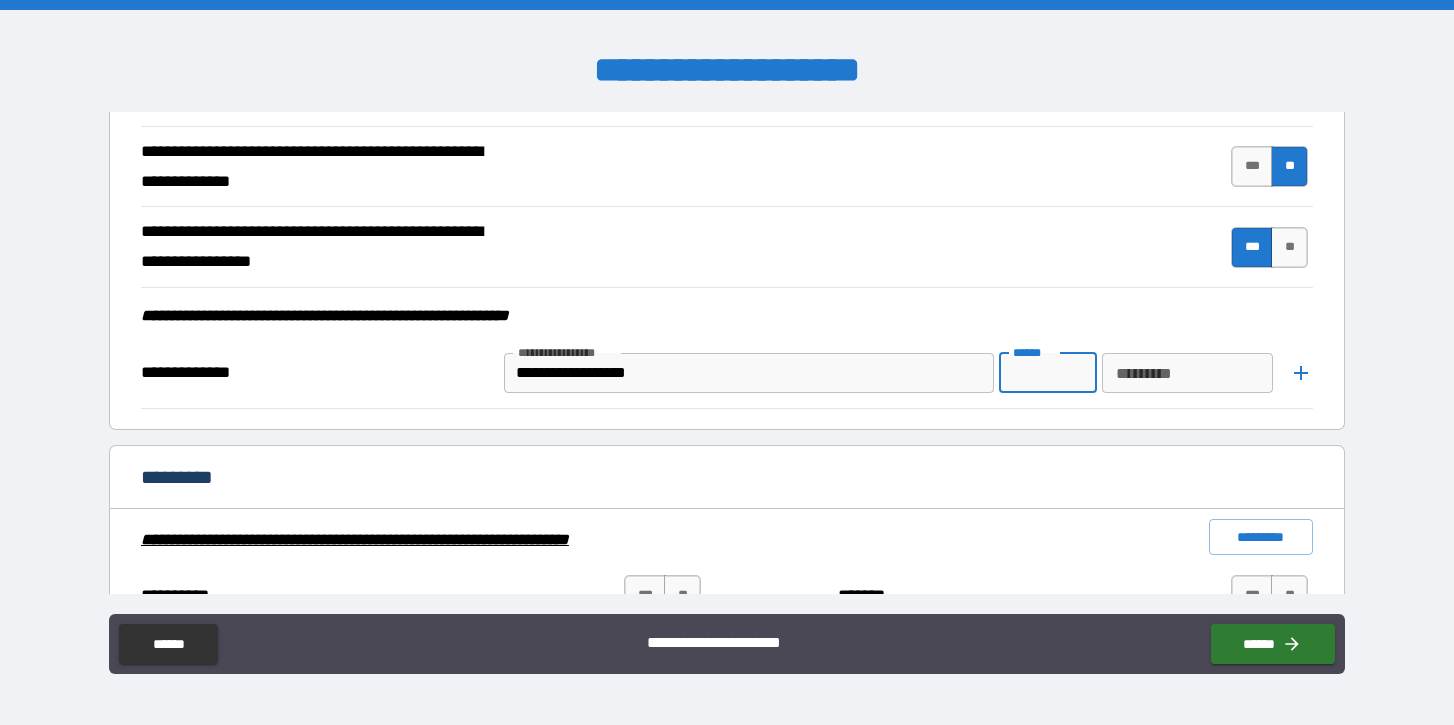 type on "****" 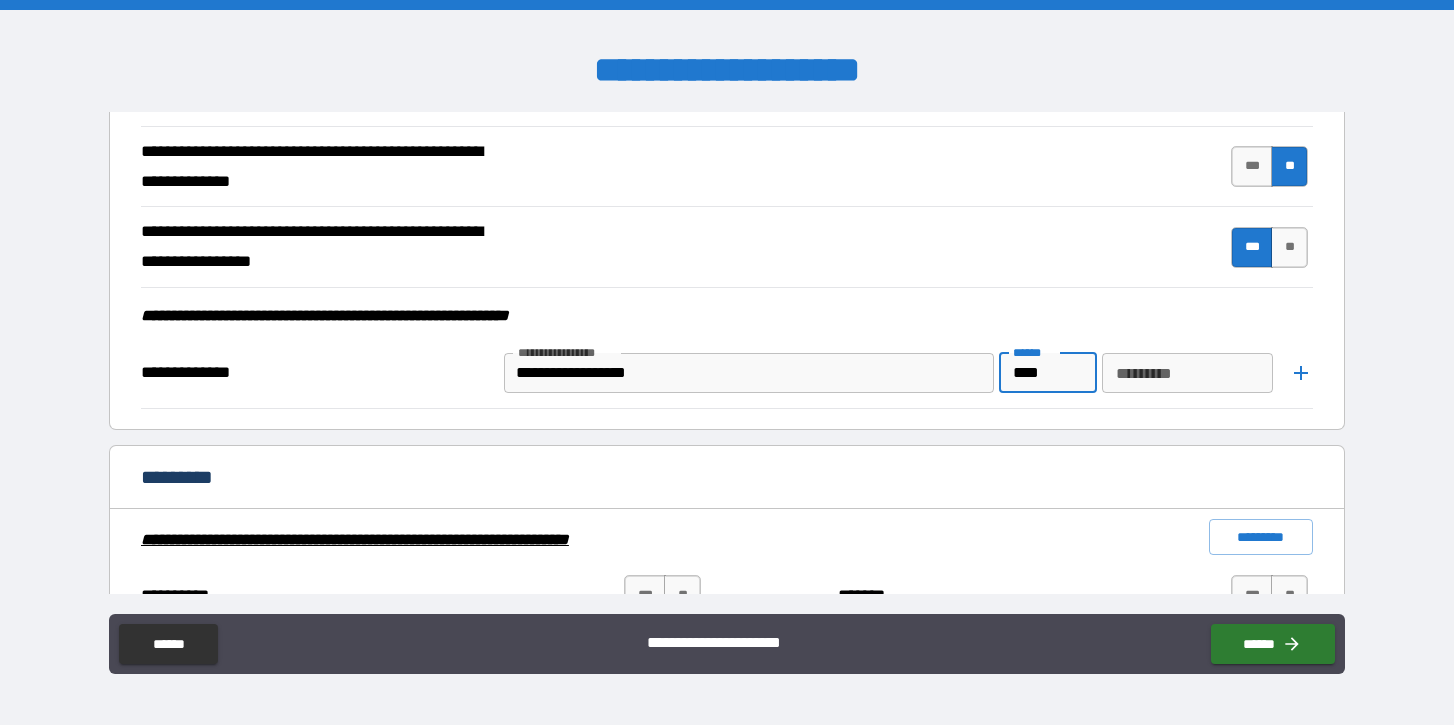 click on "********* *********" at bounding box center (1187, 373) 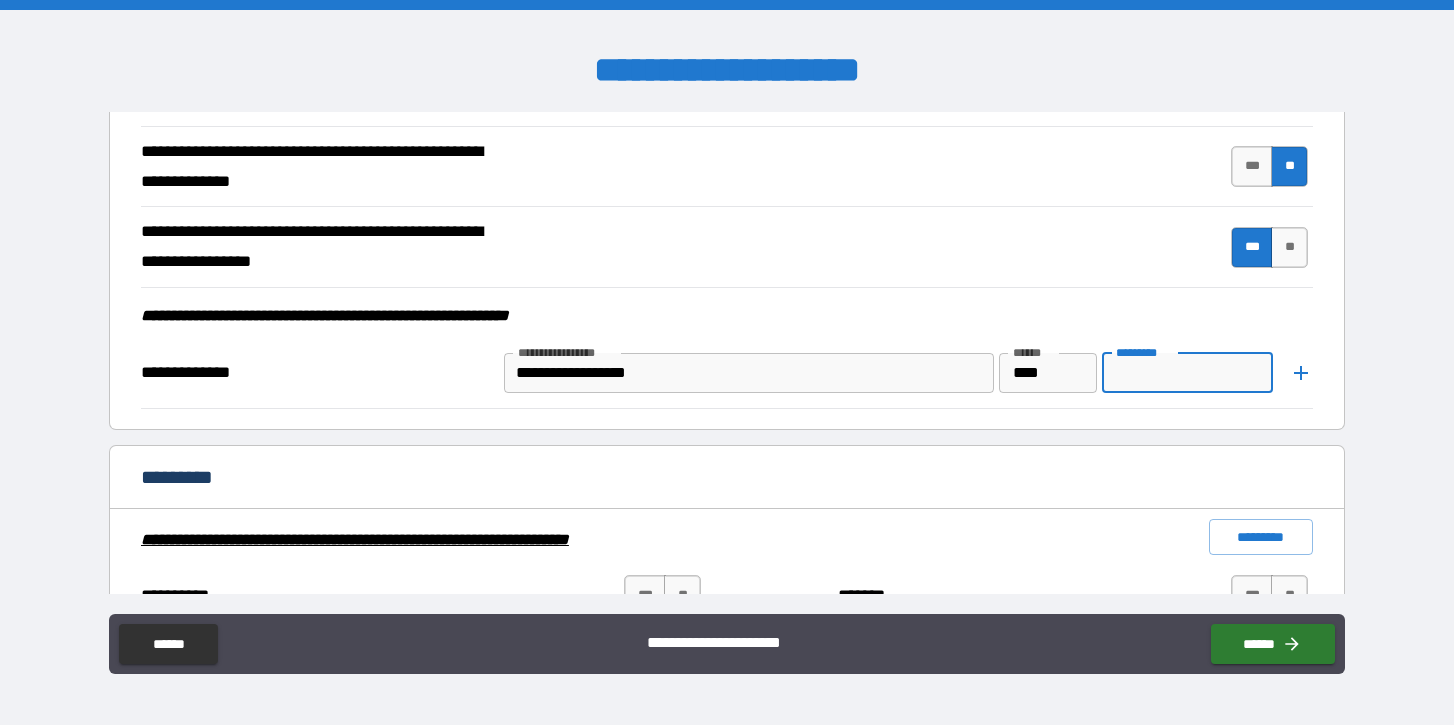 type on "**********" 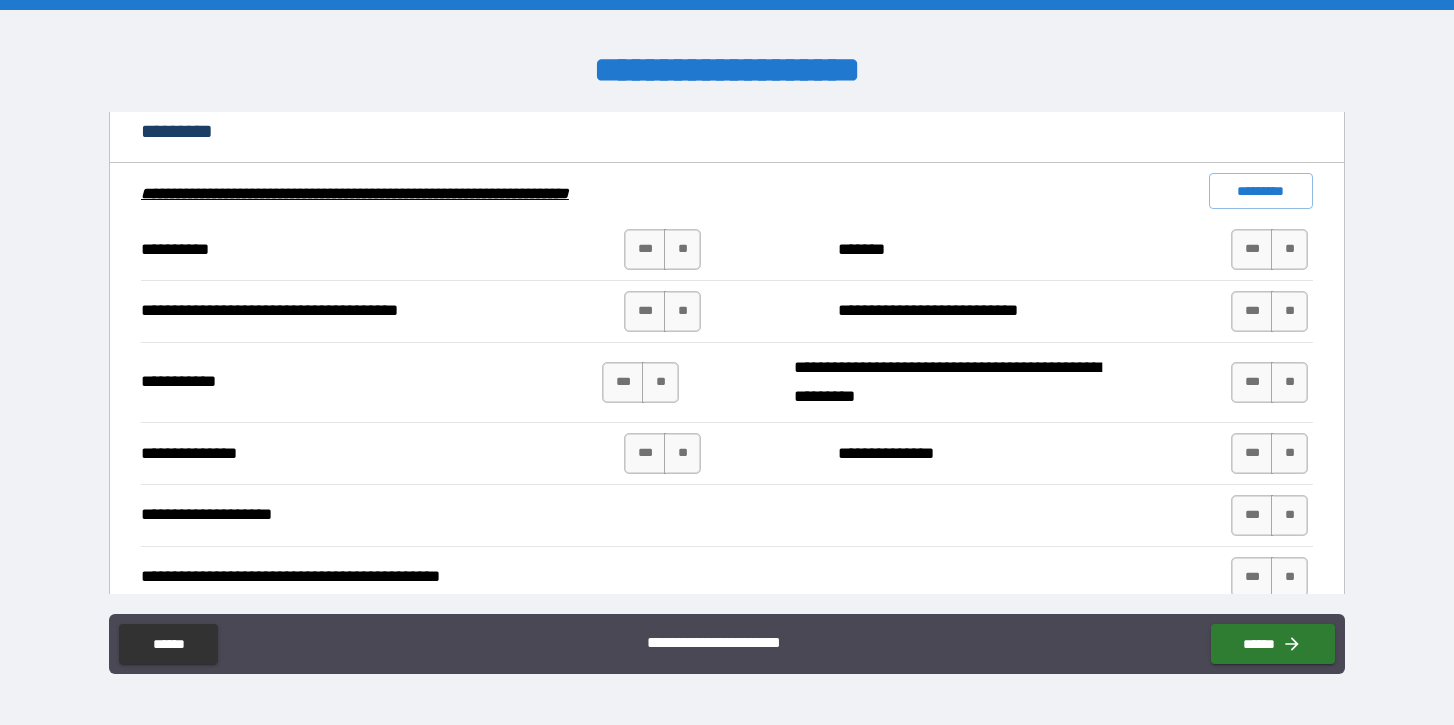 scroll, scrollTop: 2067, scrollLeft: 0, axis: vertical 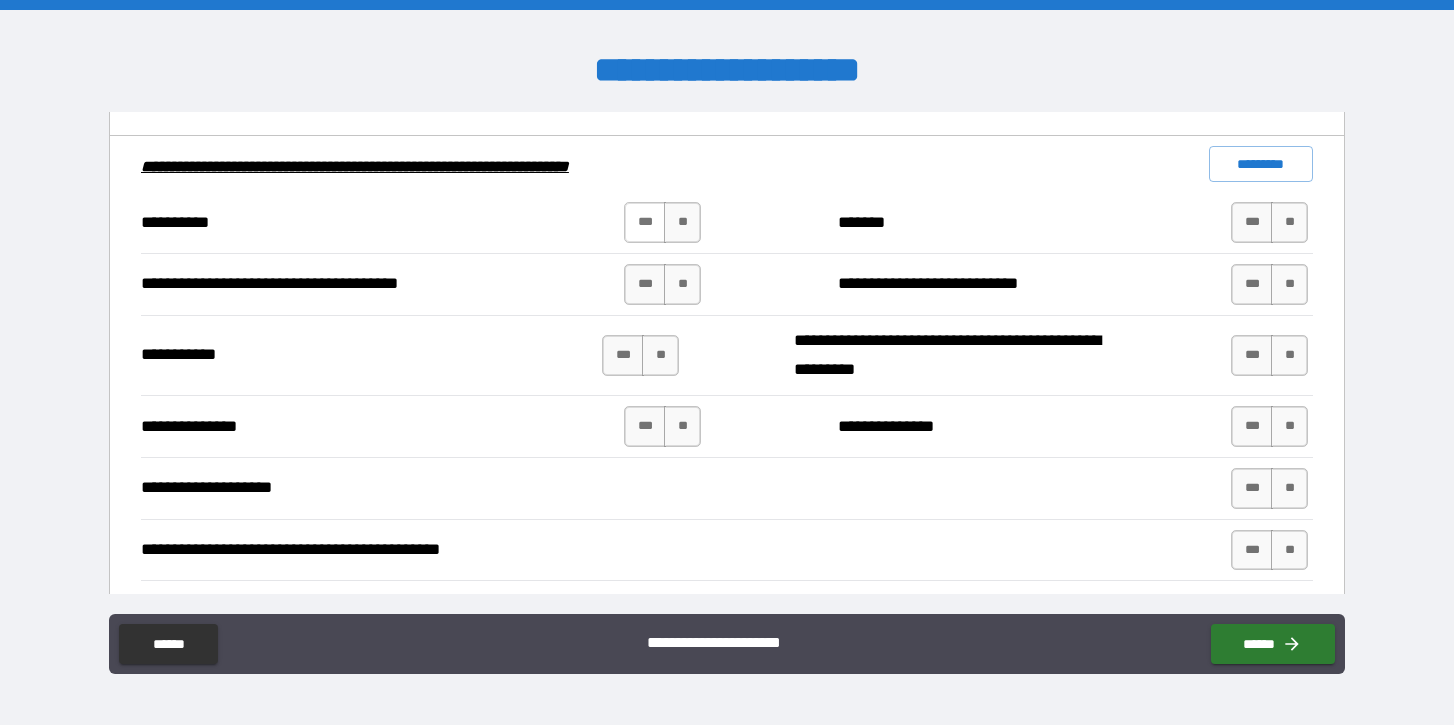 click on "***" at bounding box center (645, 222) 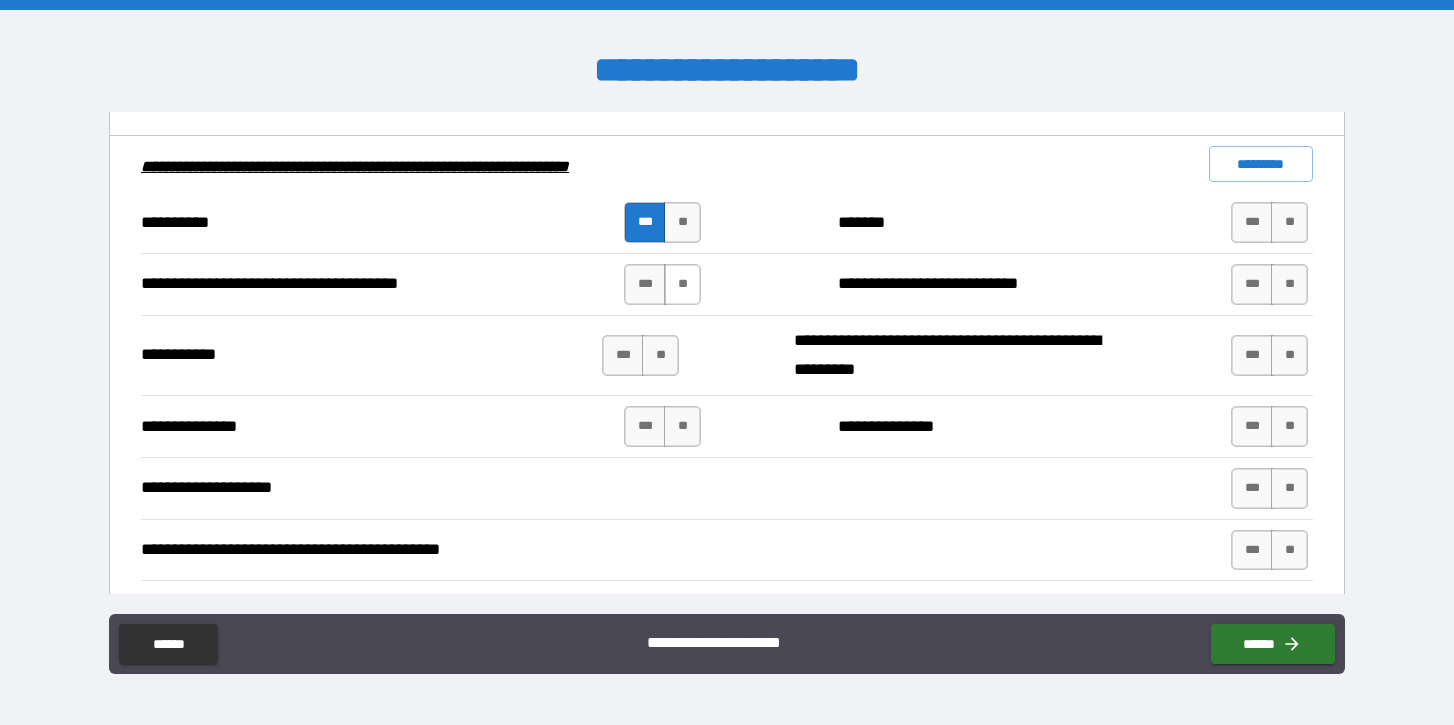 click on "**" at bounding box center [682, 284] 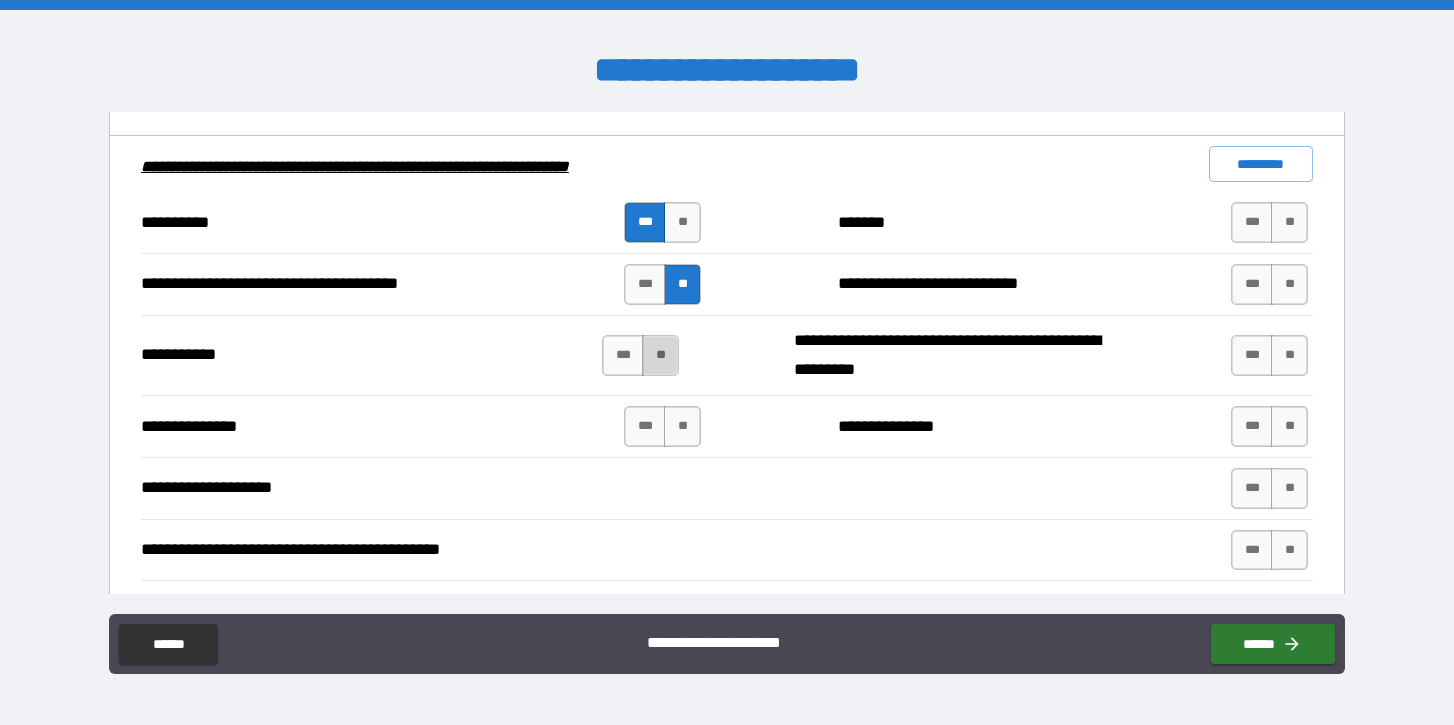 click on "**" at bounding box center [660, 355] 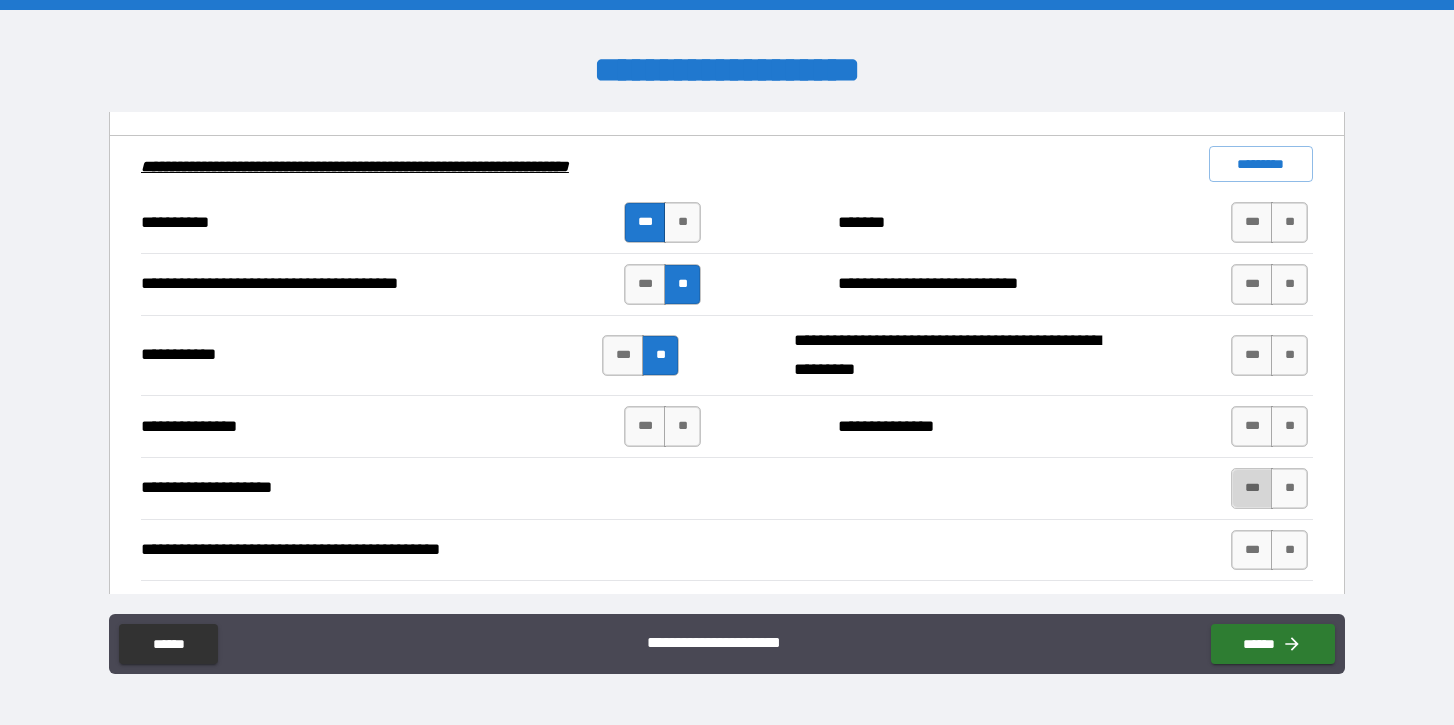 click on "***" at bounding box center [1252, 488] 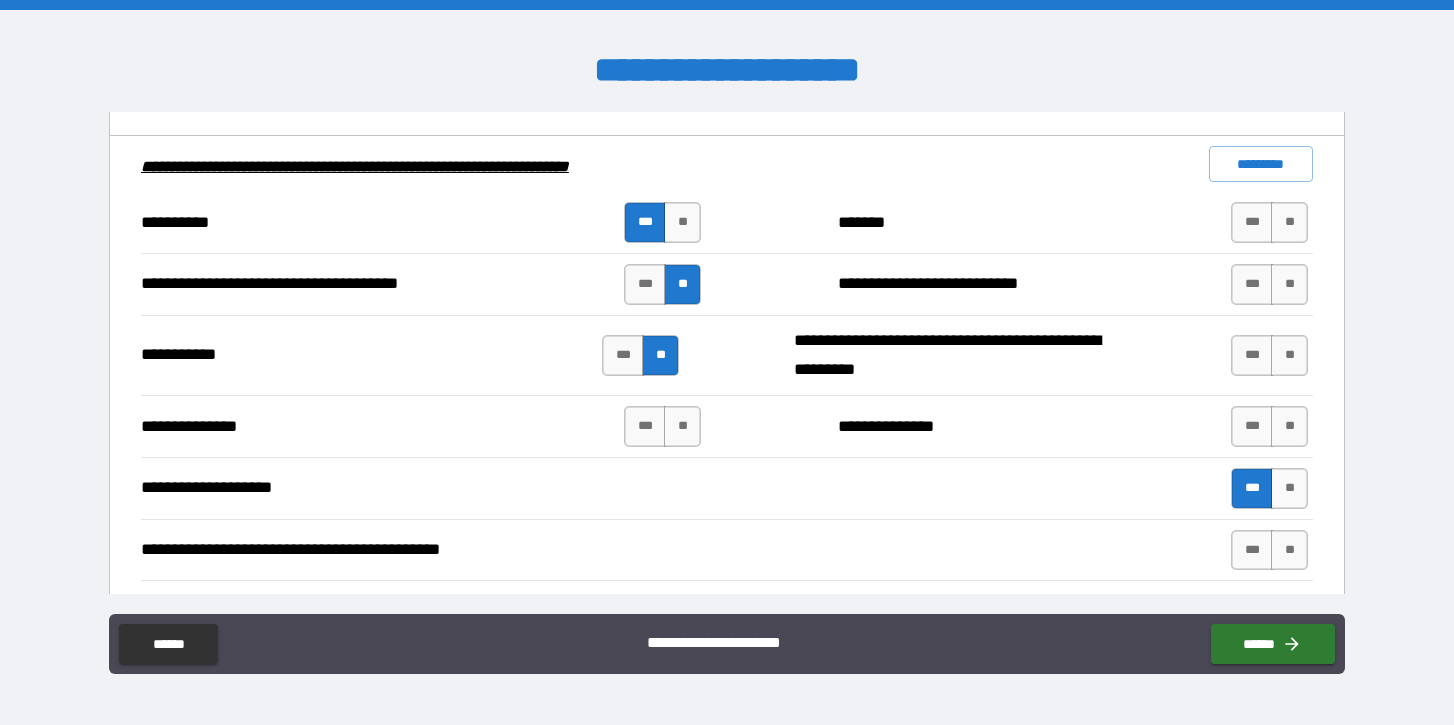 scroll, scrollTop: 2004, scrollLeft: 0, axis: vertical 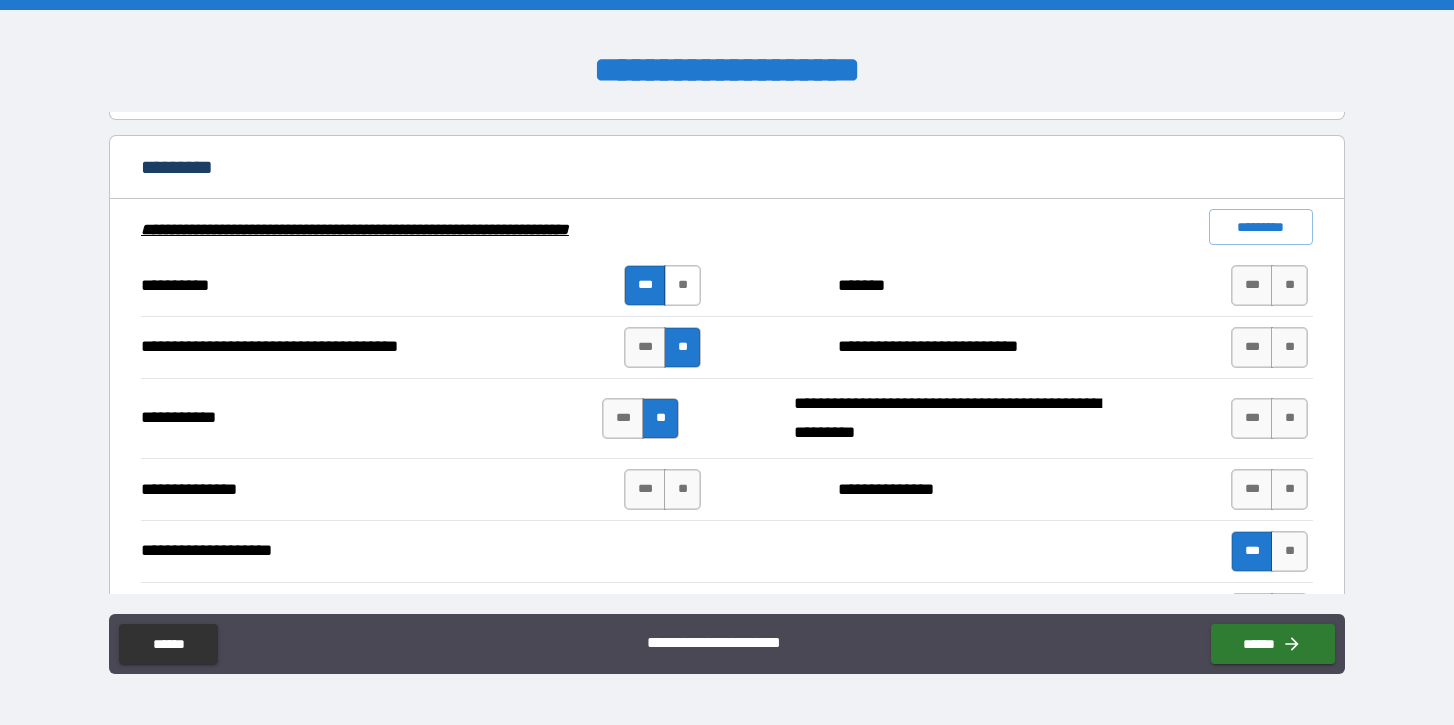 click on "**" at bounding box center [682, 285] 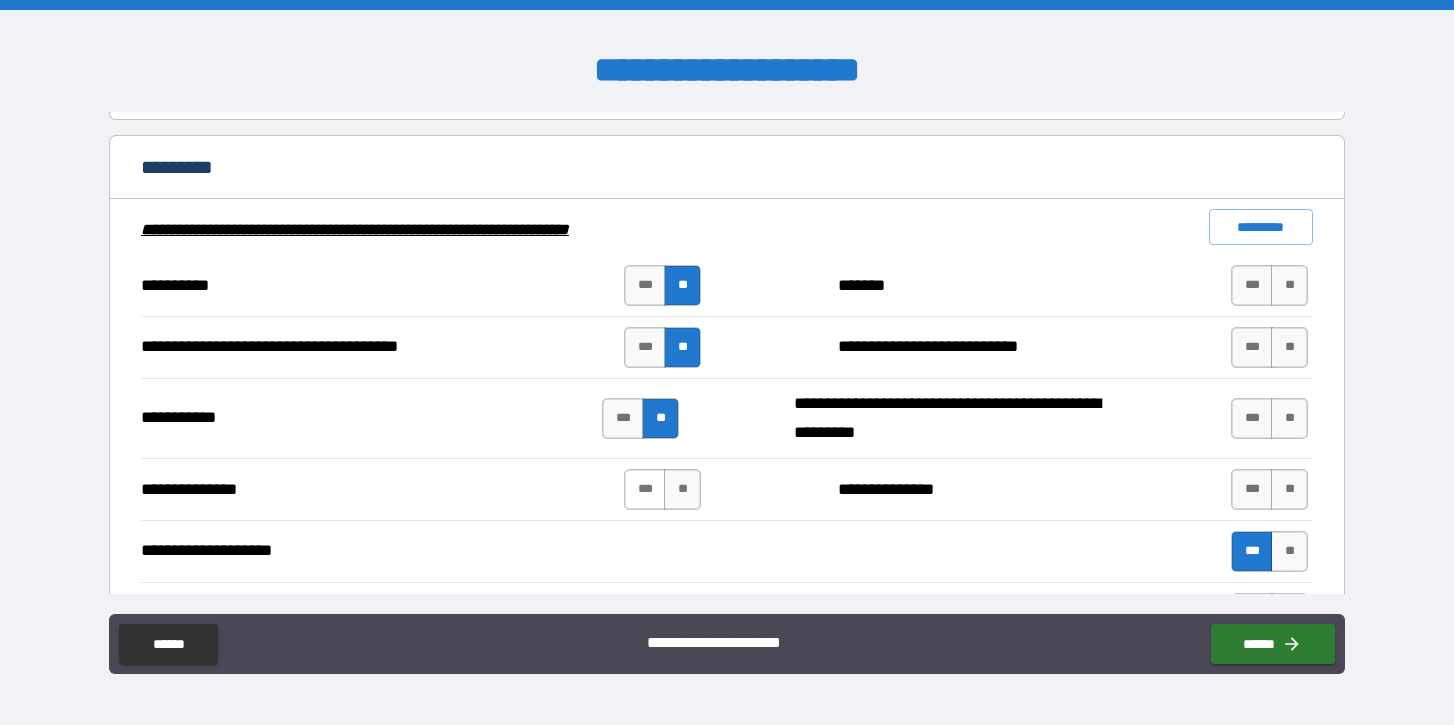 click on "***" at bounding box center [645, 489] 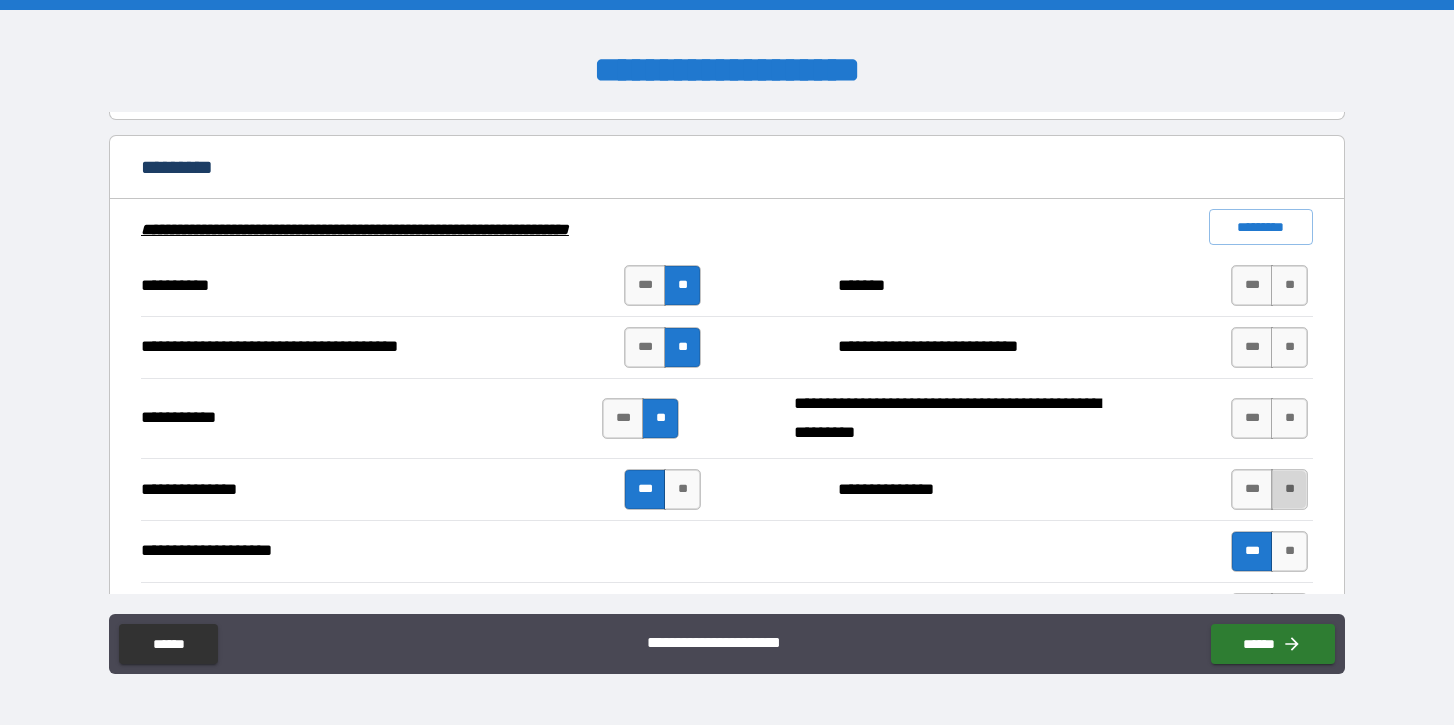 click on "**" at bounding box center [1289, 489] 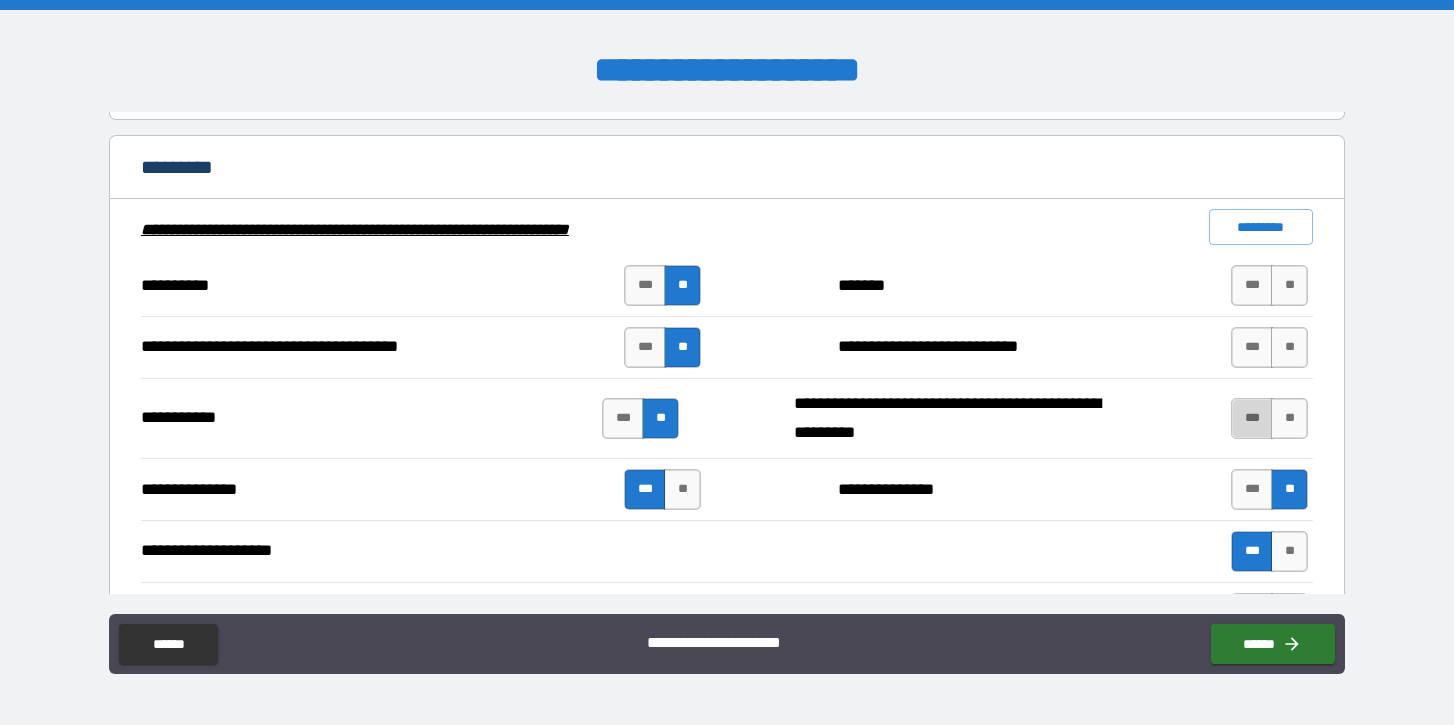 click on "***" at bounding box center (1252, 418) 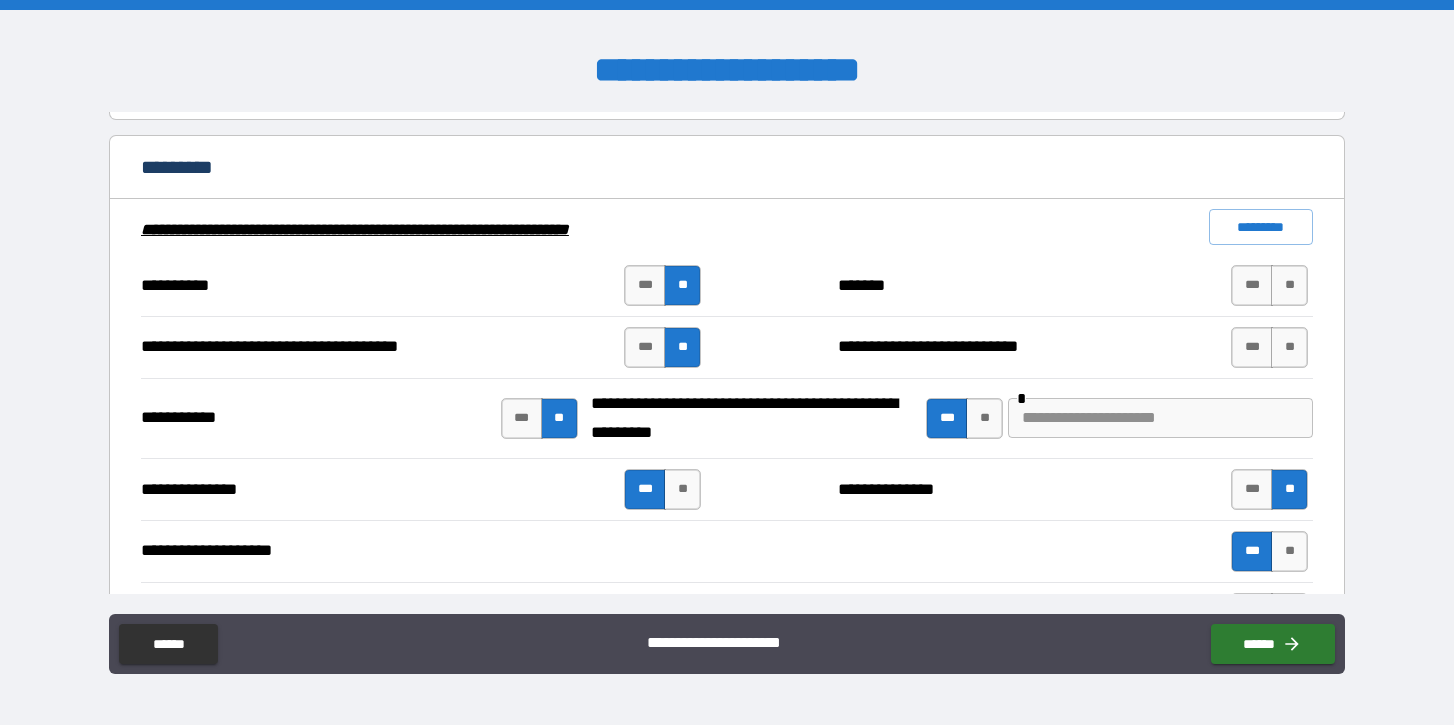 click at bounding box center [1160, 418] 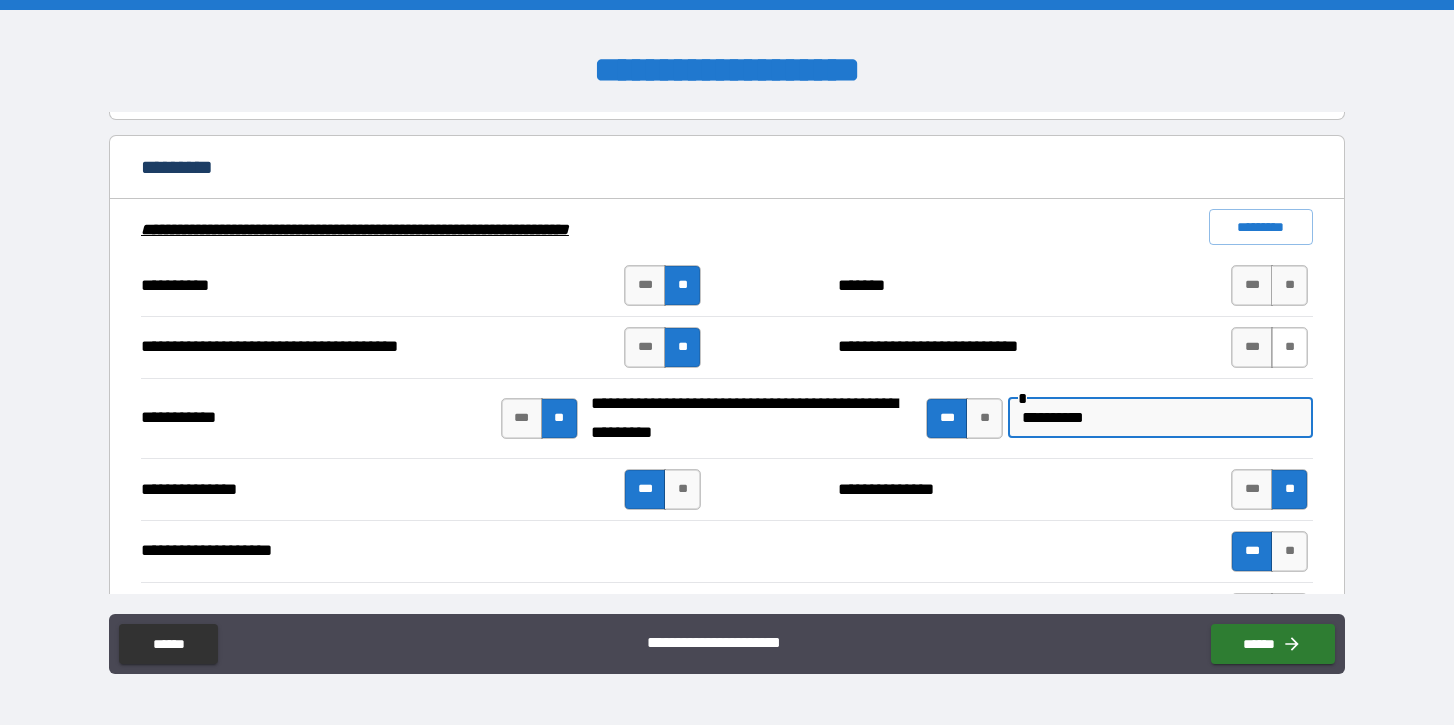 type on "**********" 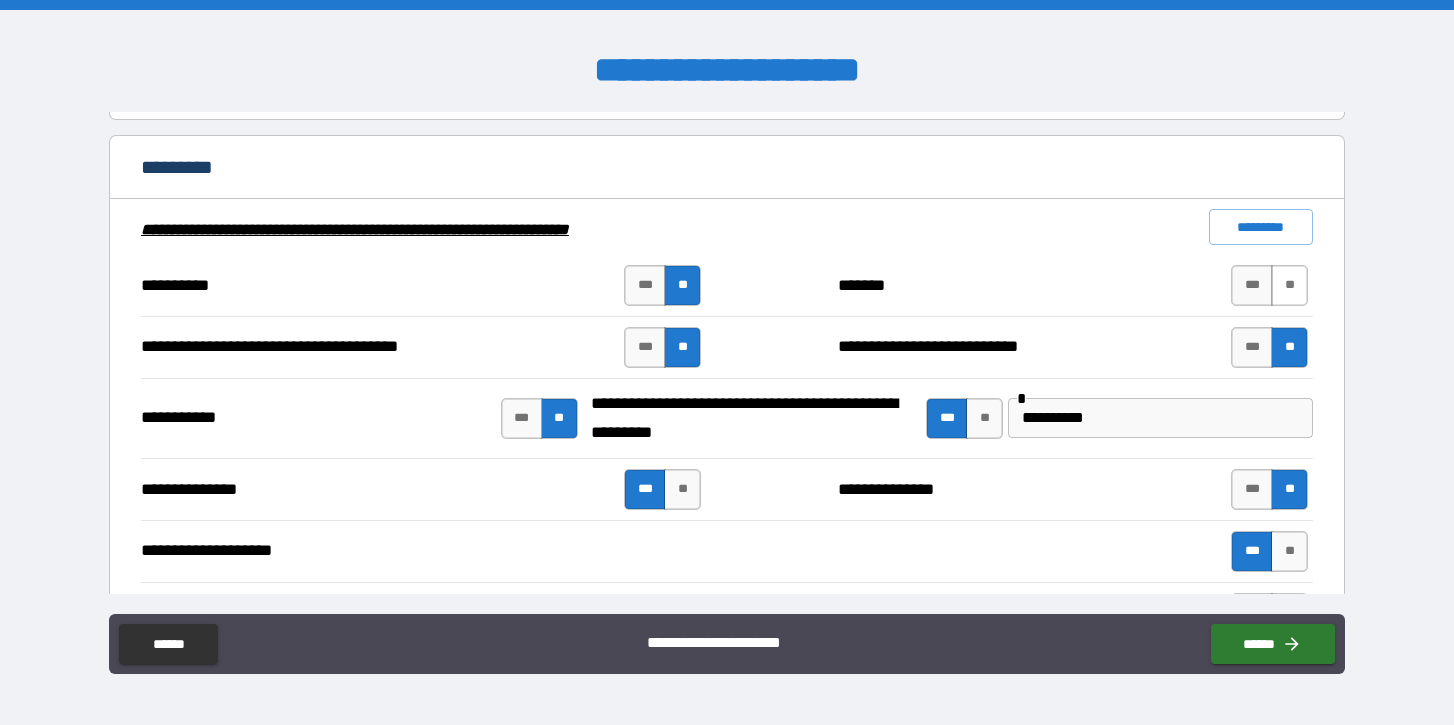 click on "**" at bounding box center [1289, 285] 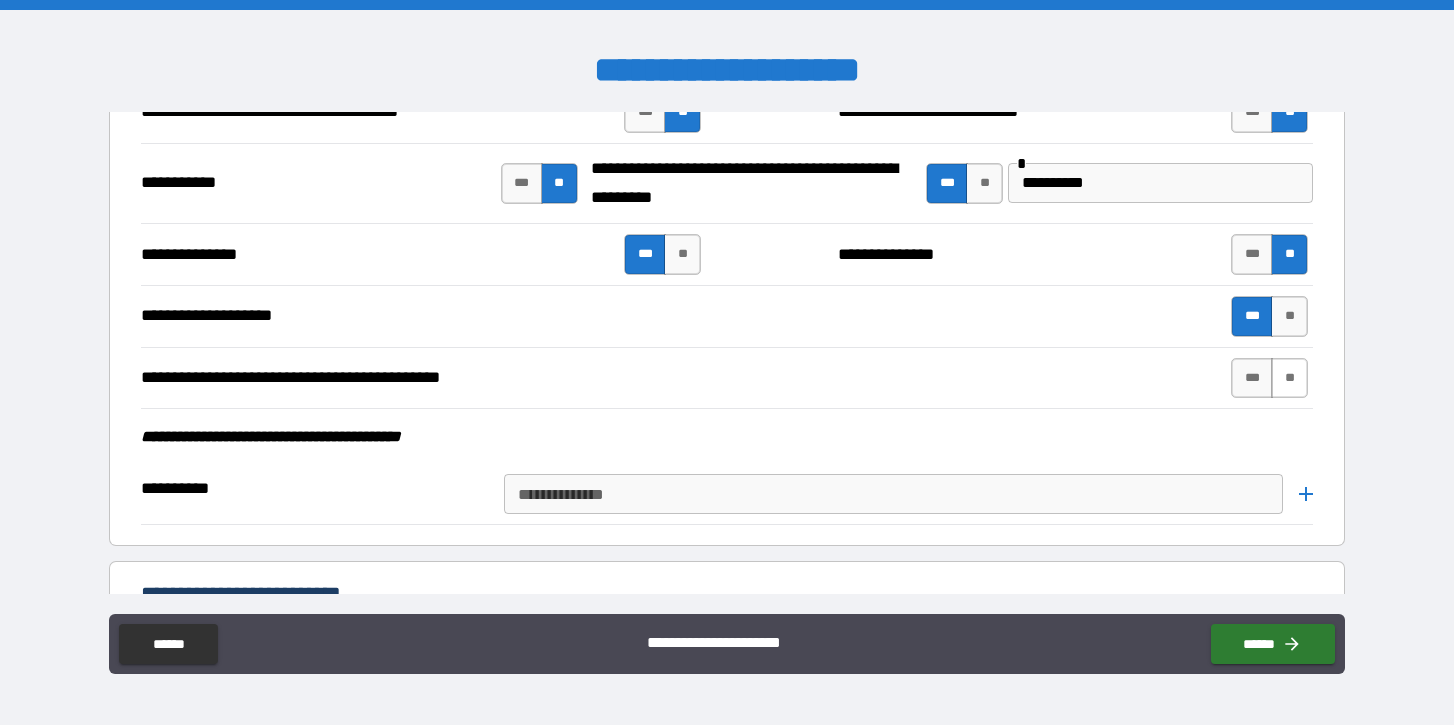 scroll, scrollTop: 2230, scrollLeft: 0, axis: vertical 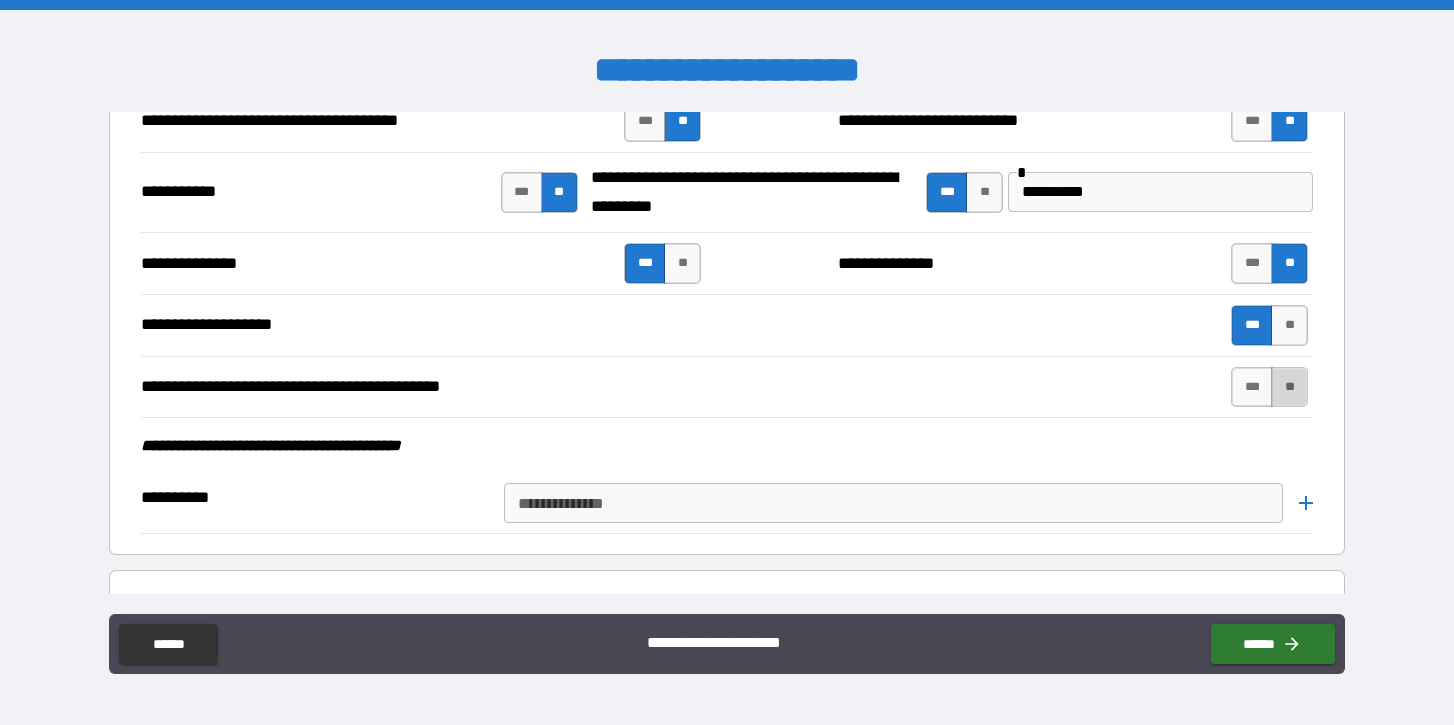 click on "**" at bounding box center [1289, 387] 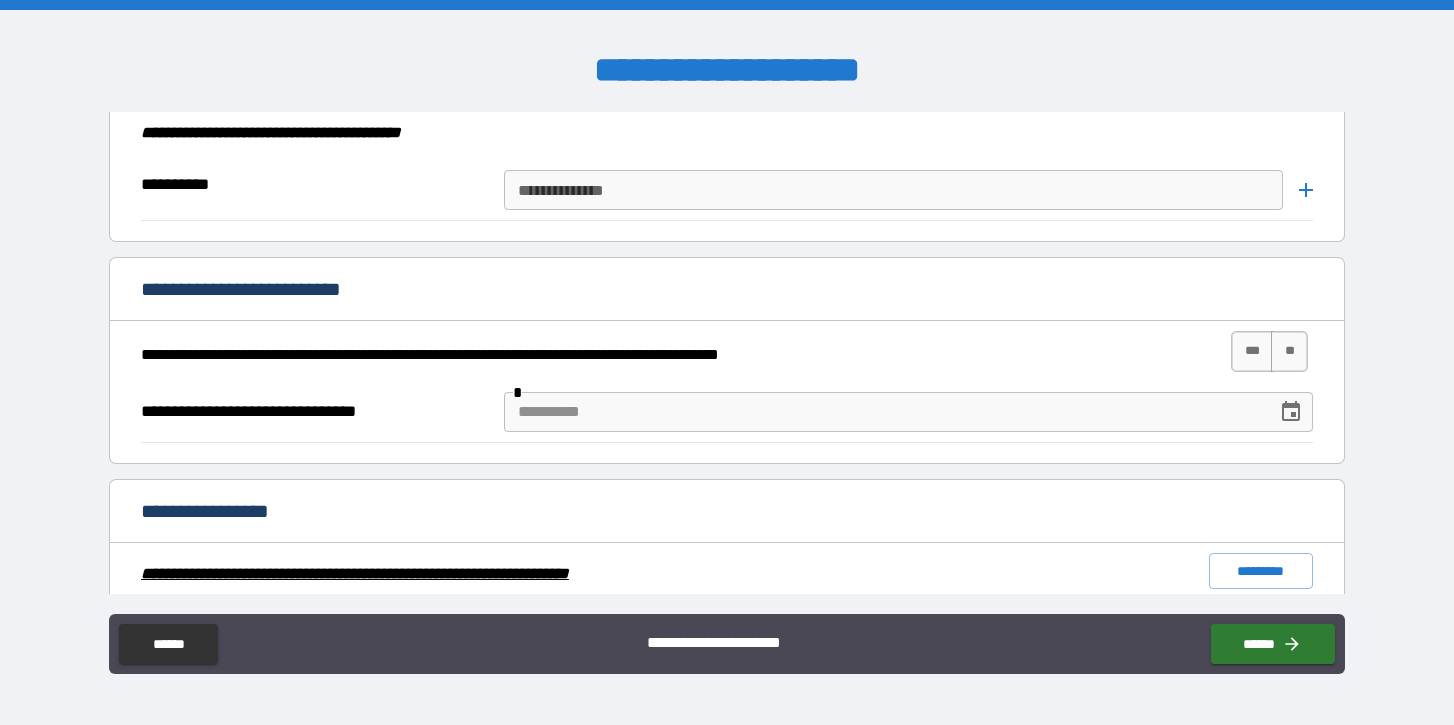 scroll, scrollTop: 2545, scrollLeft: 0, axis: vertical 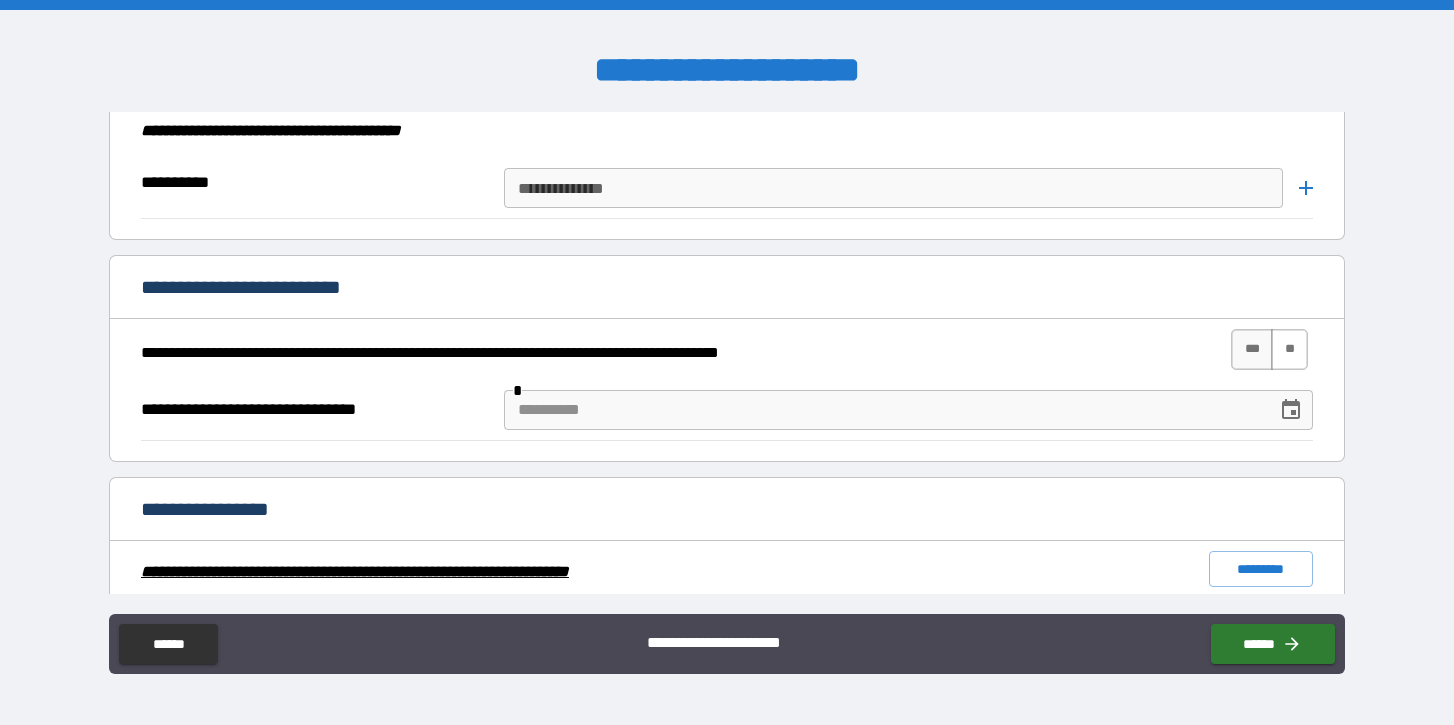 click on "**" at bounding box center (1289, 349) 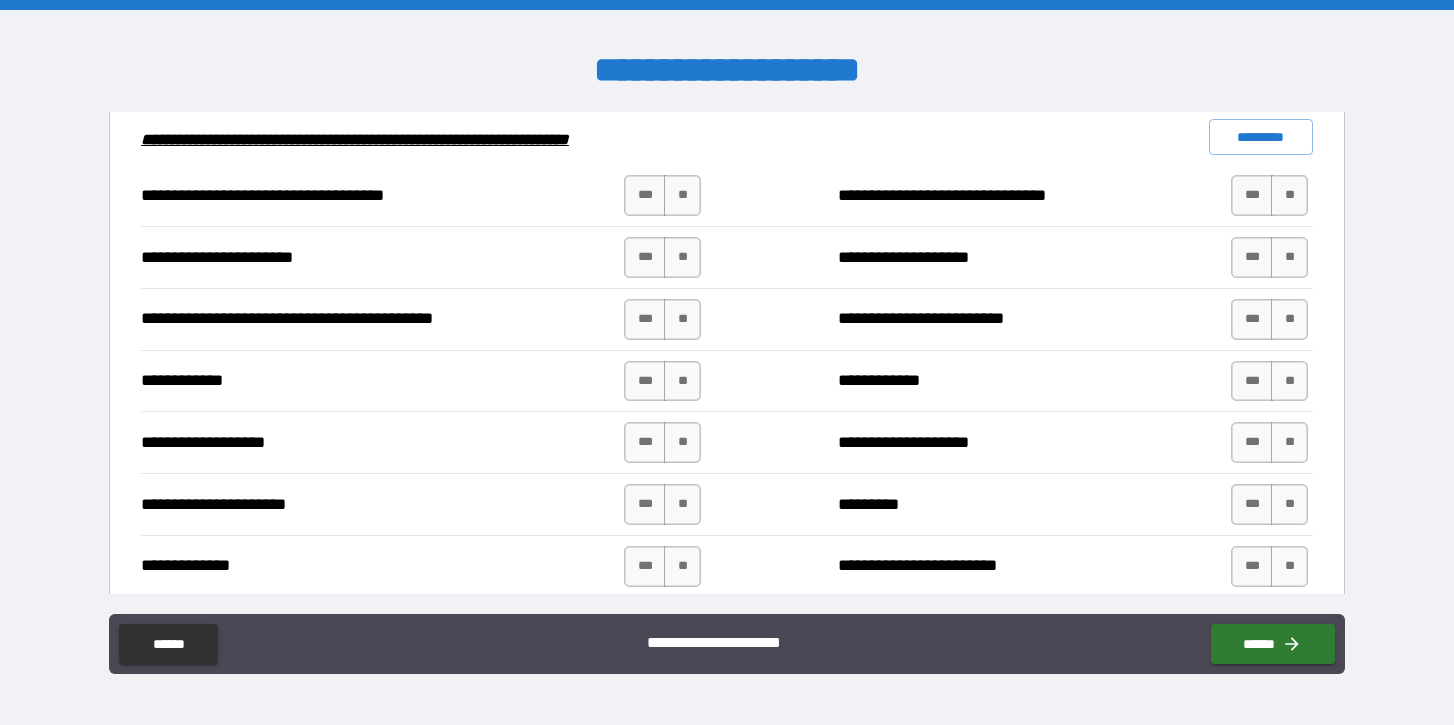 scroll, scrollTop: 2981, scrollLeft: 0, axis: vertical 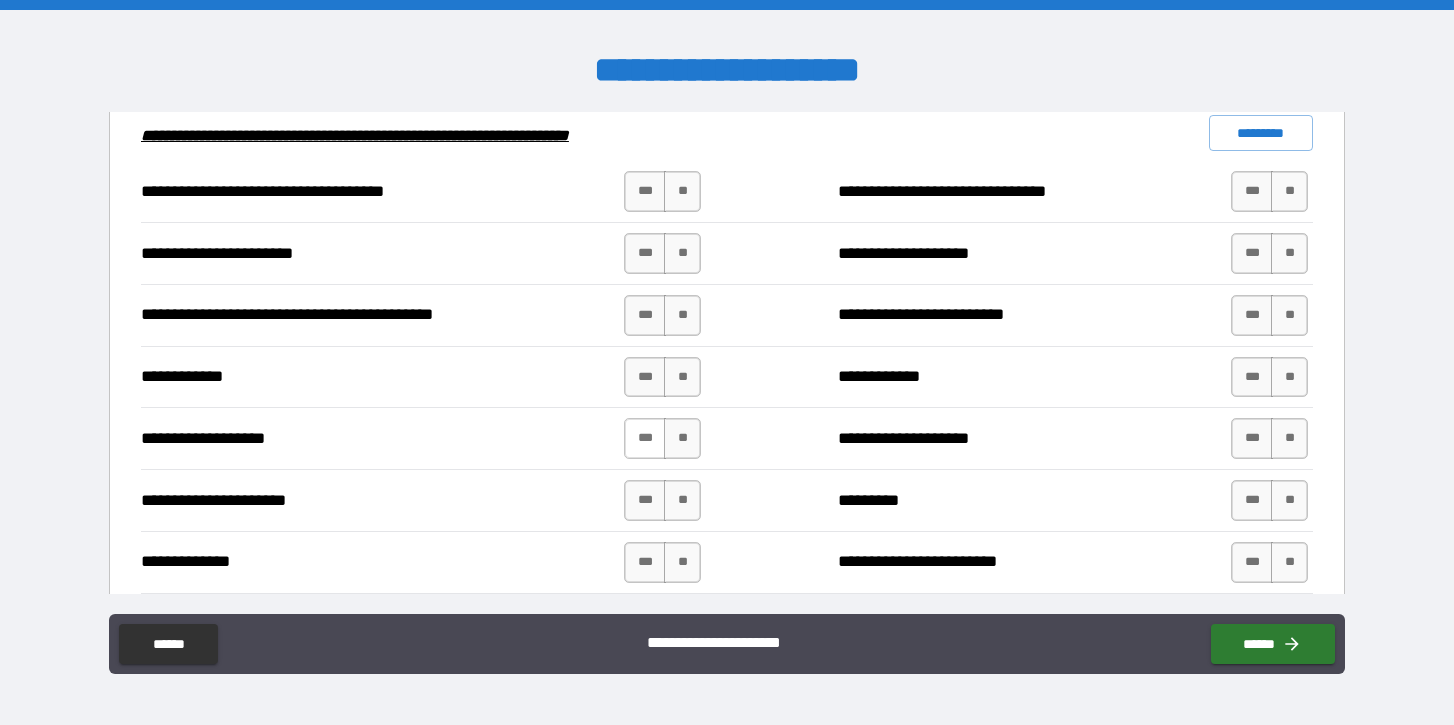 click on "***" at bounding box center [645, 438] 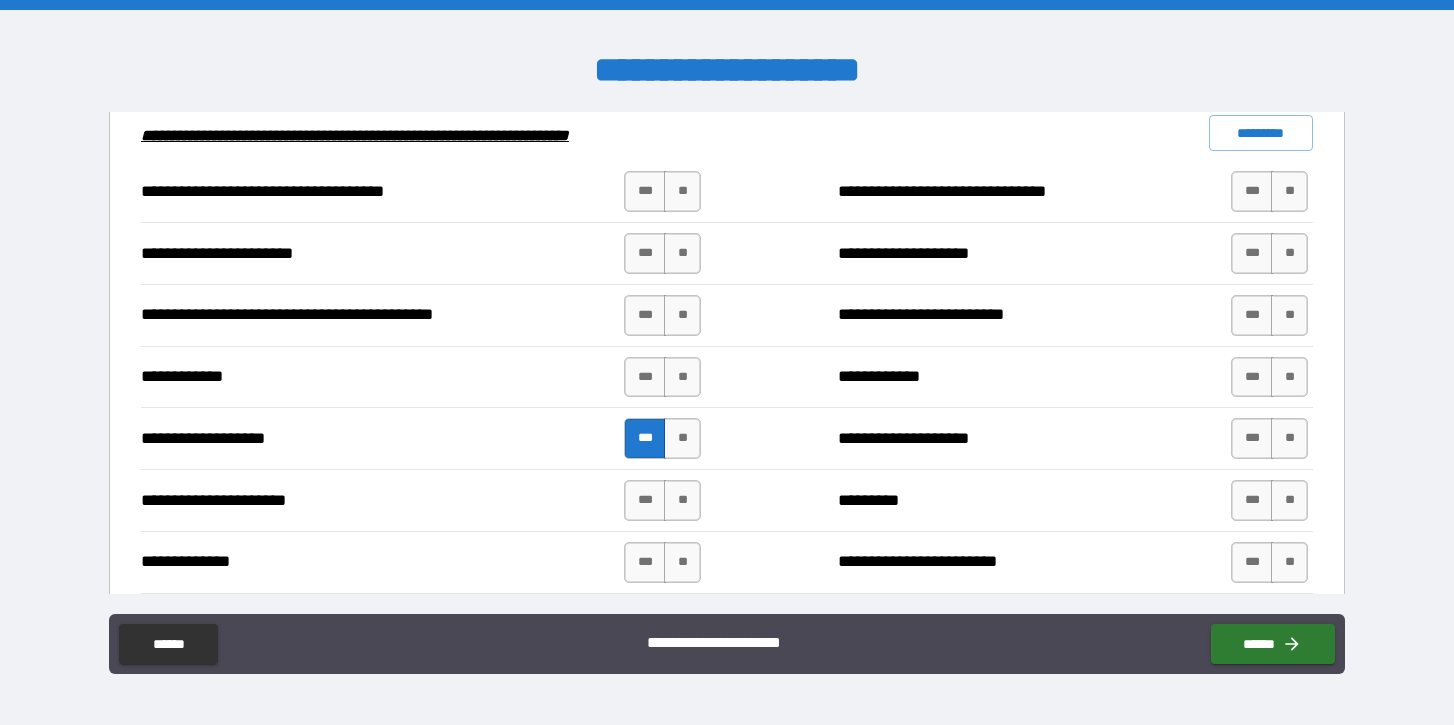 click on "**********" at bounding box center [727, 191] 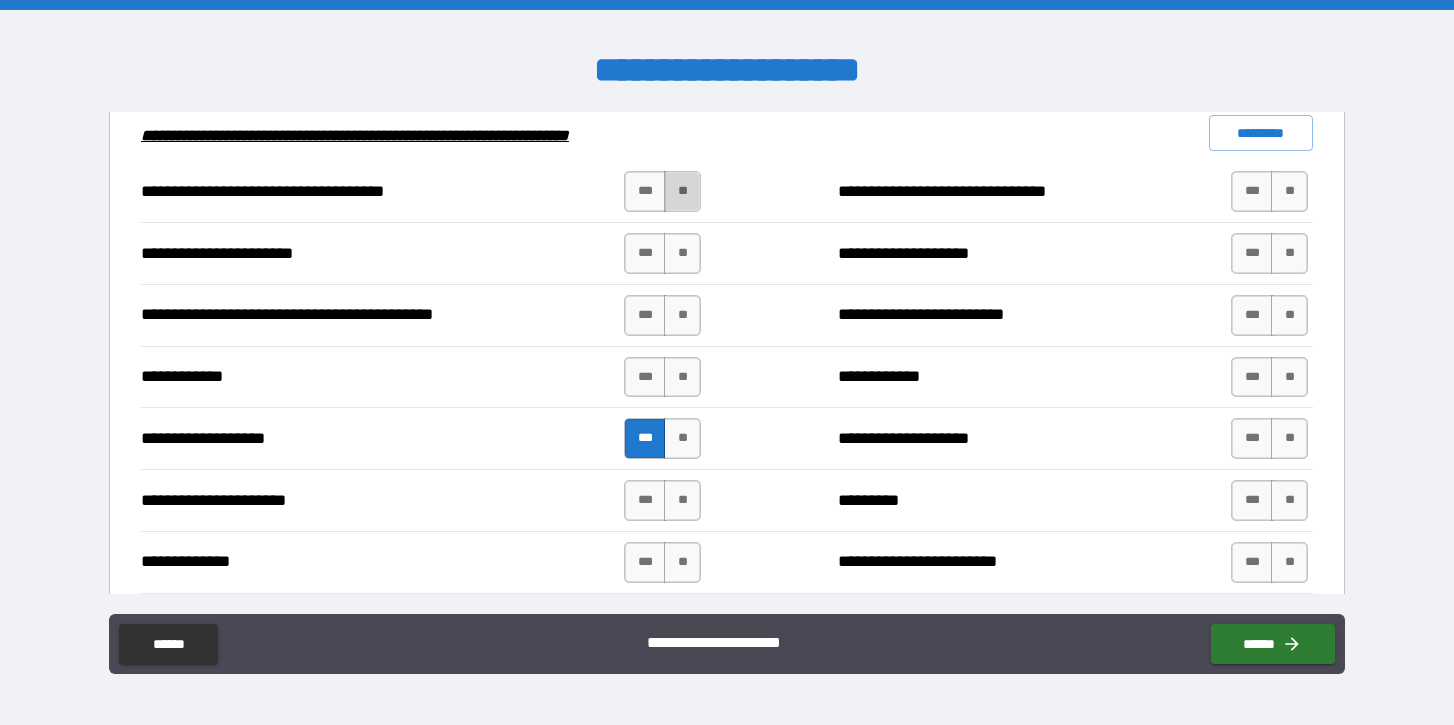 click on "**" at bounding box center [682, 191] 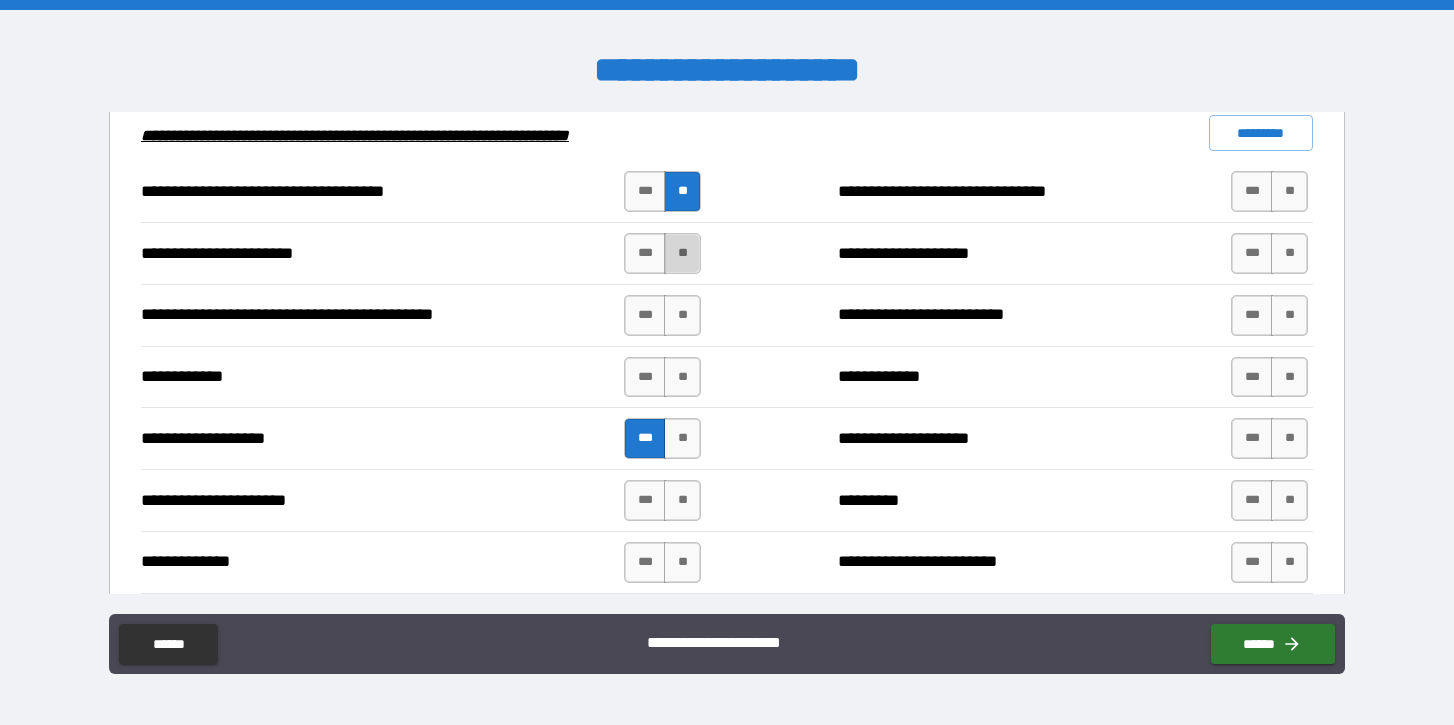 click on "**" at bounding box center (682, 253) 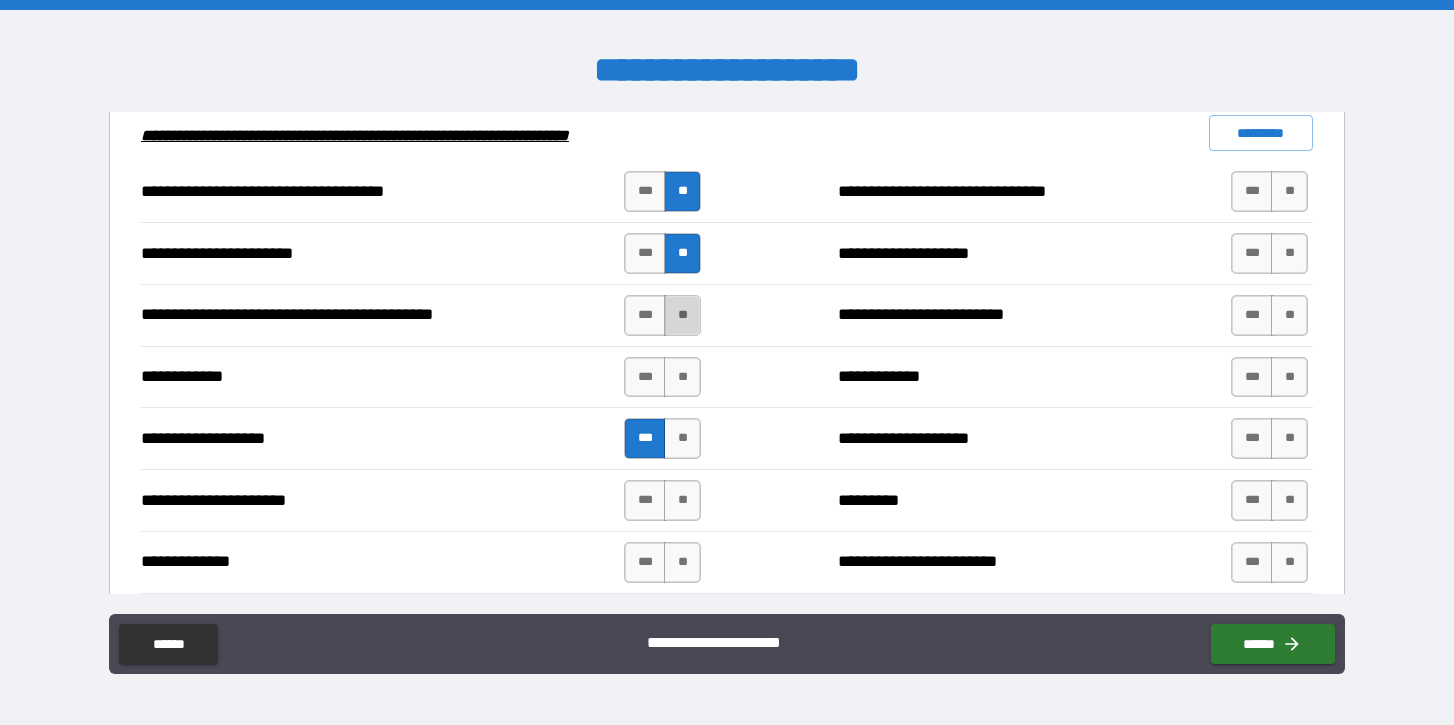 click on "**" at bounding box center [682, 315] 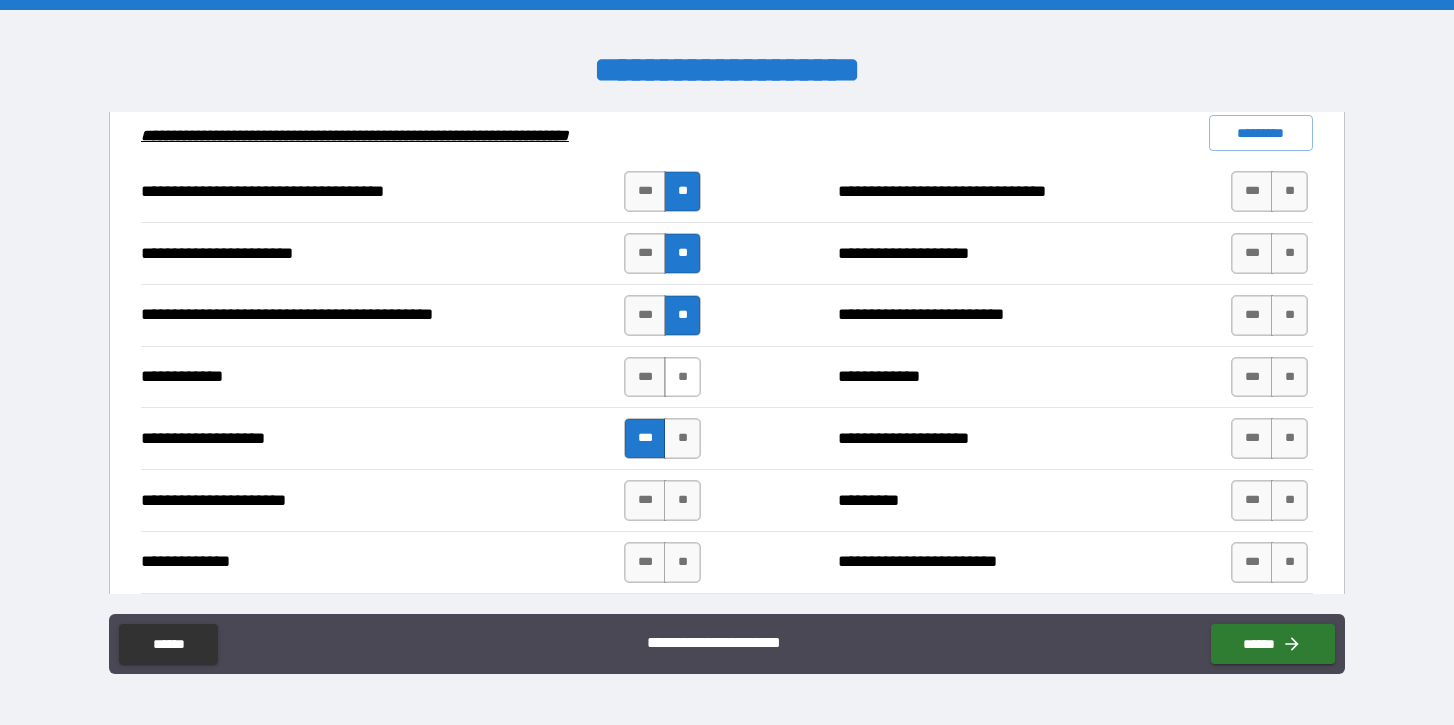 click on "**" at bounding box center (682, 377) 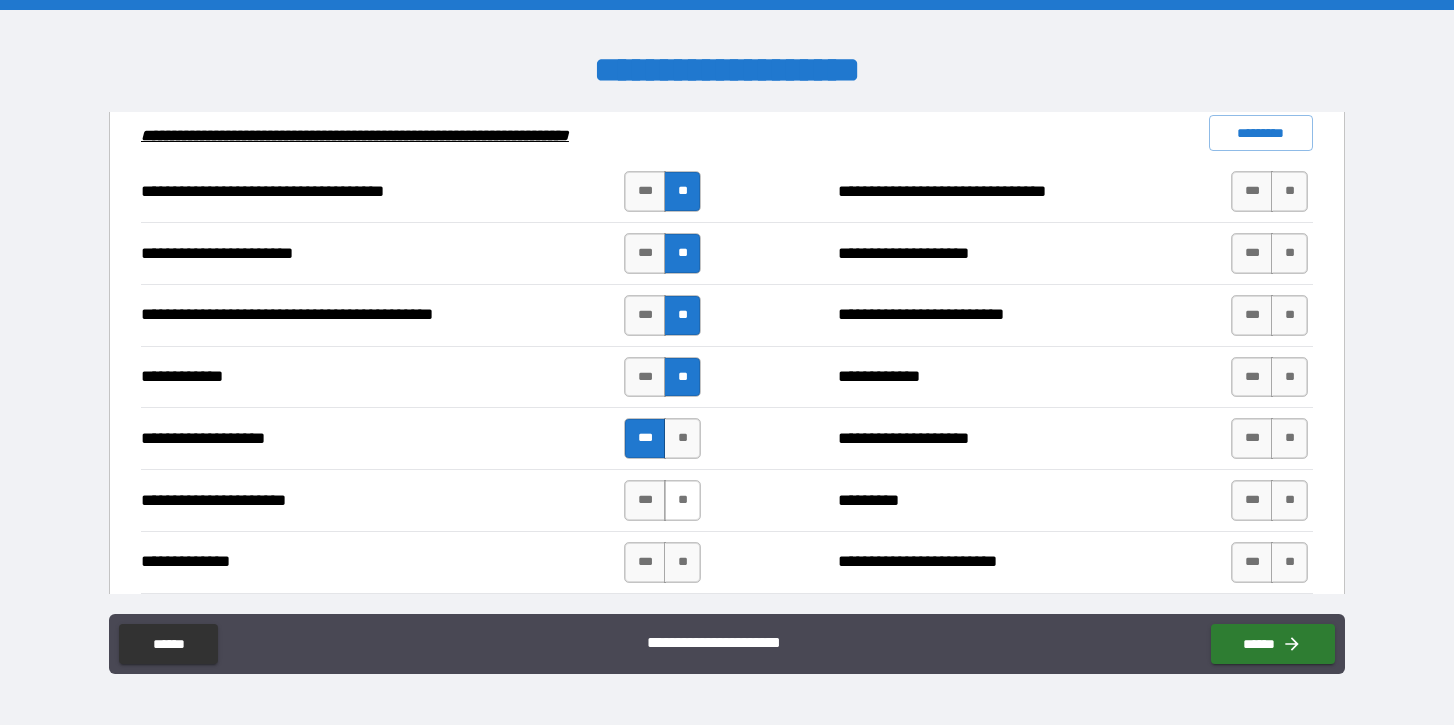 click on "**" at bounding box center (682, 500) 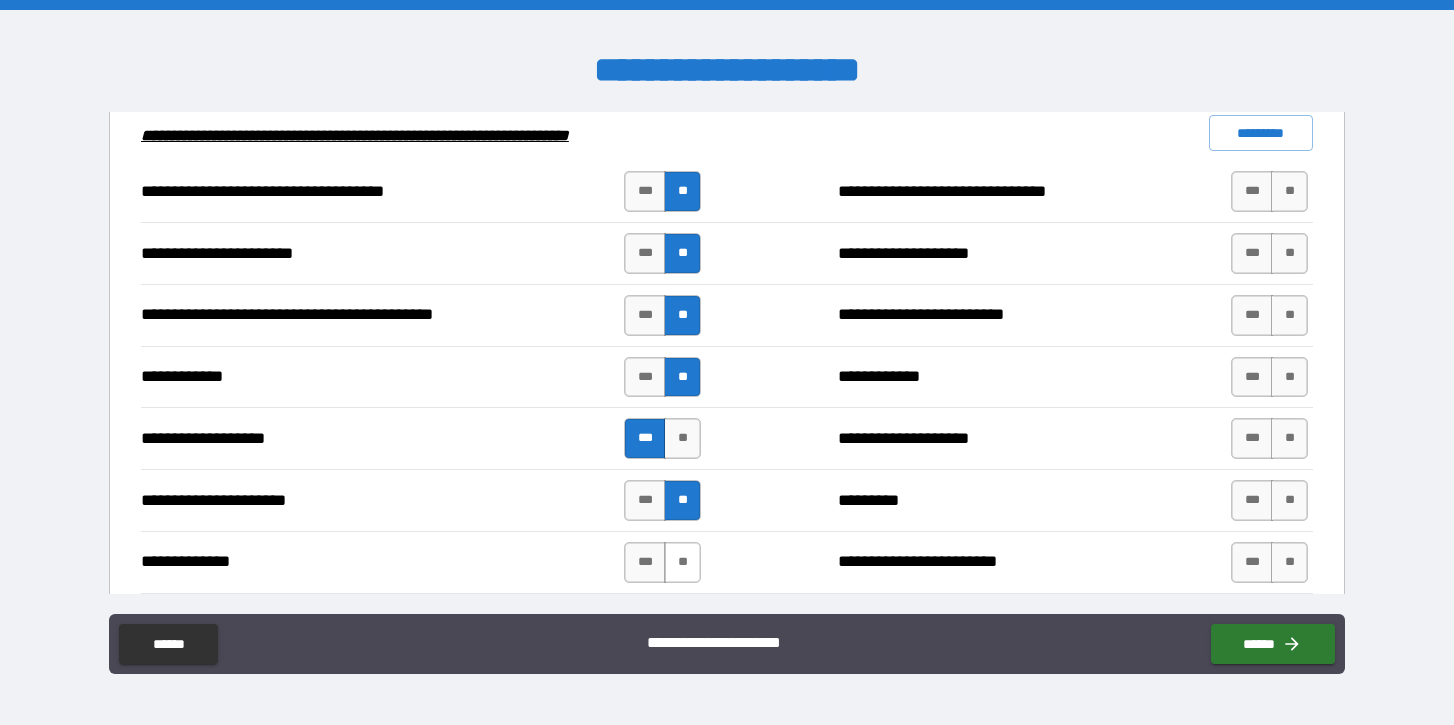 click on "**" at bounding box center [682, 562] 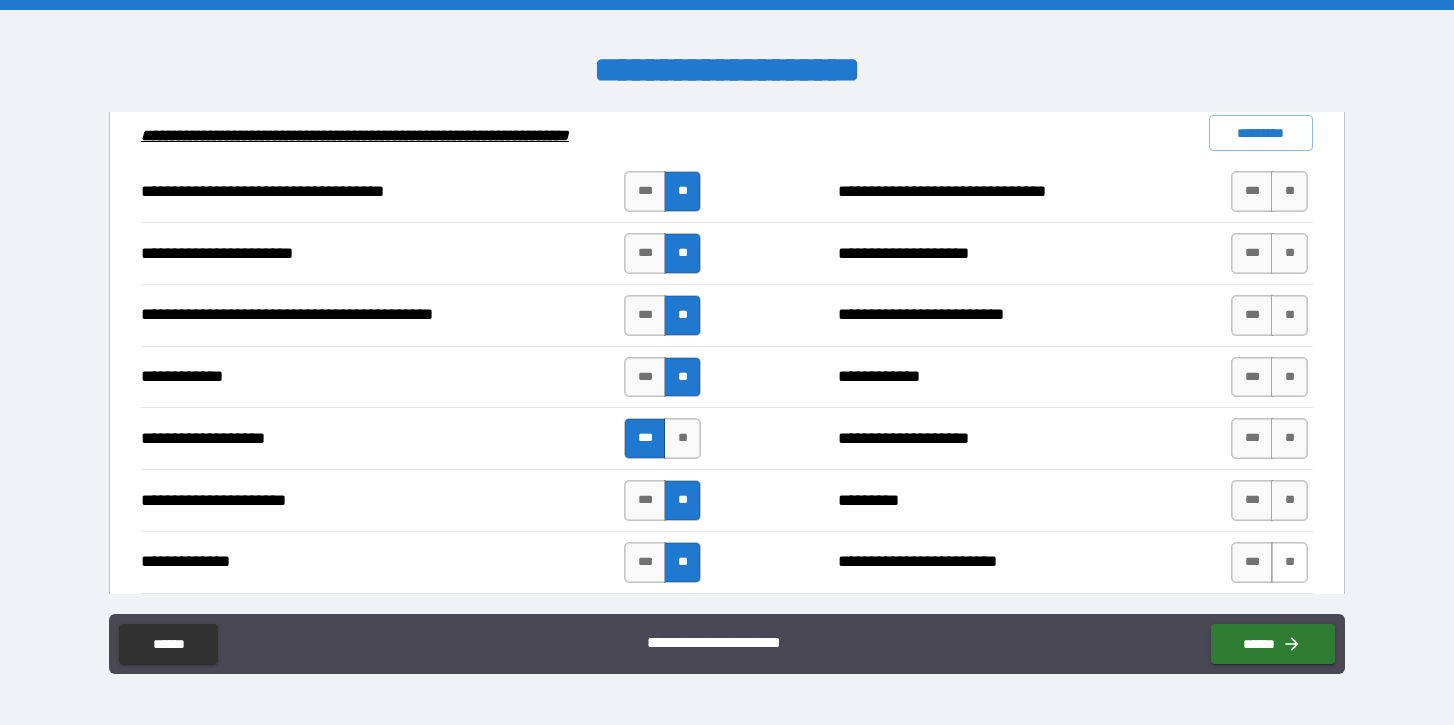 click on "**" at bounding box center (1289, 562) 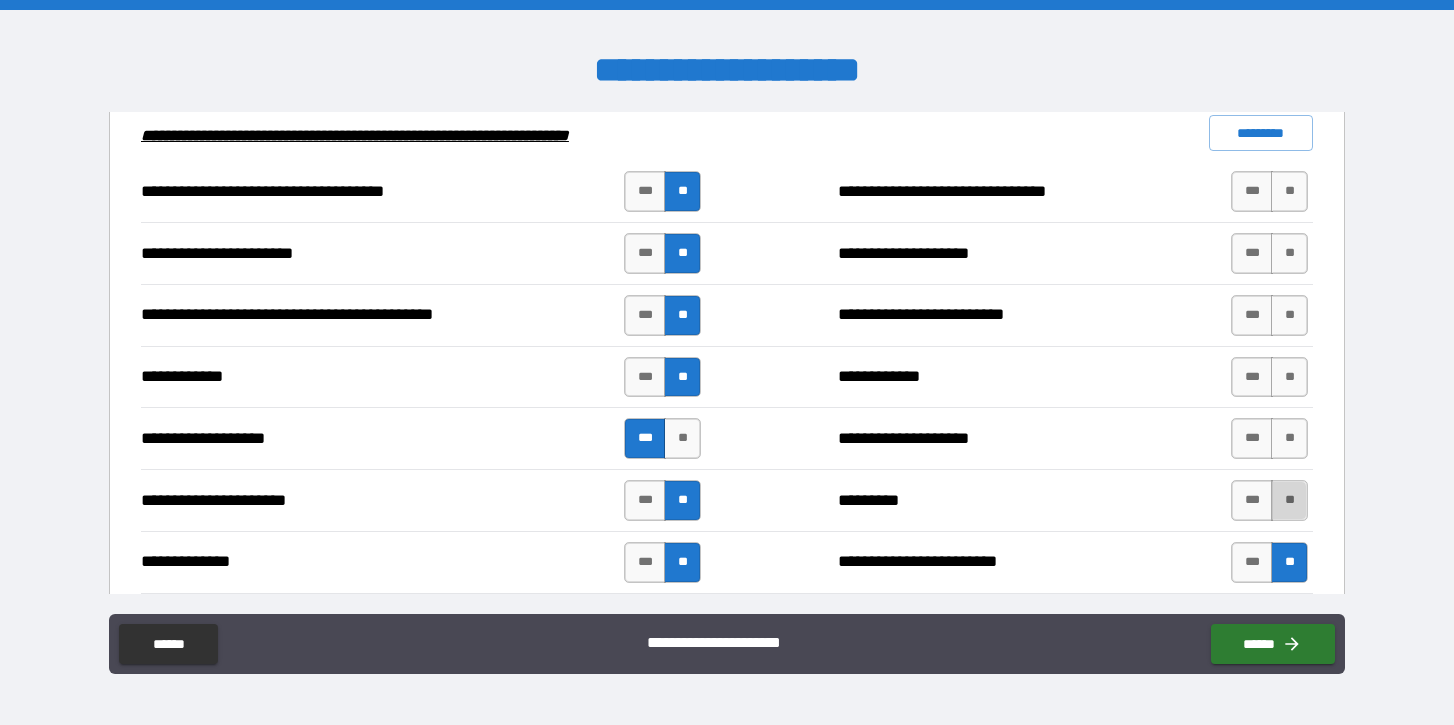 click on "**" at bounding box center (1289, 500) 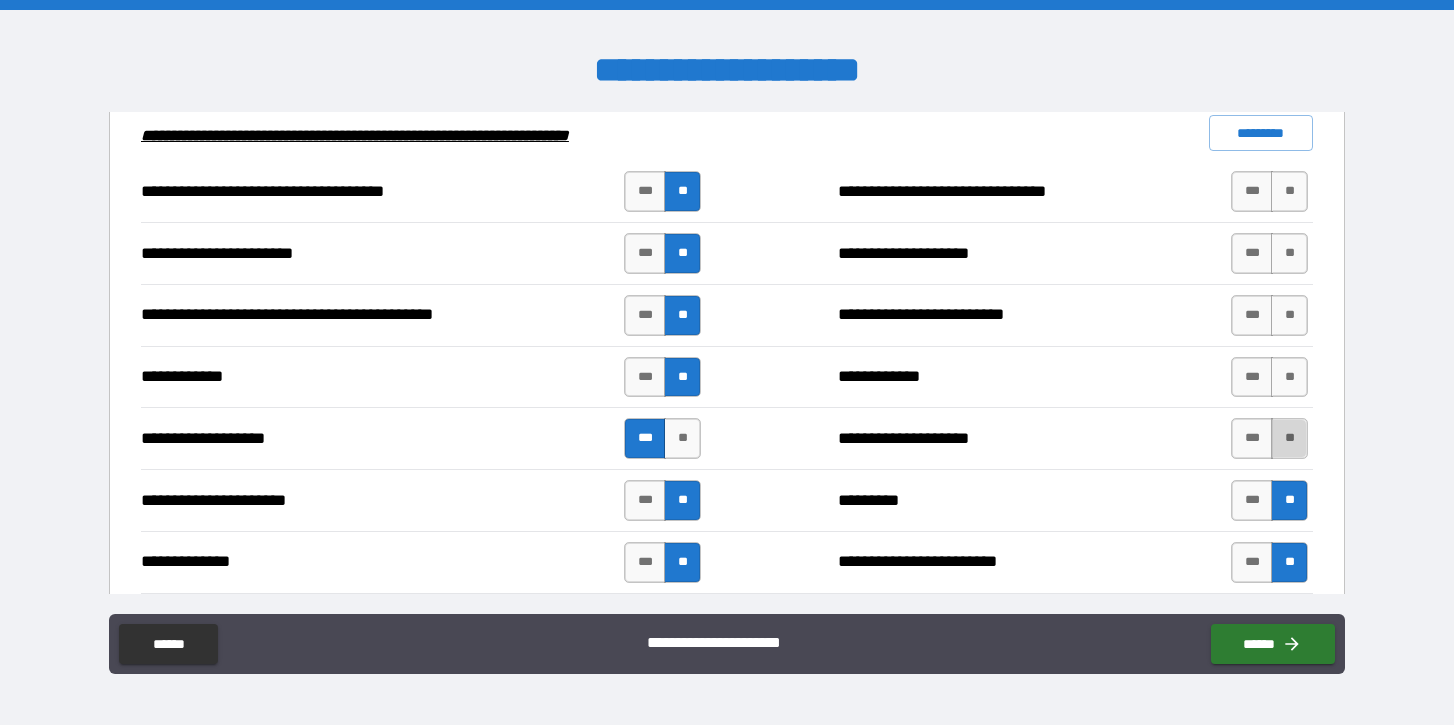 click on "**" at bounding box center [1289, 438] 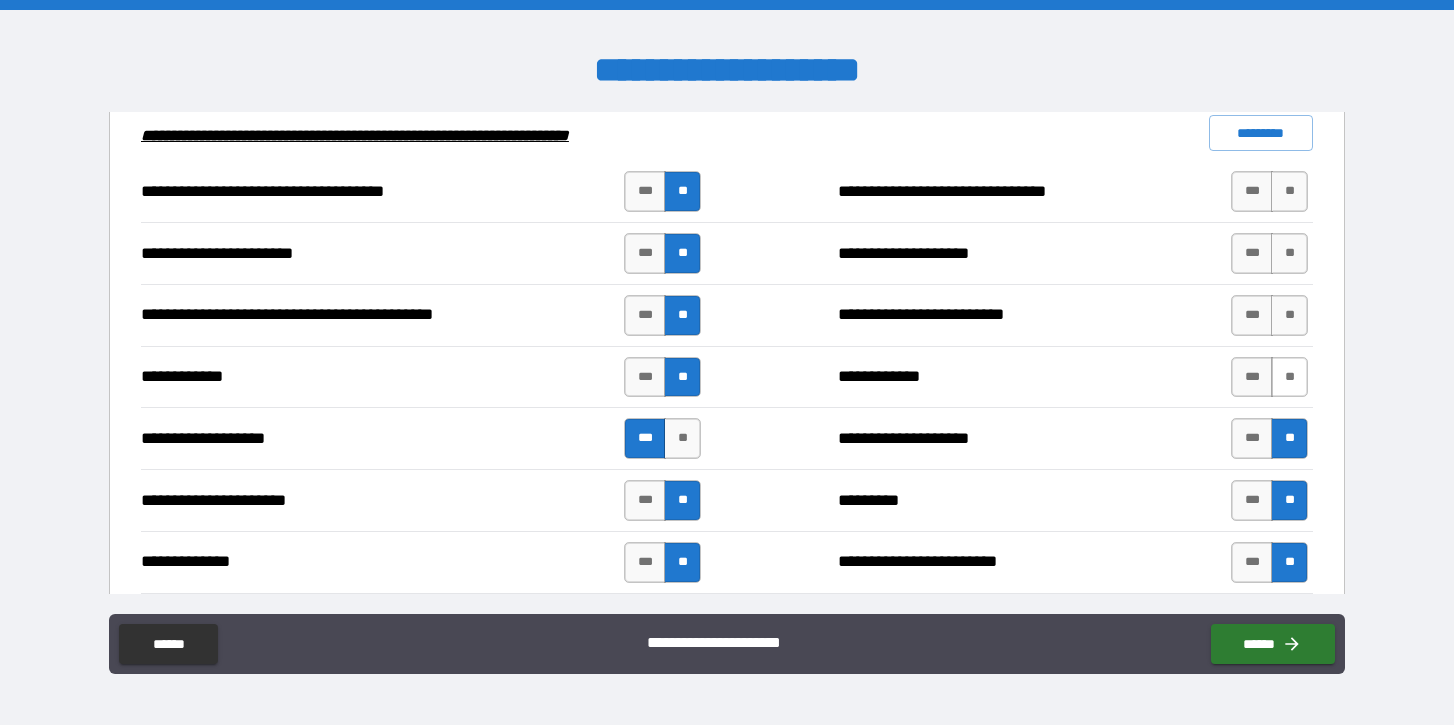 click on "**" at bounding box center (1289, 377) 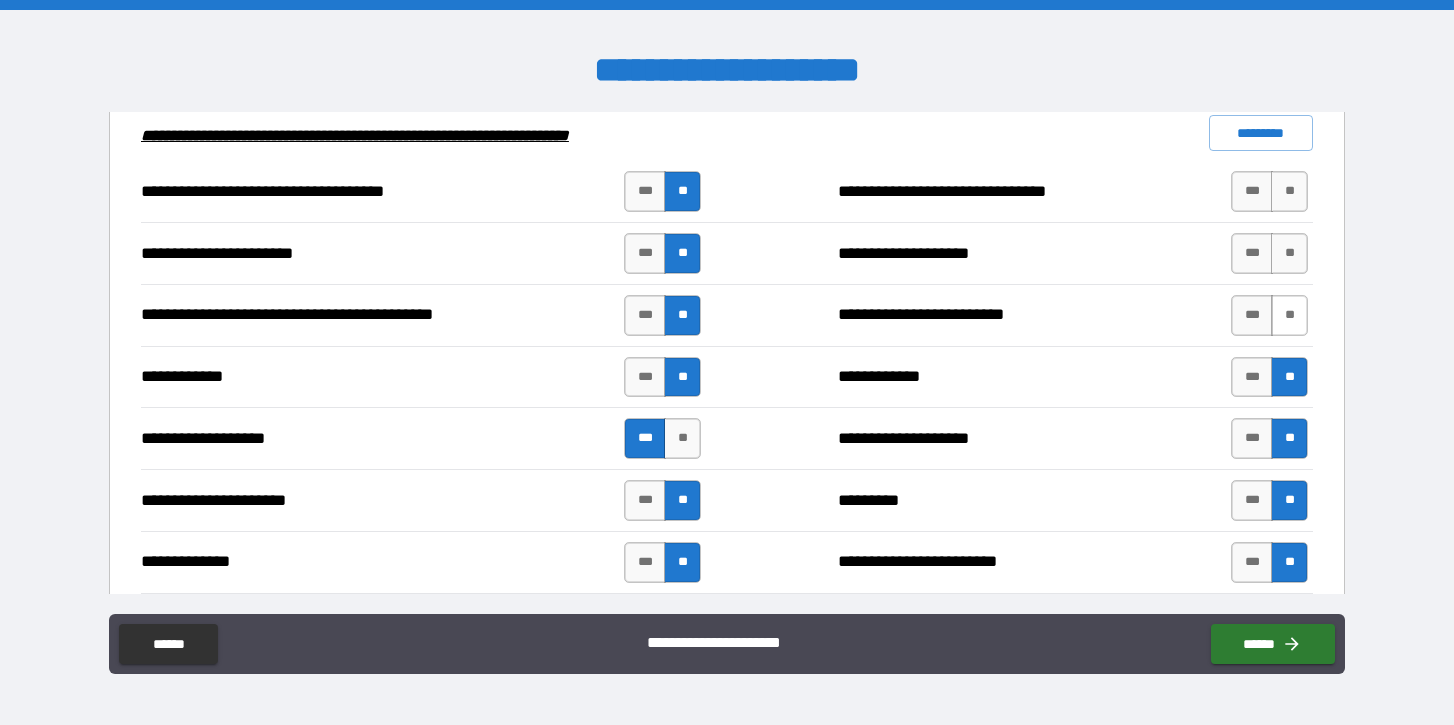 click on "**" at bounding box center (1289, 315) 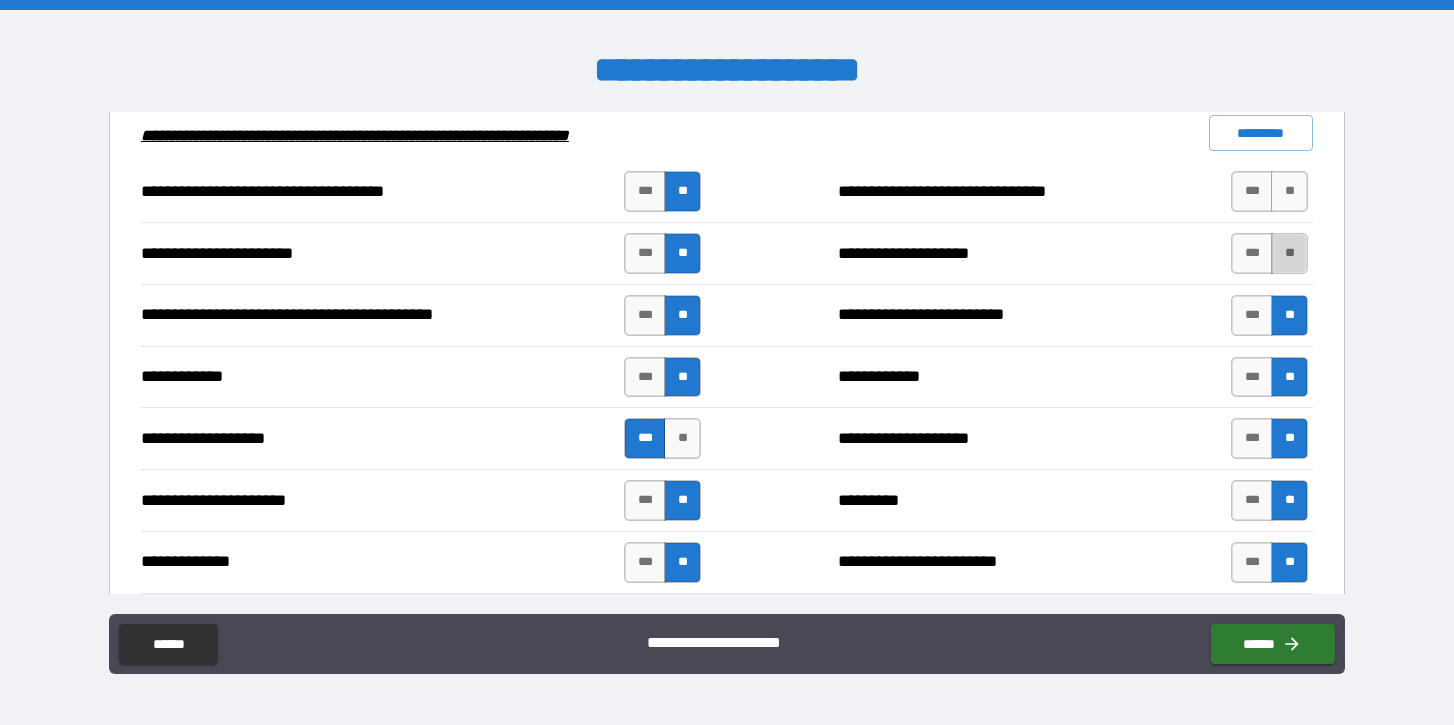 click on "**" at bounding box center (1289, 253) 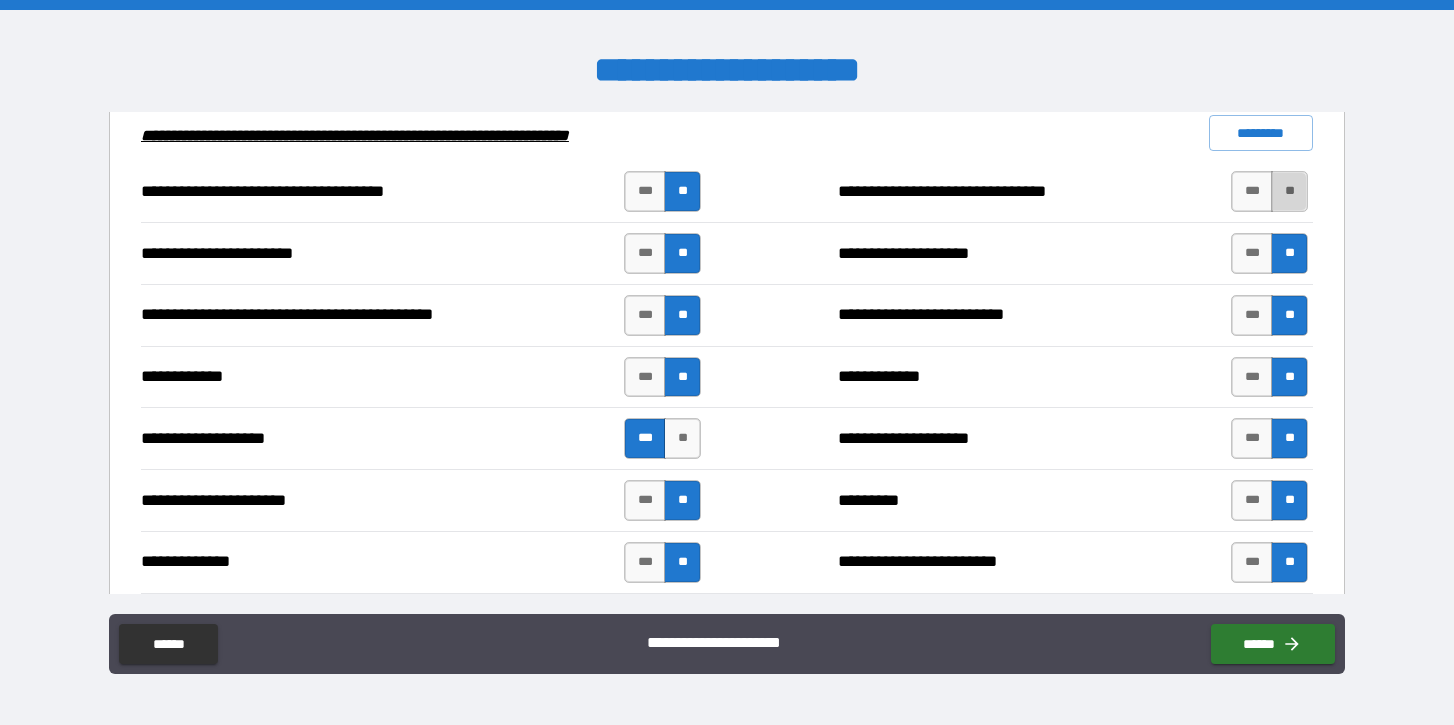 click on "**" at bounding box center (1289, 191) 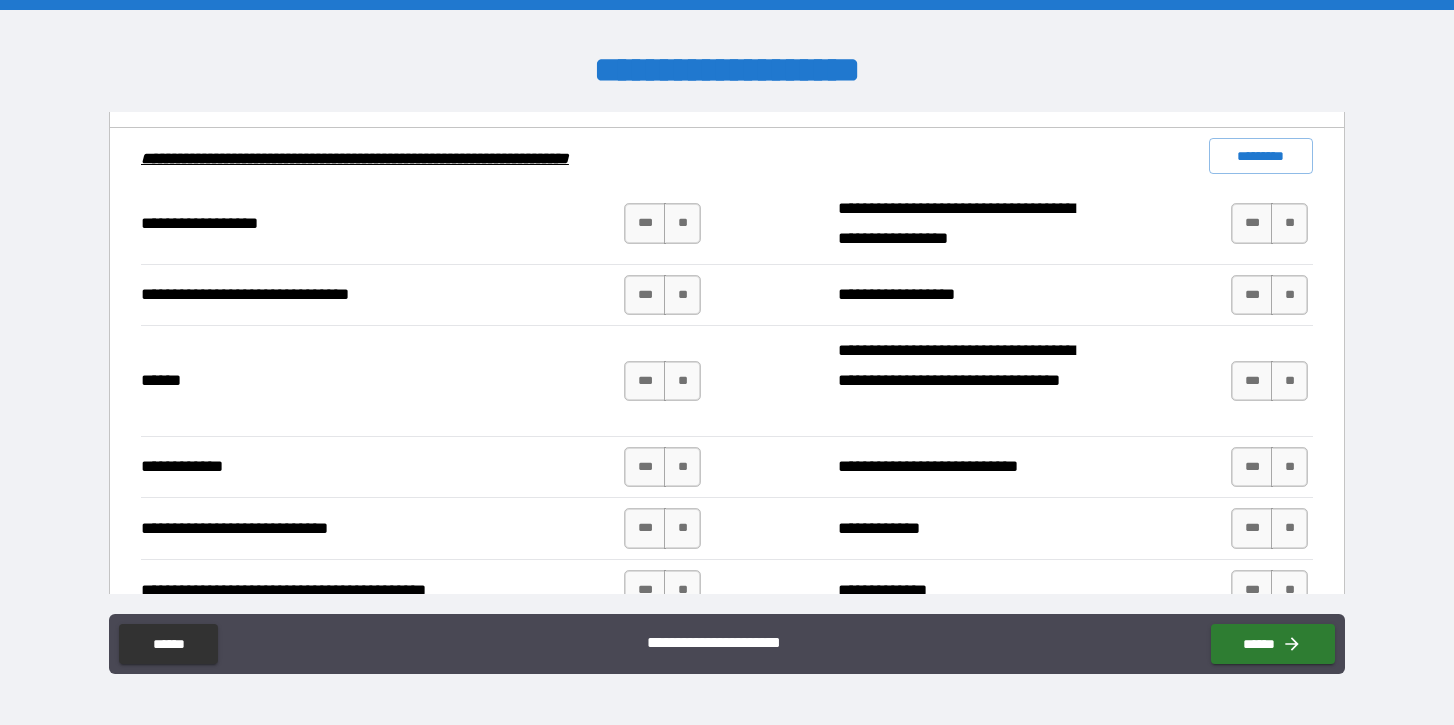 scroll, scrollTop: 3549, scrollLeft: 0, axis: vertical 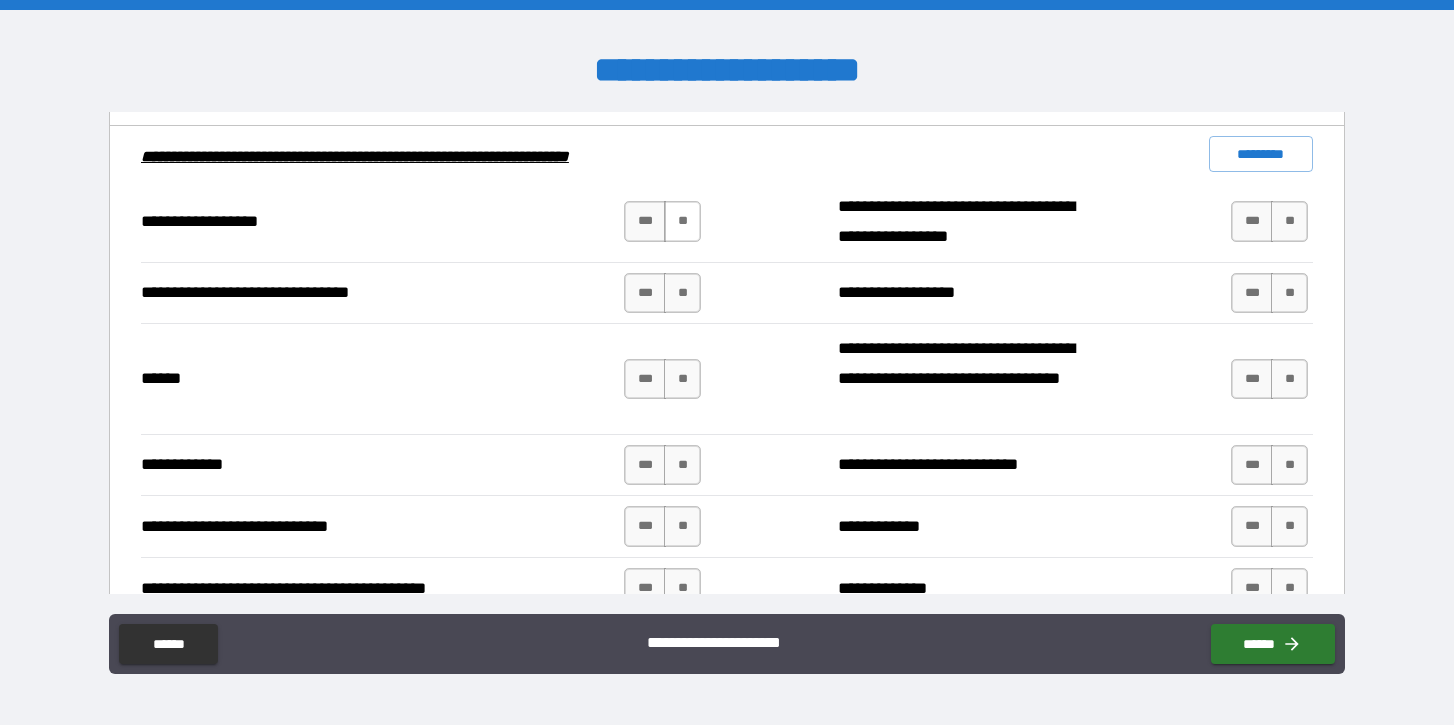 click on "**" at bounding box center [682, 221] 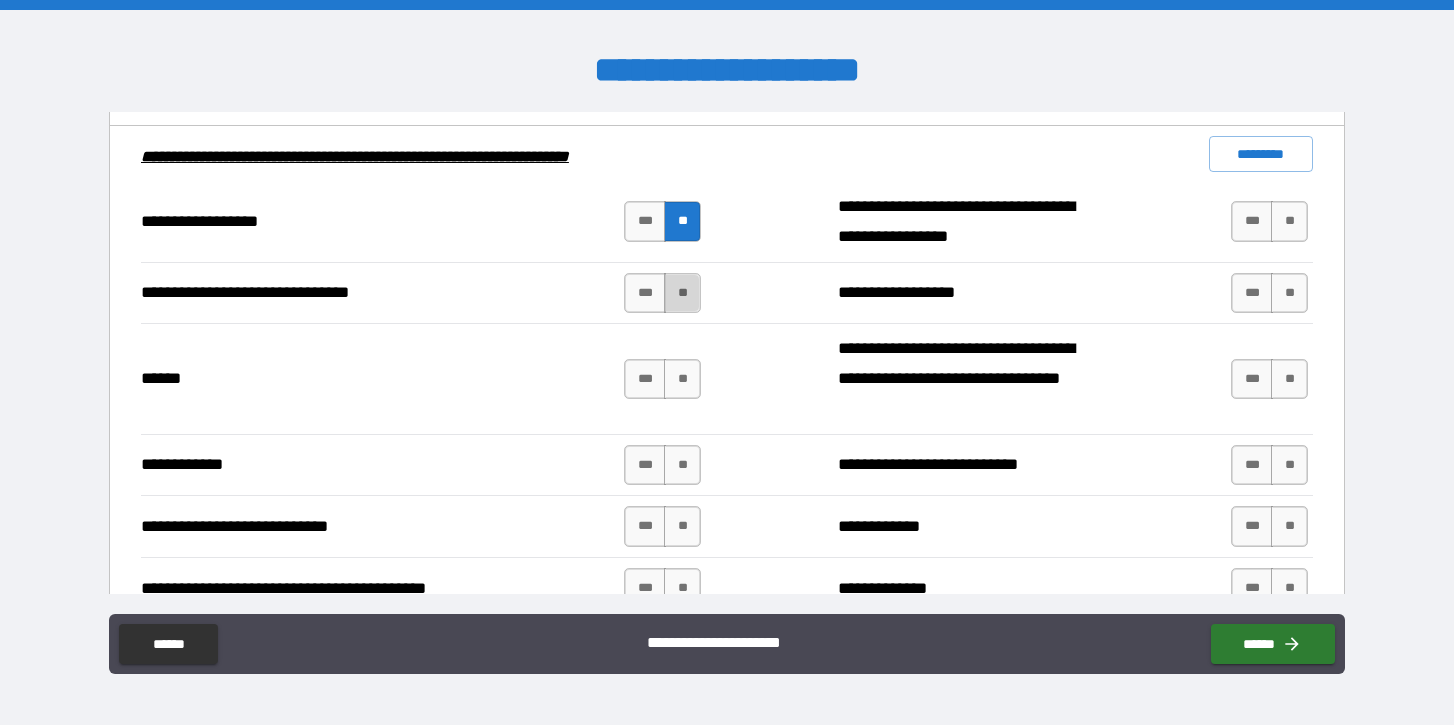 click on "**" at bounding box center [682, 293] 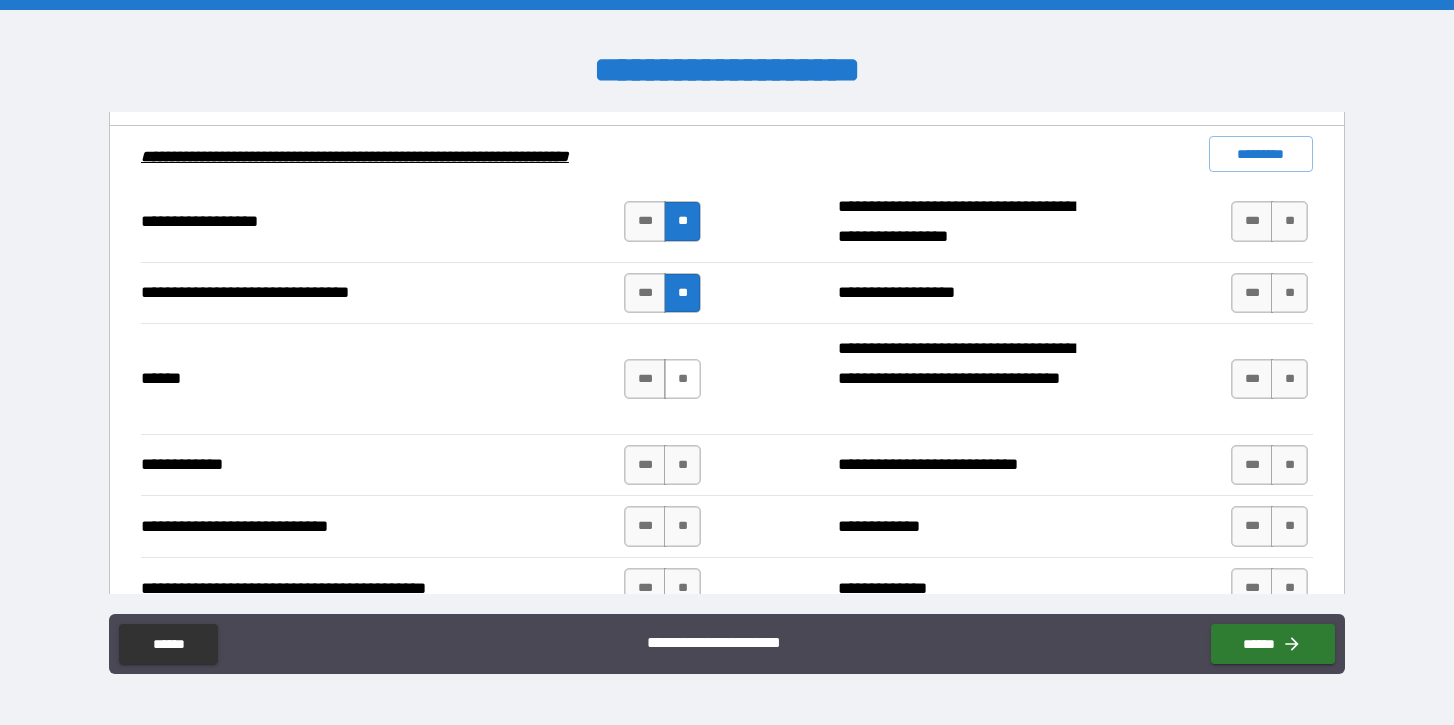 click on "**" at bounding box center (682, 379) 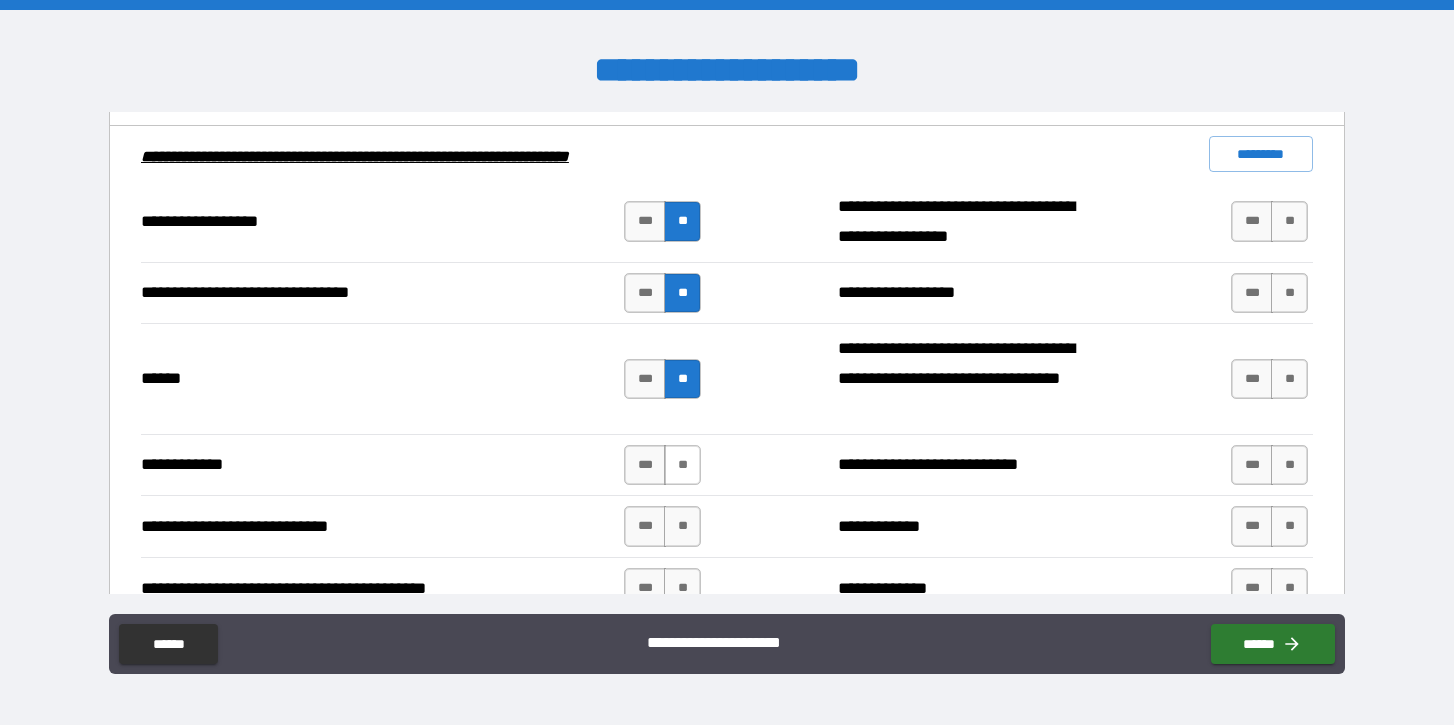 click on "**" at bounding box center (682, 465) 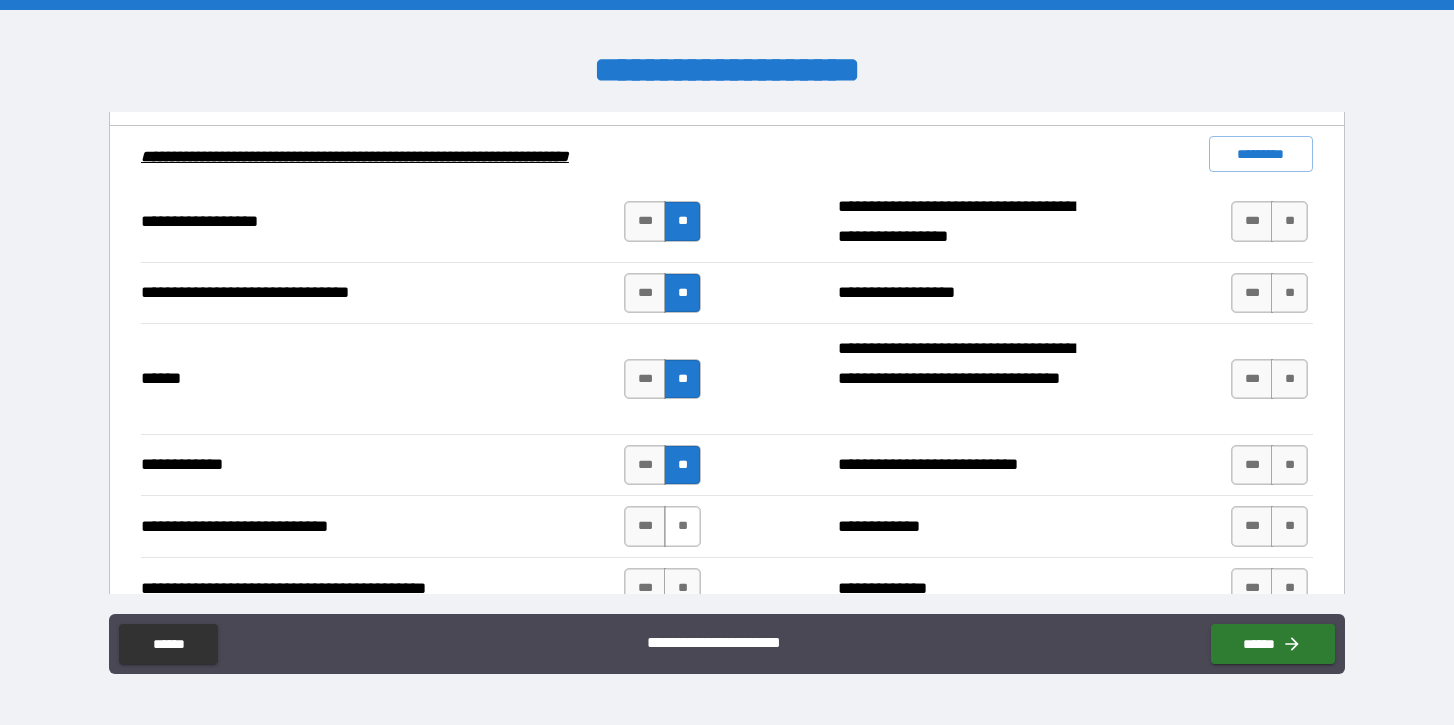 click on "**" at bounding box center [682, 526] 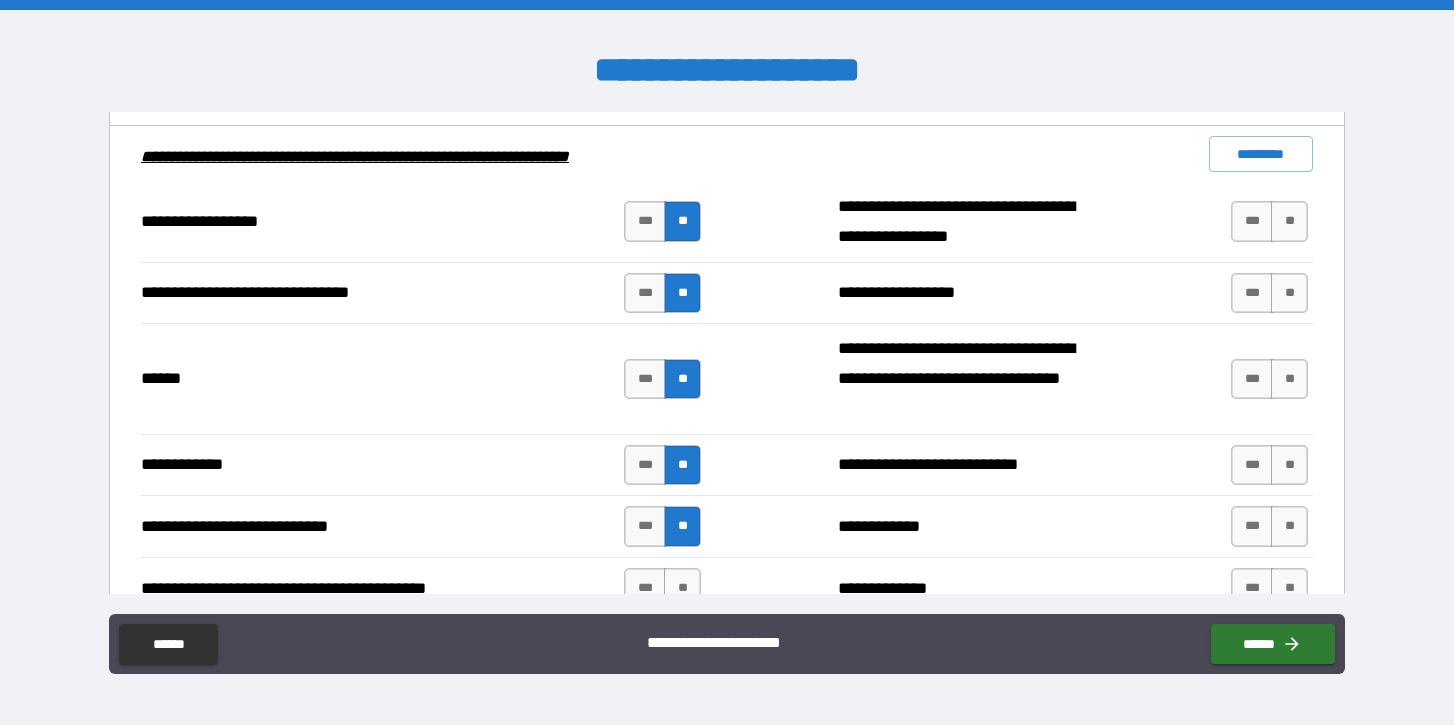 click on "**********" at bounding box center [727, 646] 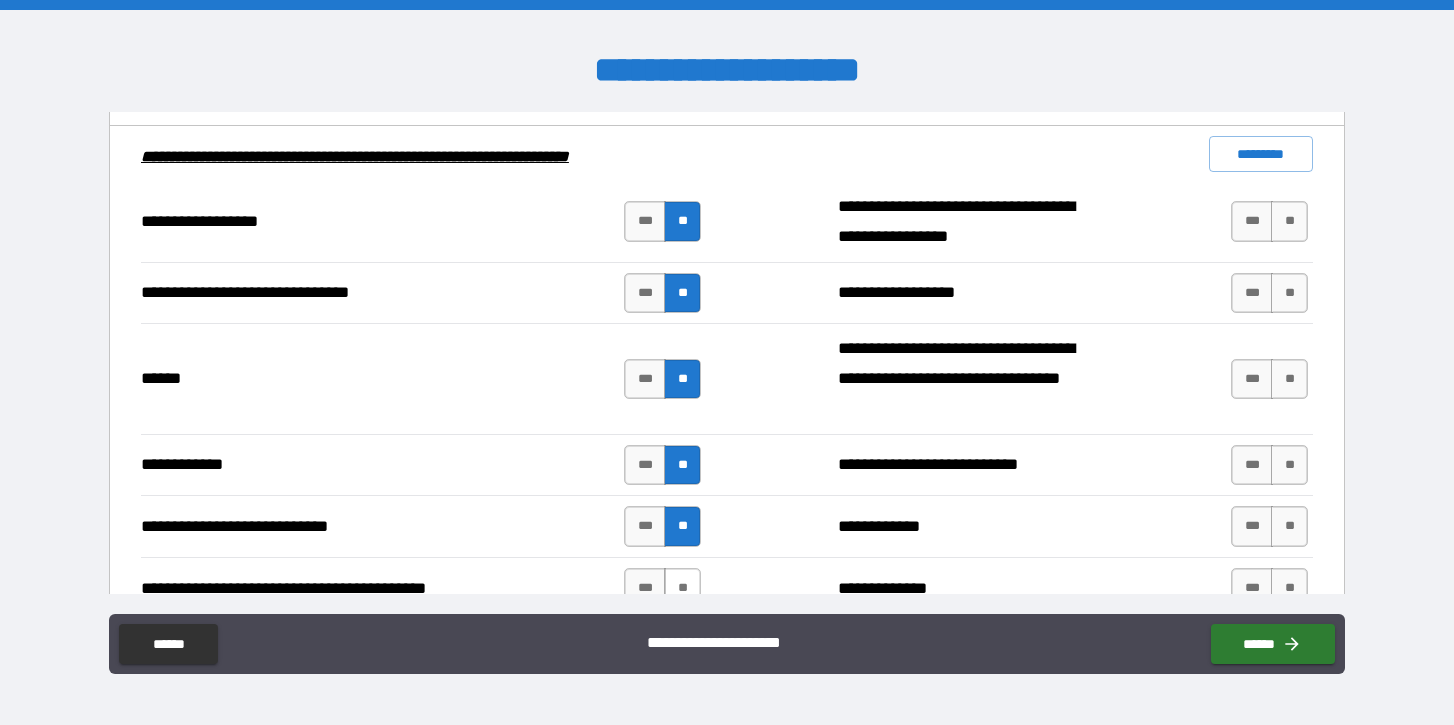 click on "**" at bounding box center [682, 588] 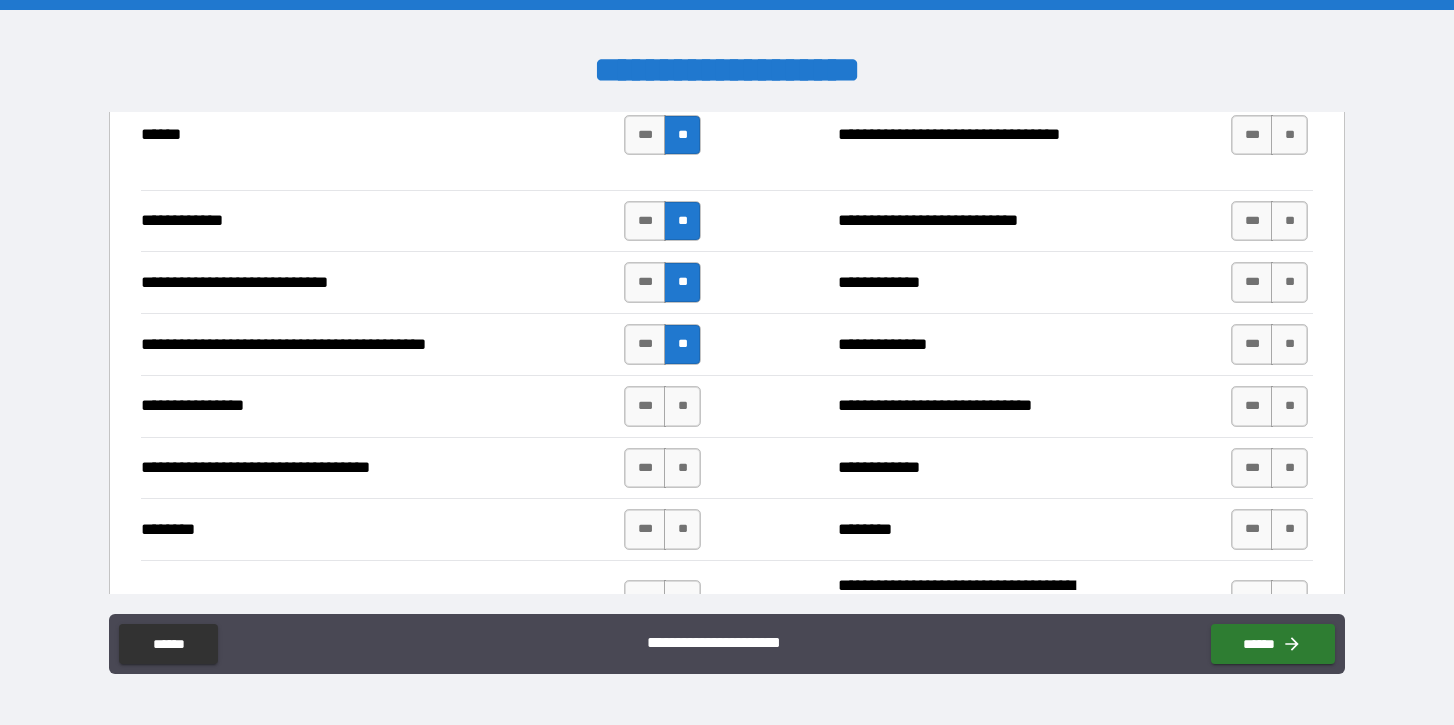scroll, scrollTop: 3852, scrollLeft: 0, axis: vertical 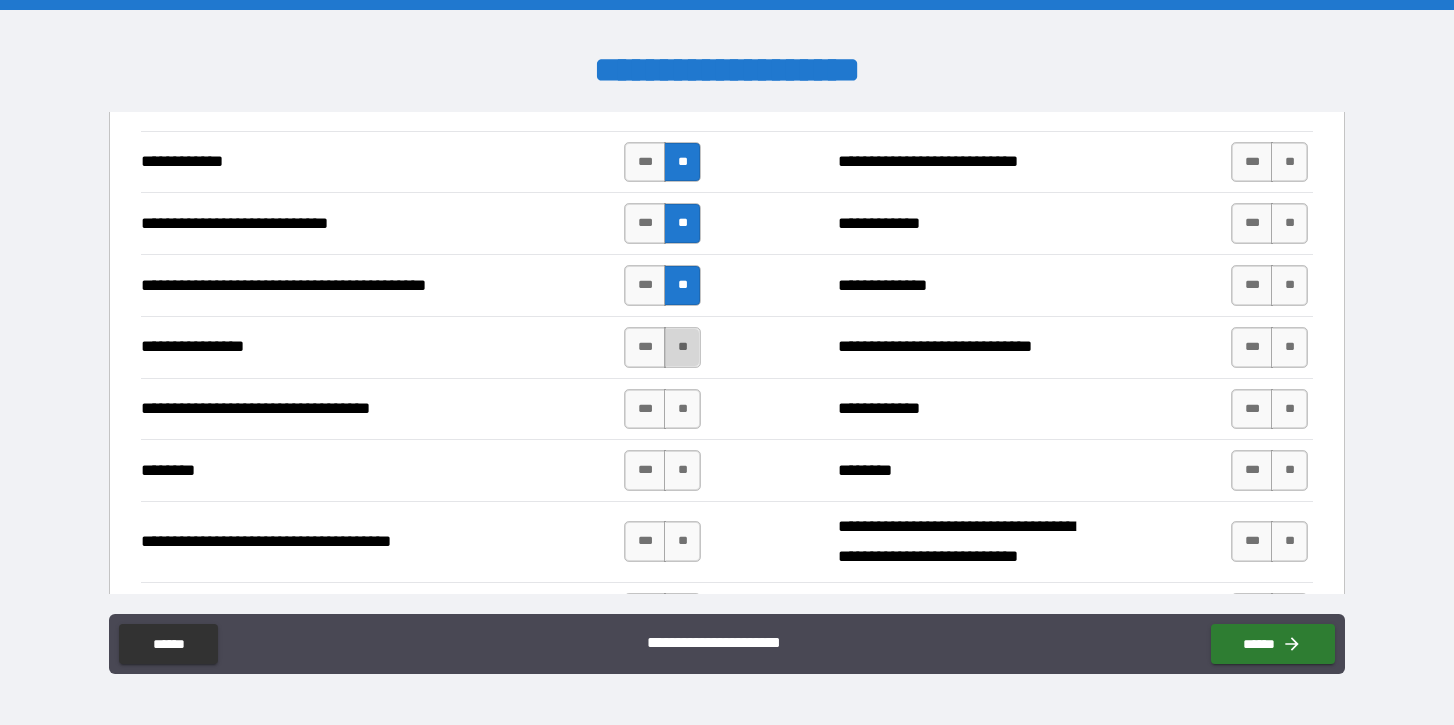 click on "**" at bounding box center [682, 347] 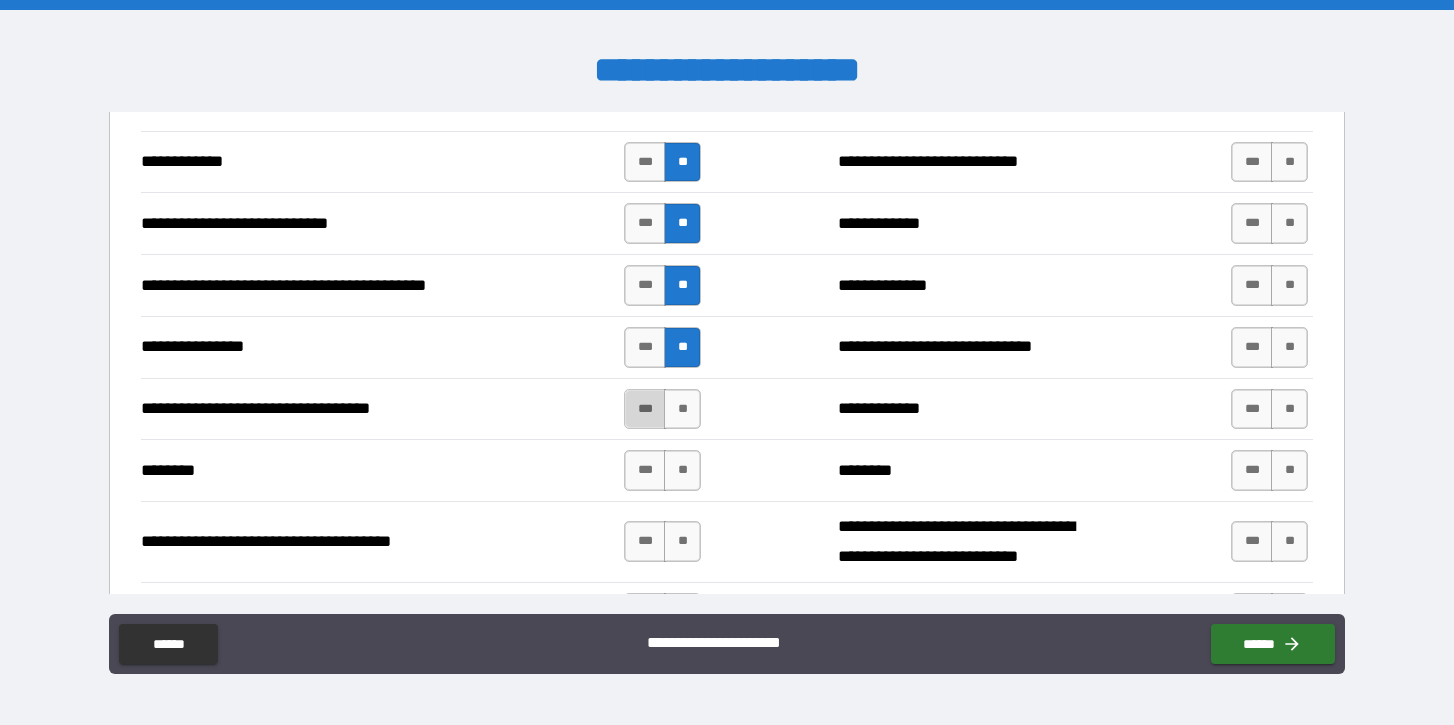 click on "***" at bounding box center (645, 409) 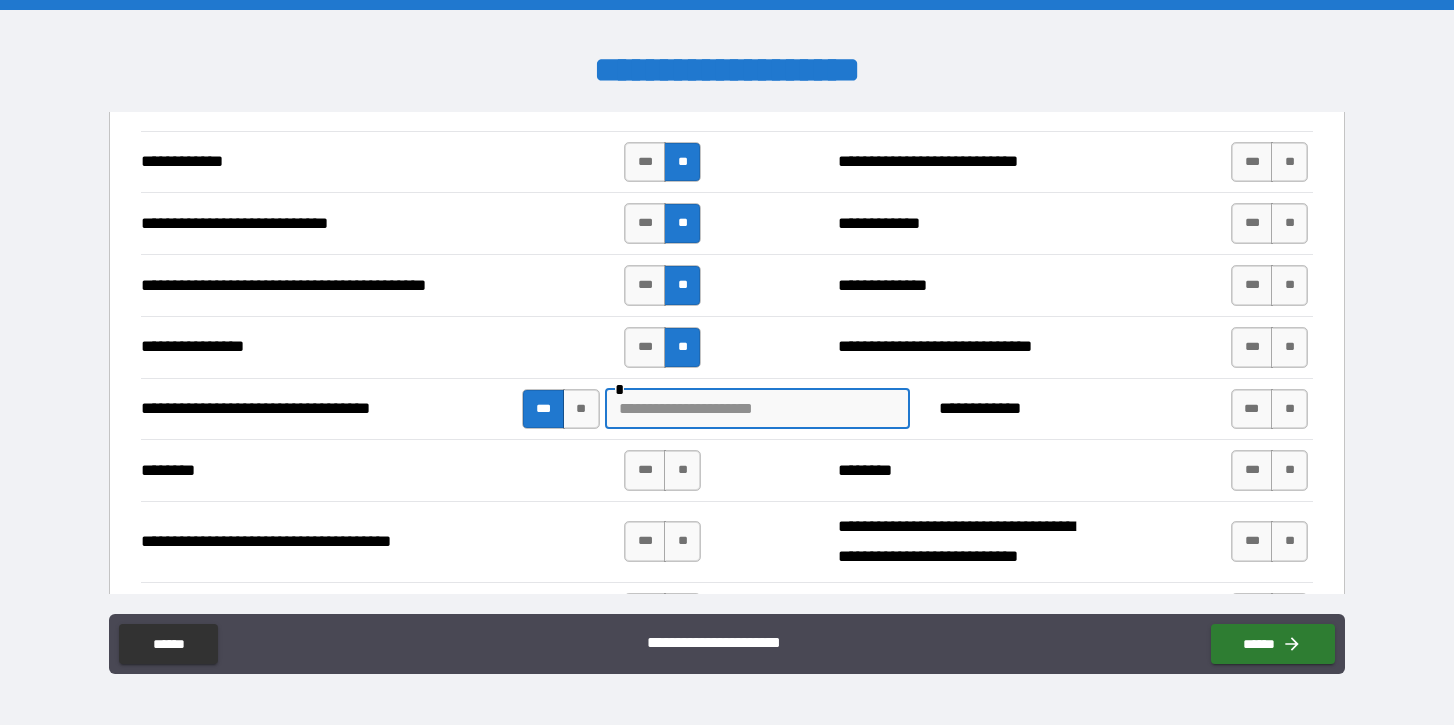 click at bounding box center (757, 409) 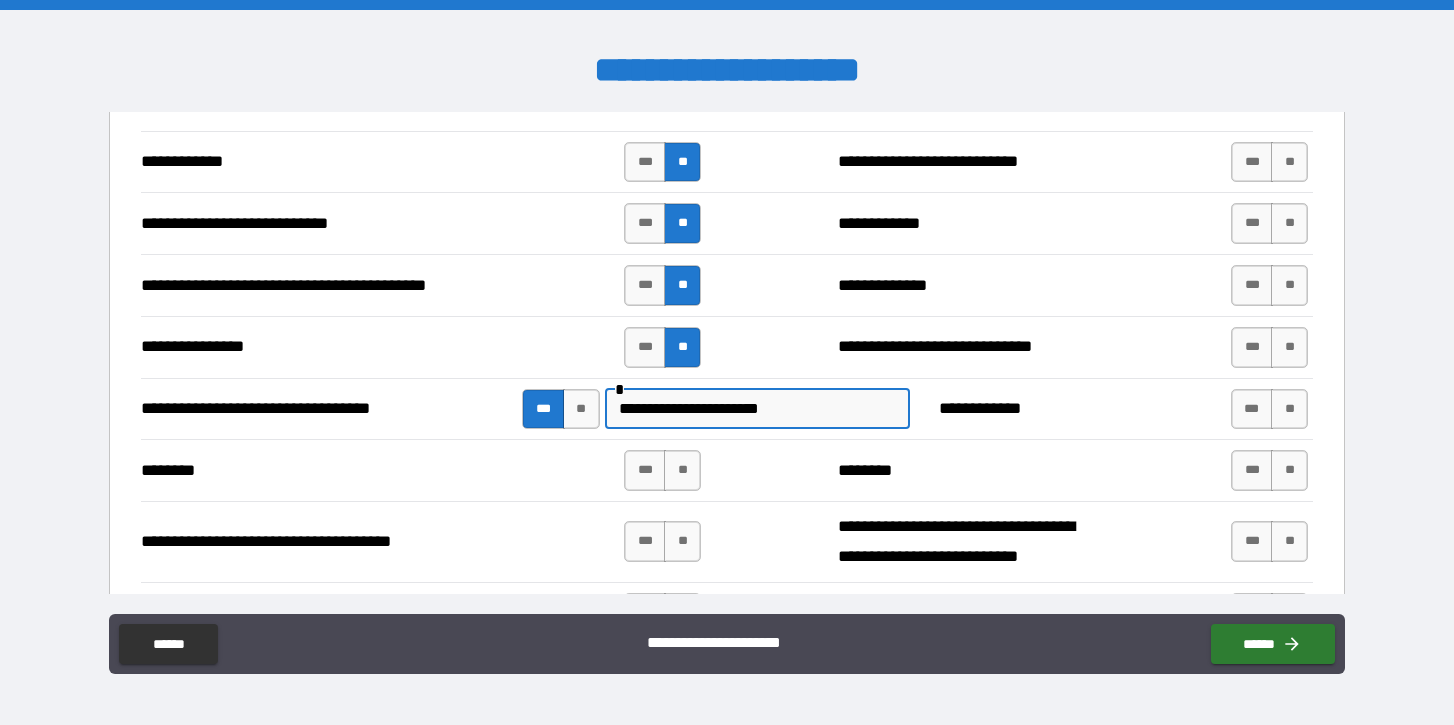 type on "**********" 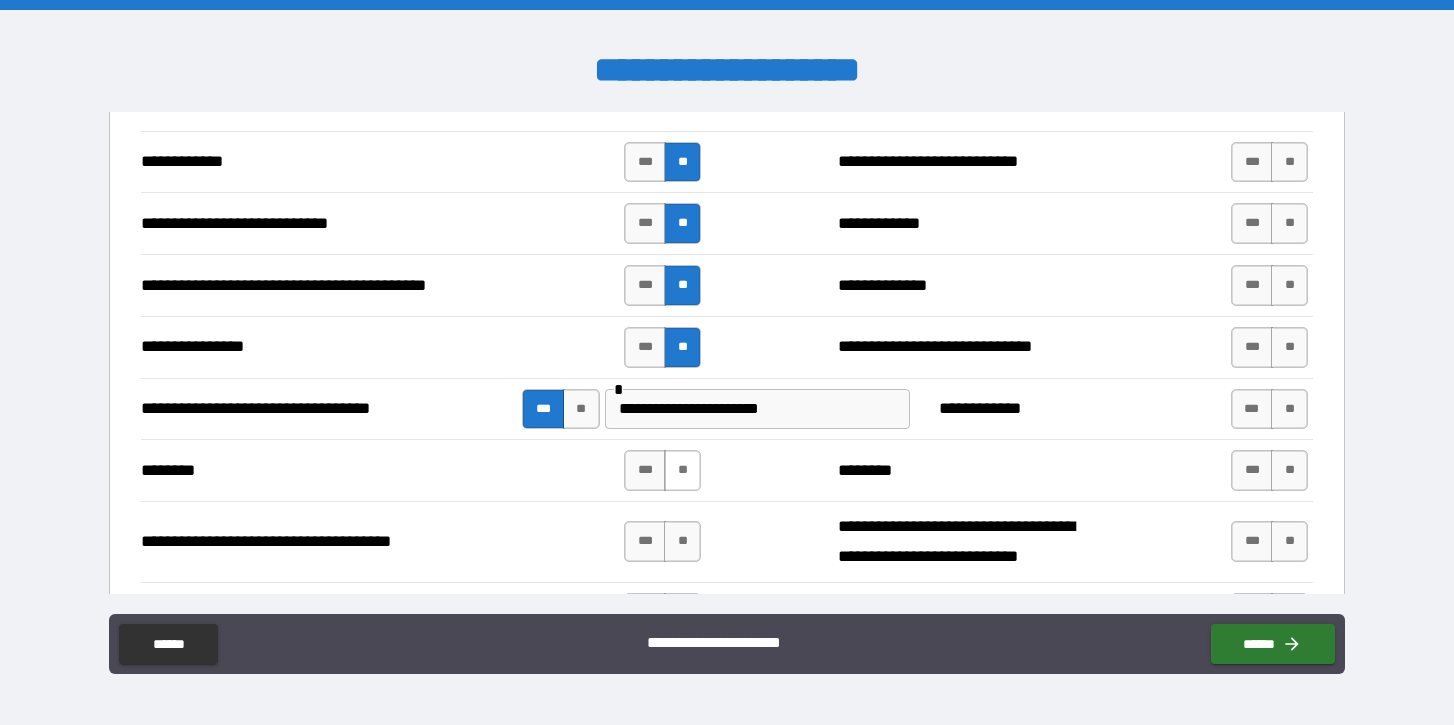 click on "**" at bounding box center (682, 470) 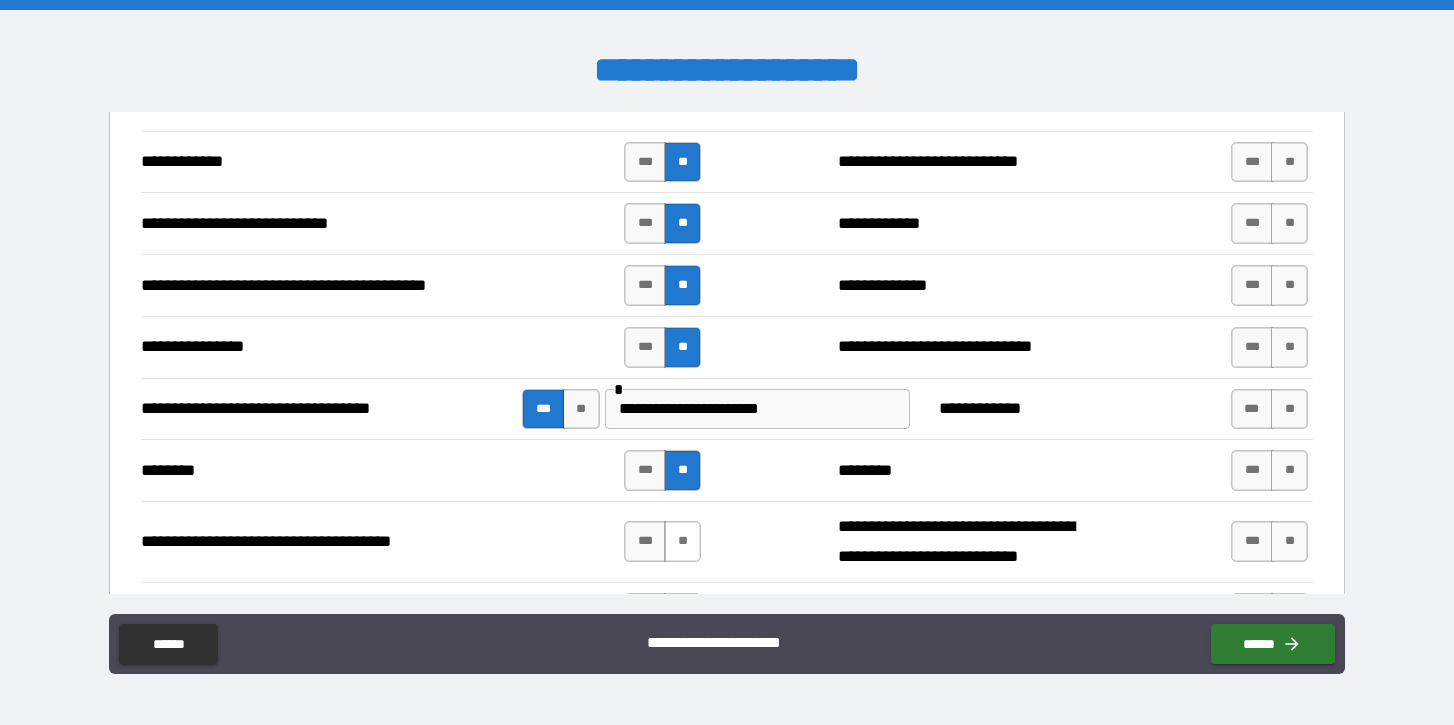 click on "**" at bounding box center [682, 541] 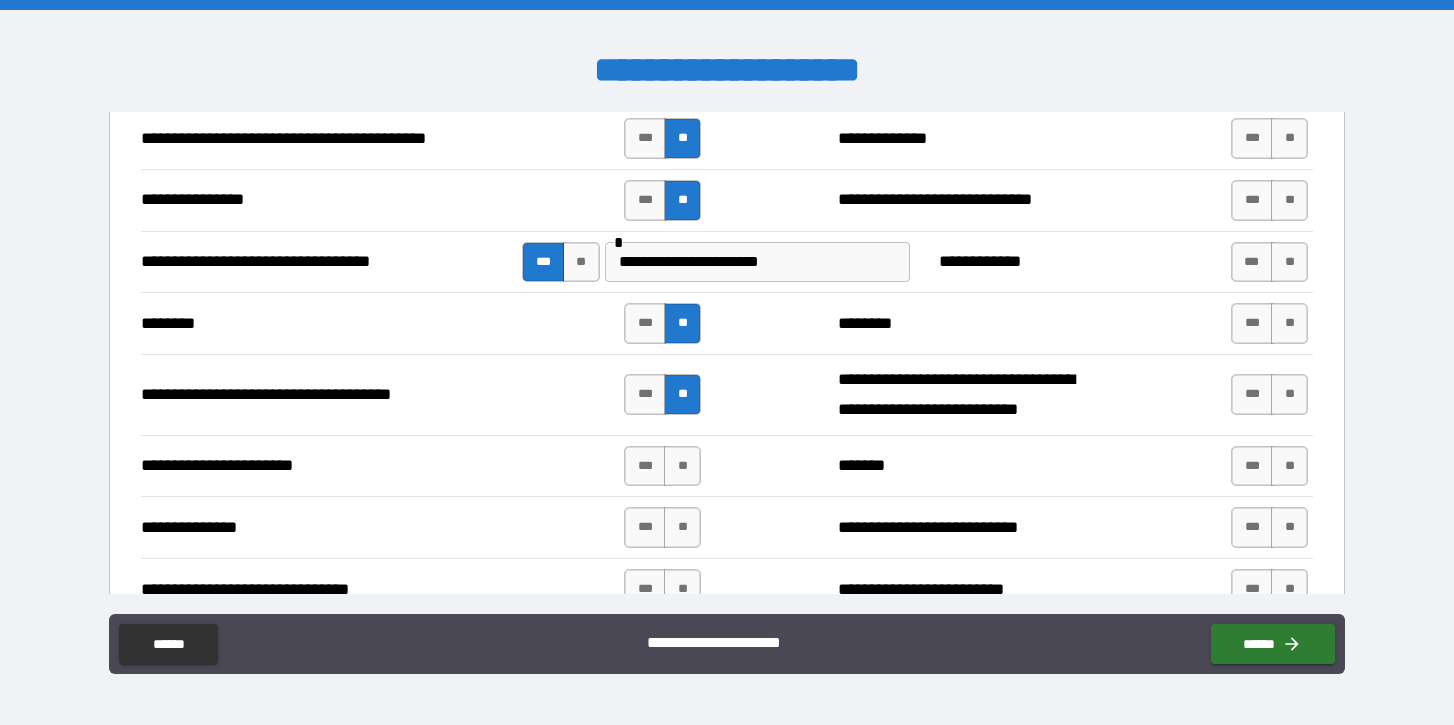 scroll, scrollTop: 4037, scrollLeft: 0, axis: vertical 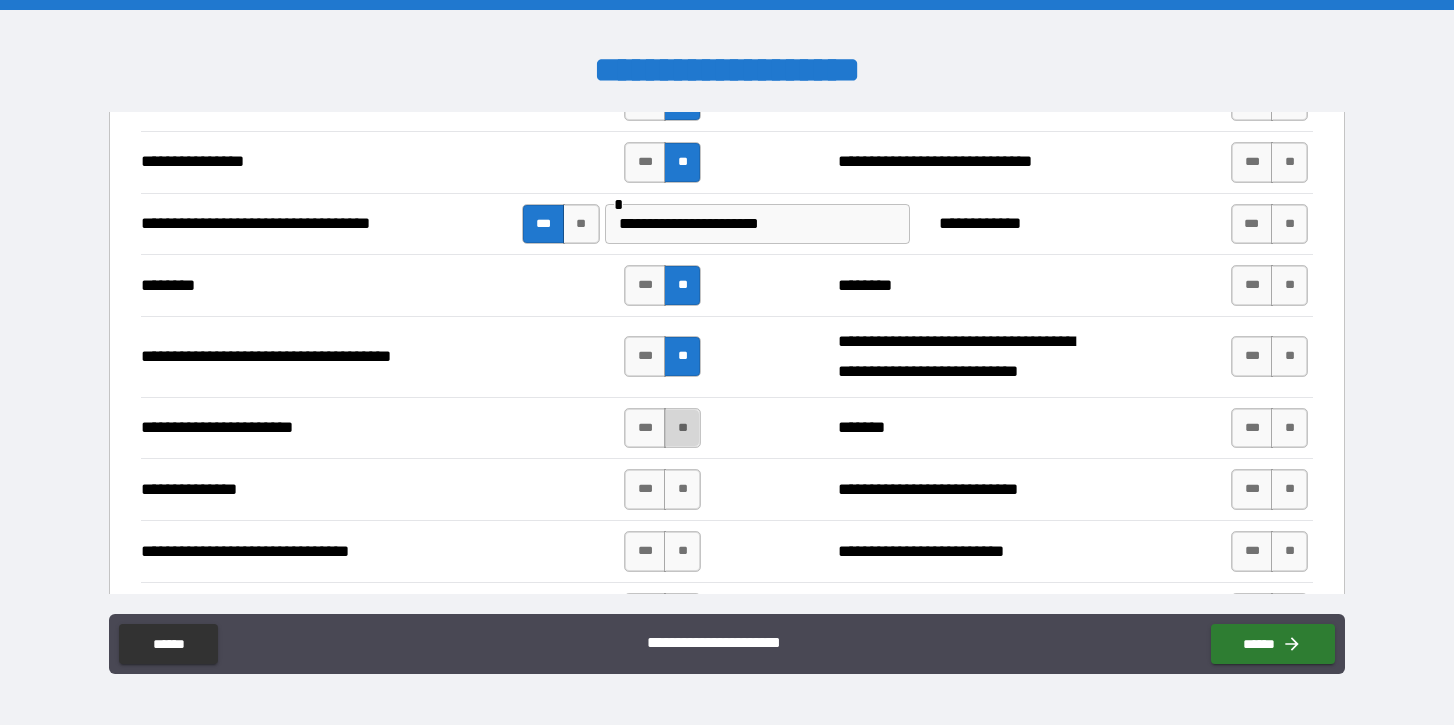 click on "**" at bounding box center (682, 428) 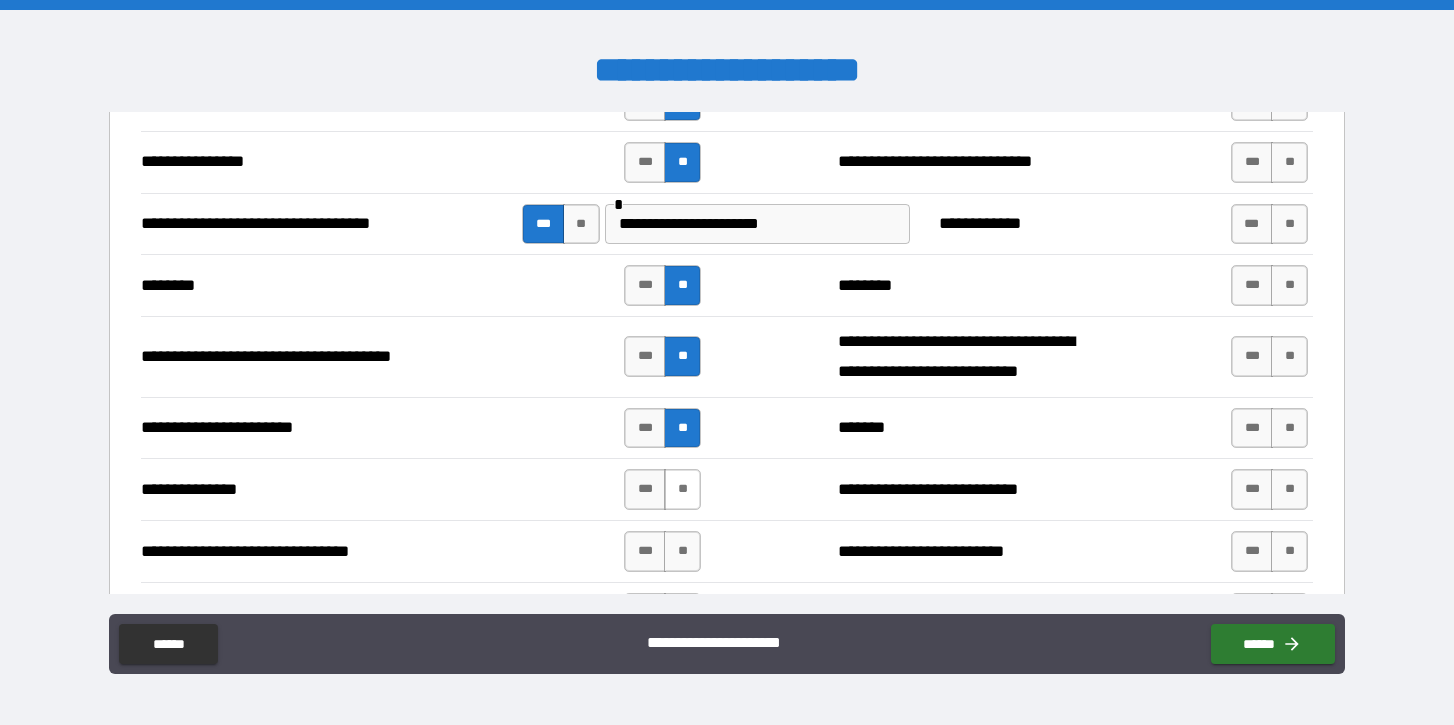 click on "**" at bounding box center [682, 489] 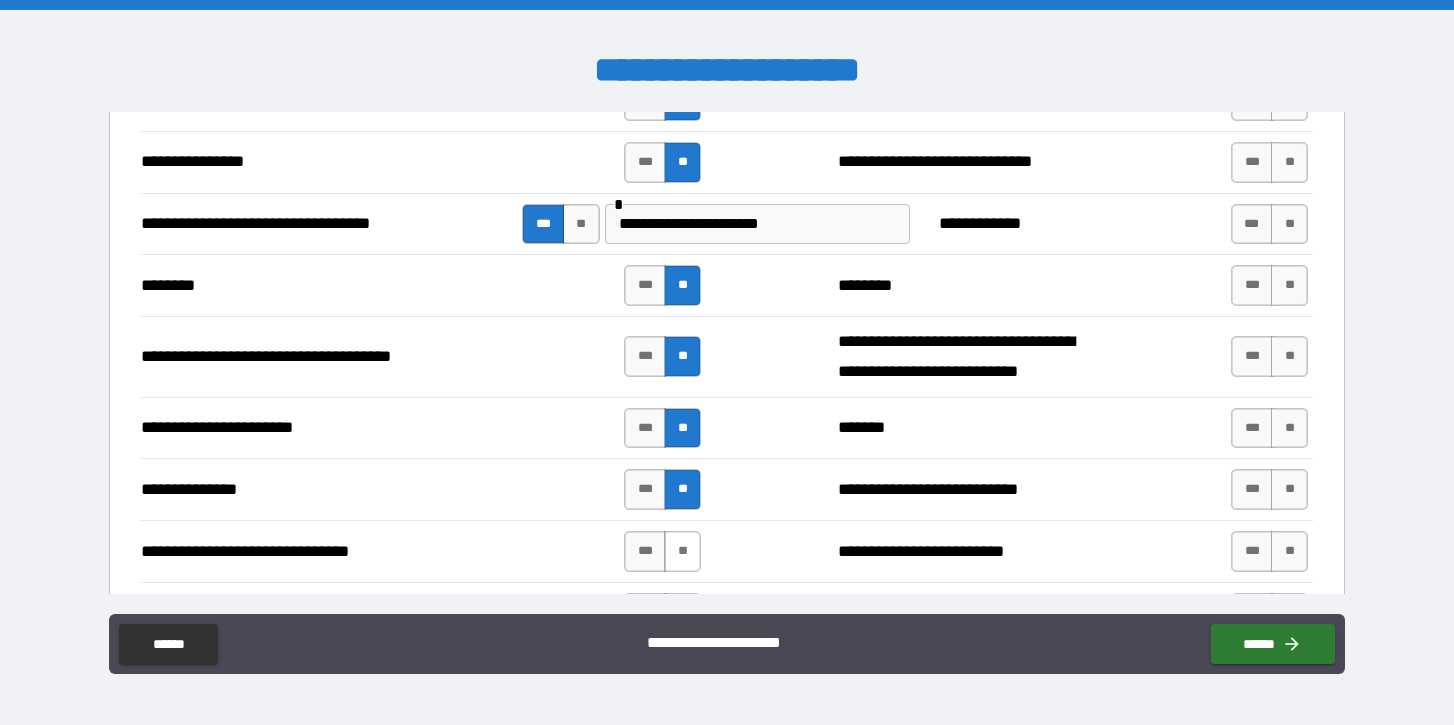 click on "**" at bounding box center [682, 551] 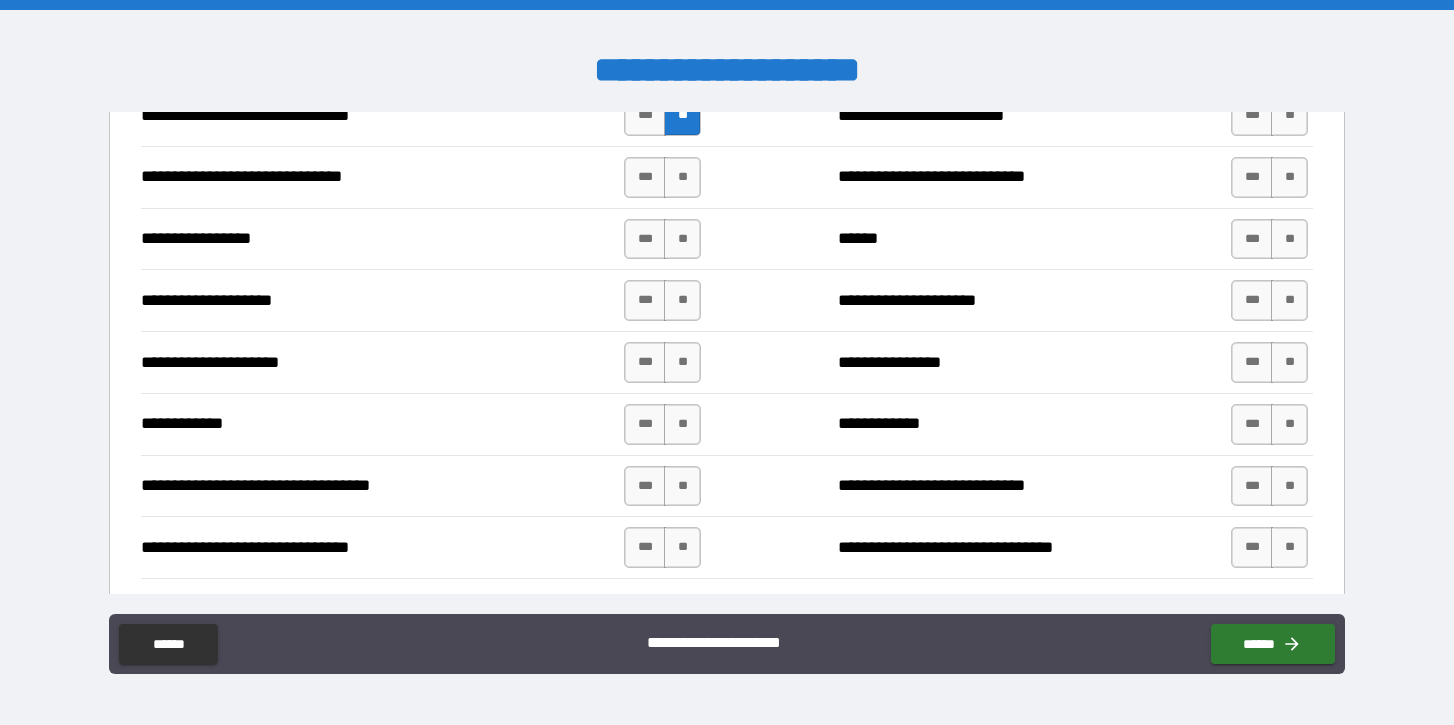 scroll, scrollTop: 4486, scrollLeft: 0, axis: vertical 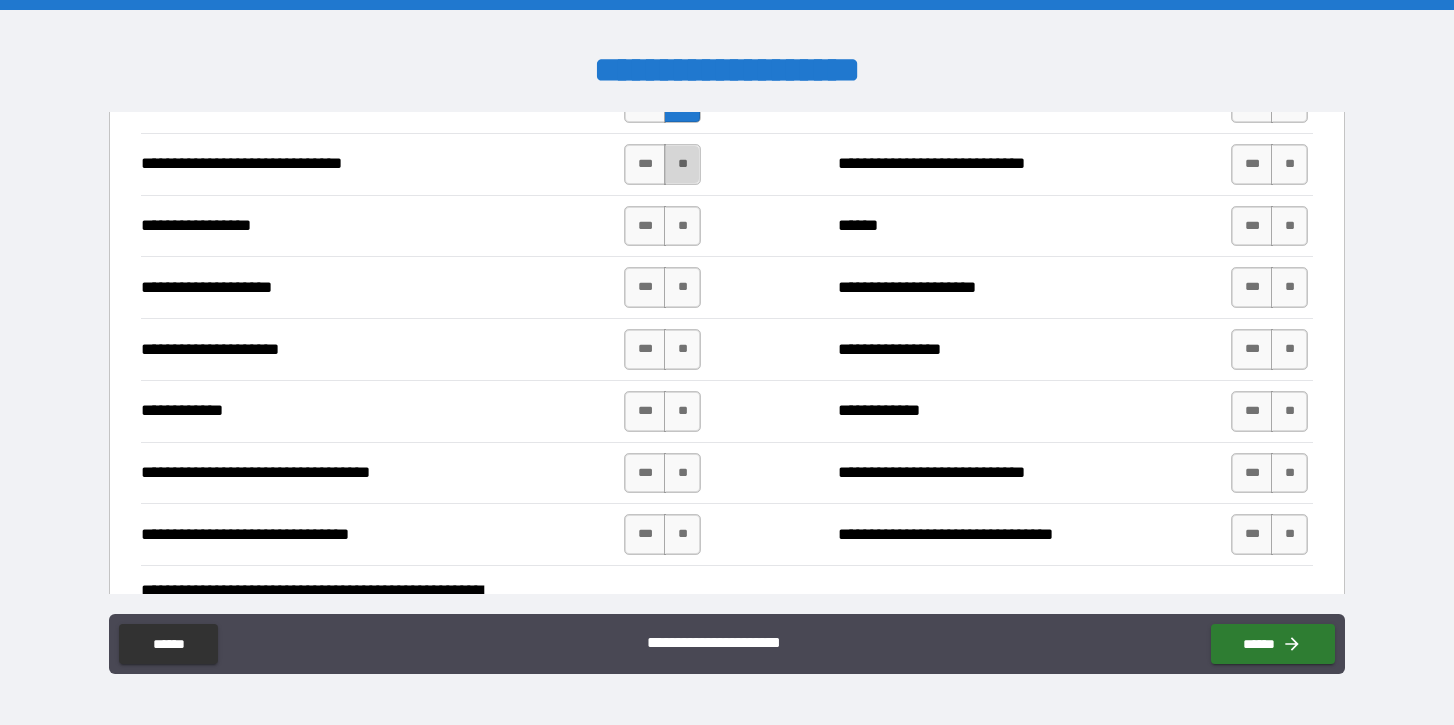 click on "**" at bounding box center (682, 164) 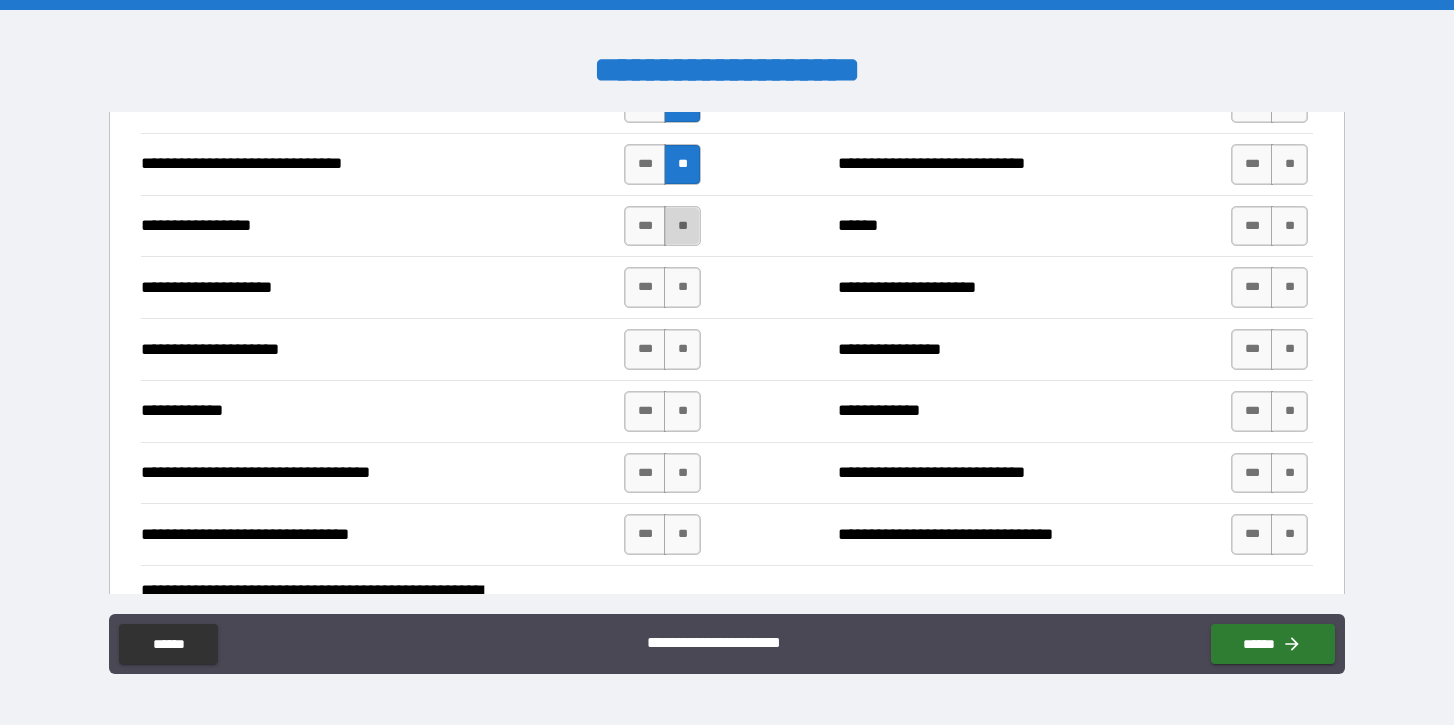 click on "**" at bounding box center (682, 226) 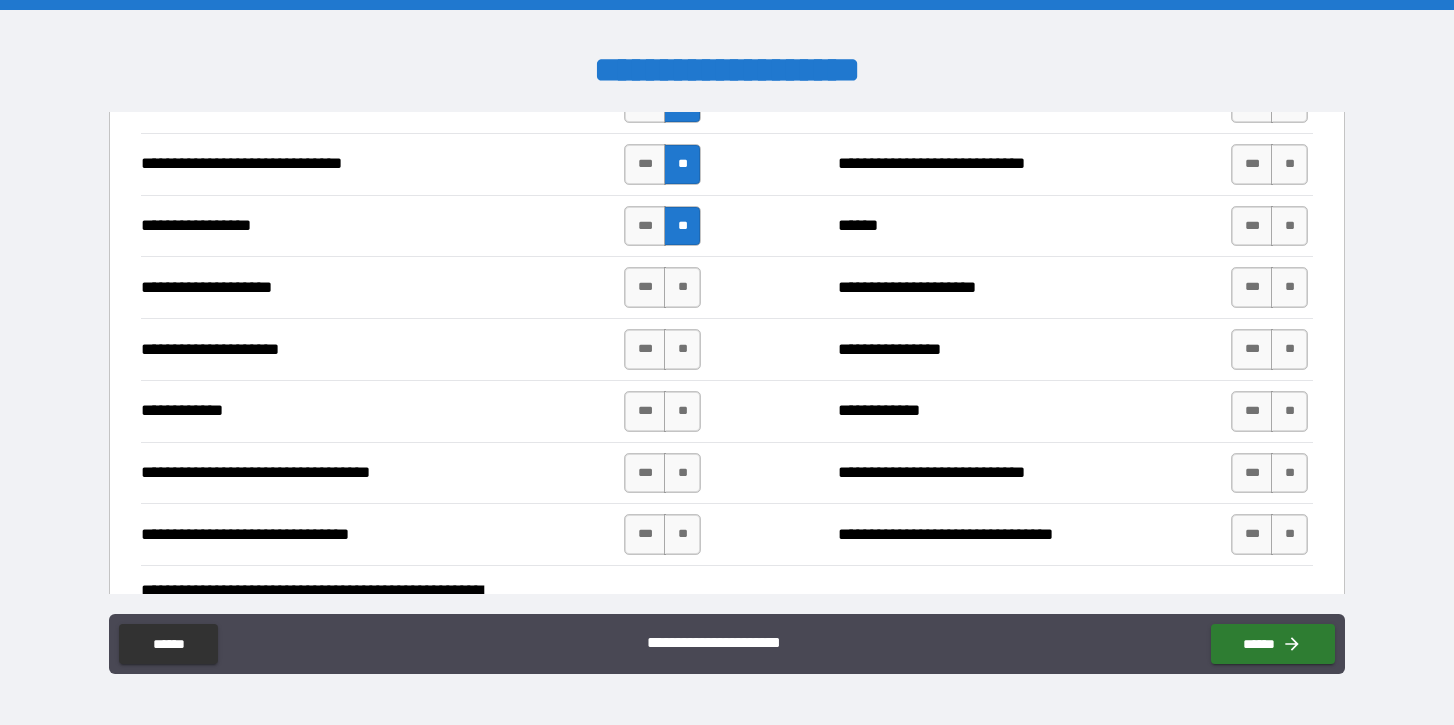 click on "**********" at bounding box center [727, 287] 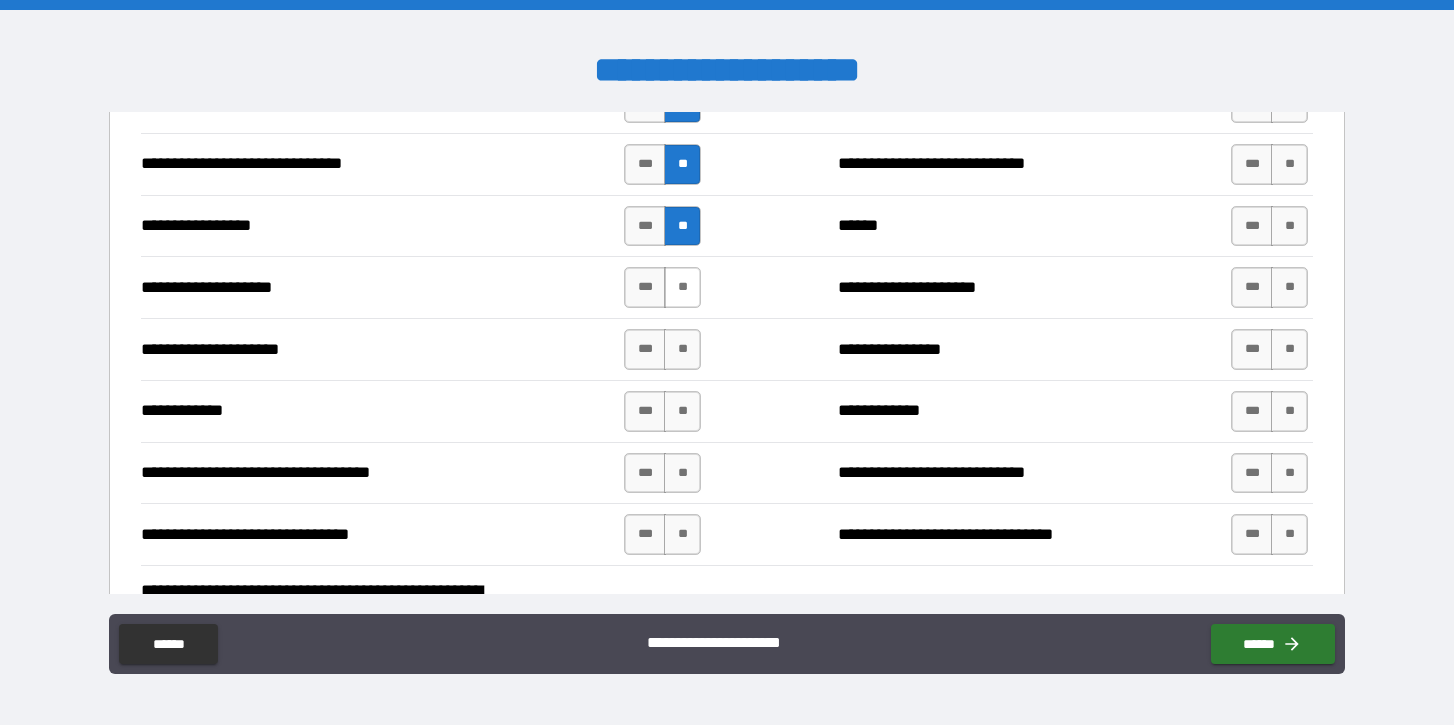 click on "**" at bounding box center (682, 287) 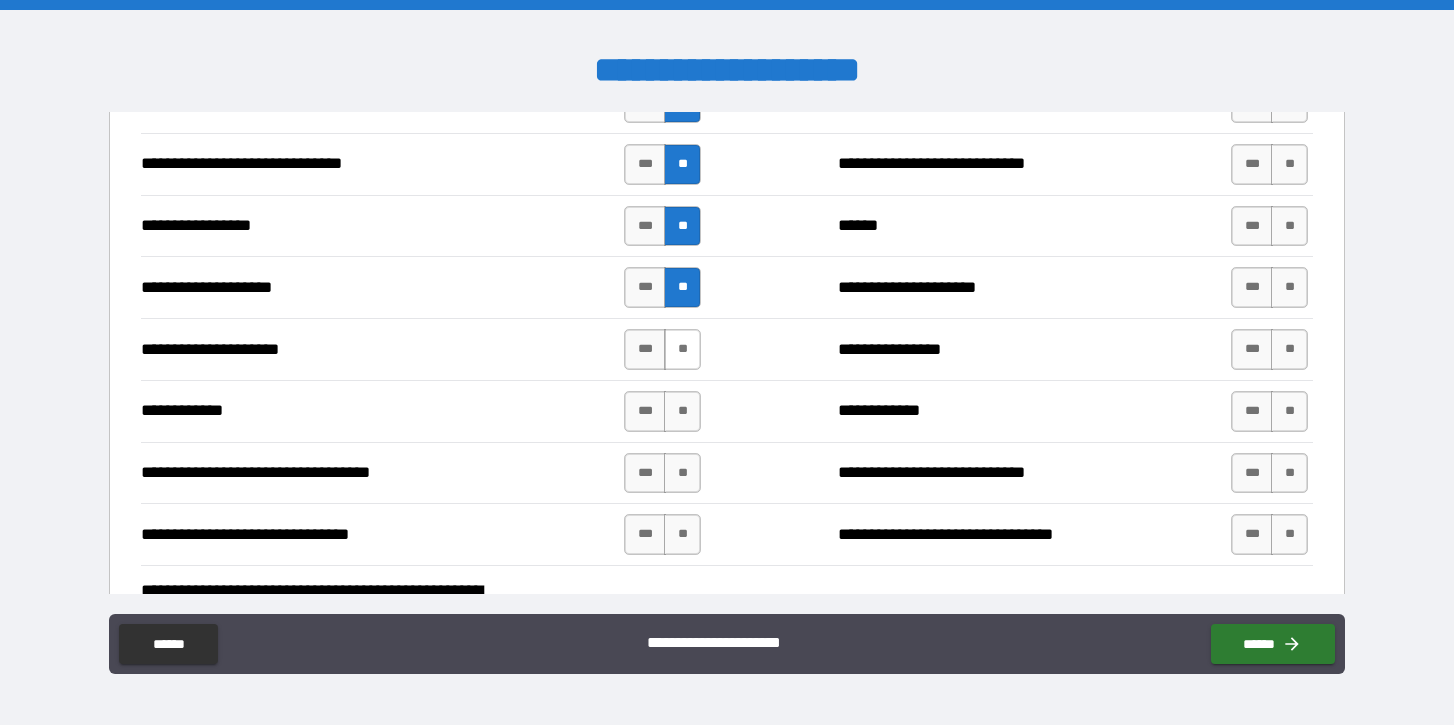 click on "**" at bounding box center [682, 349] 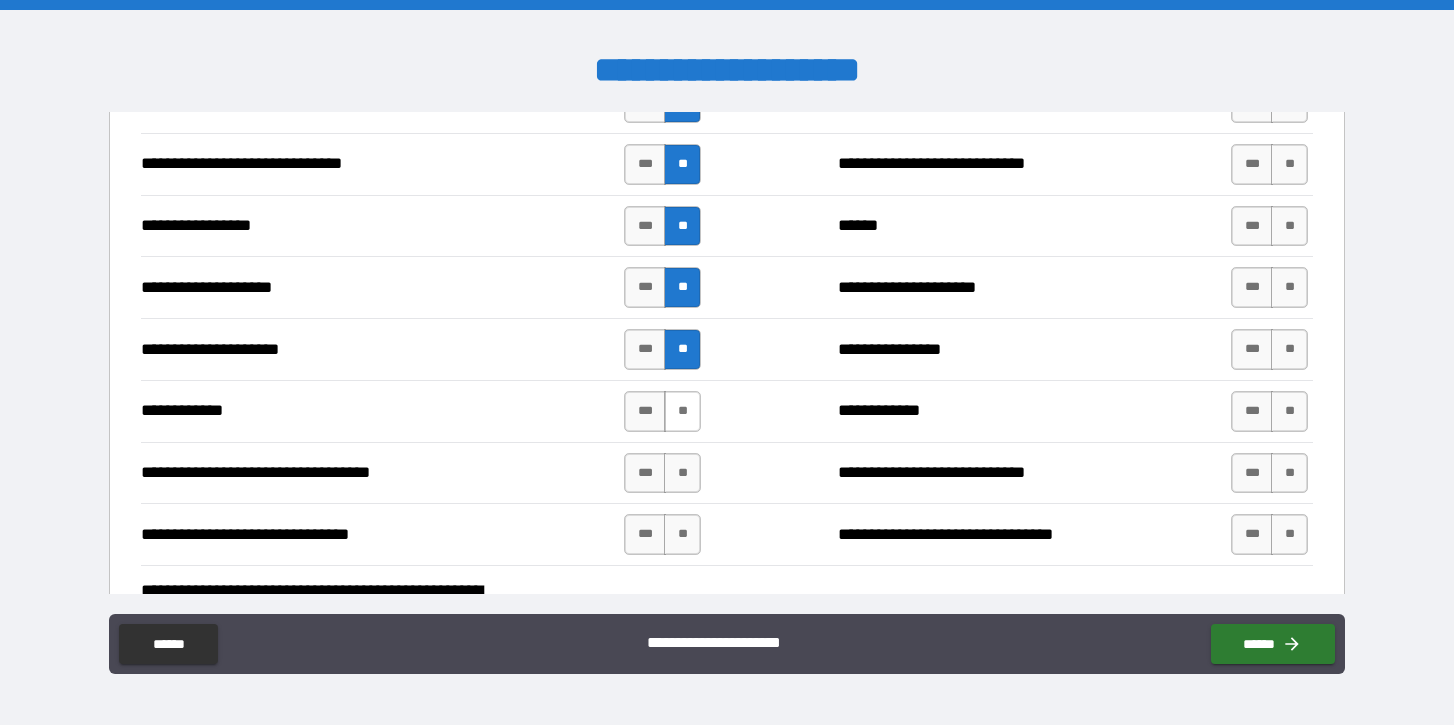 click on "**" at bounding box center (682, 411) 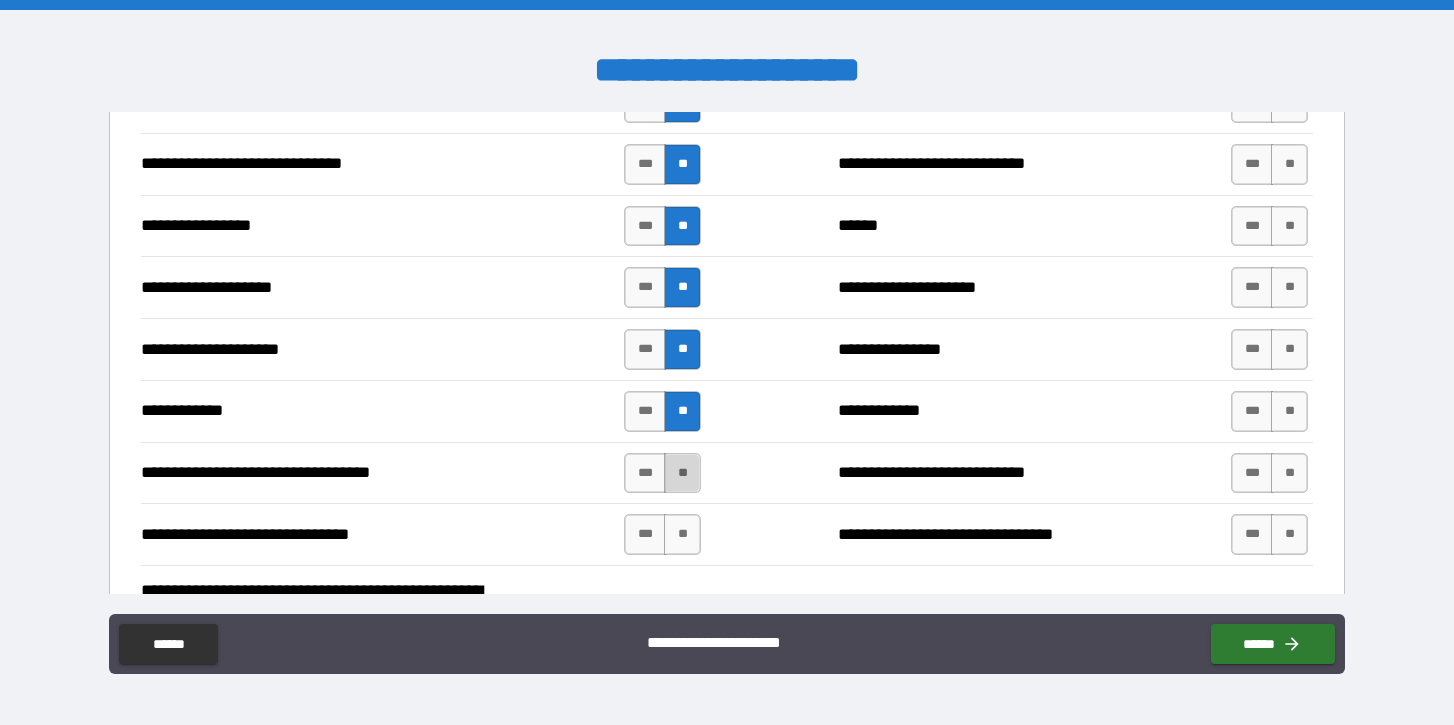 click on "**" at bounding box center (682, 473) 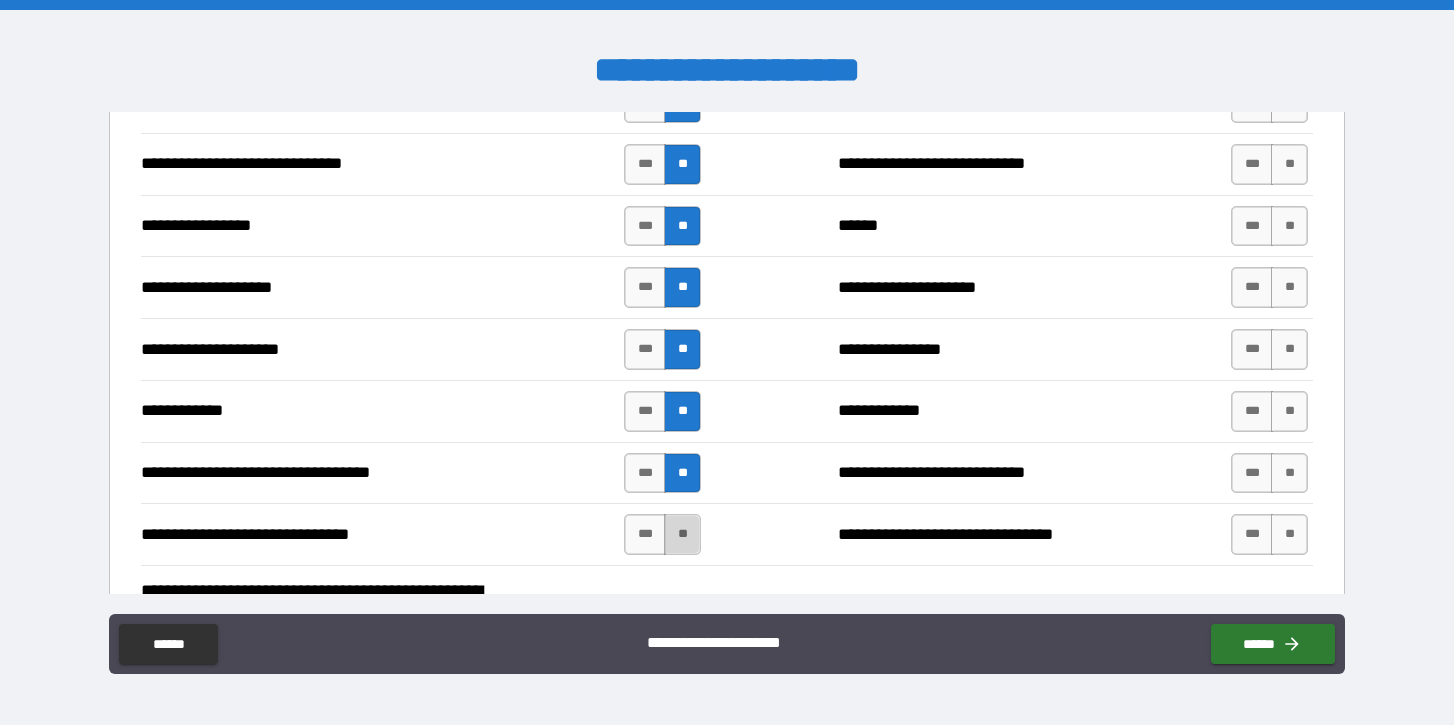click on "**" at bounding box center [682, 534] 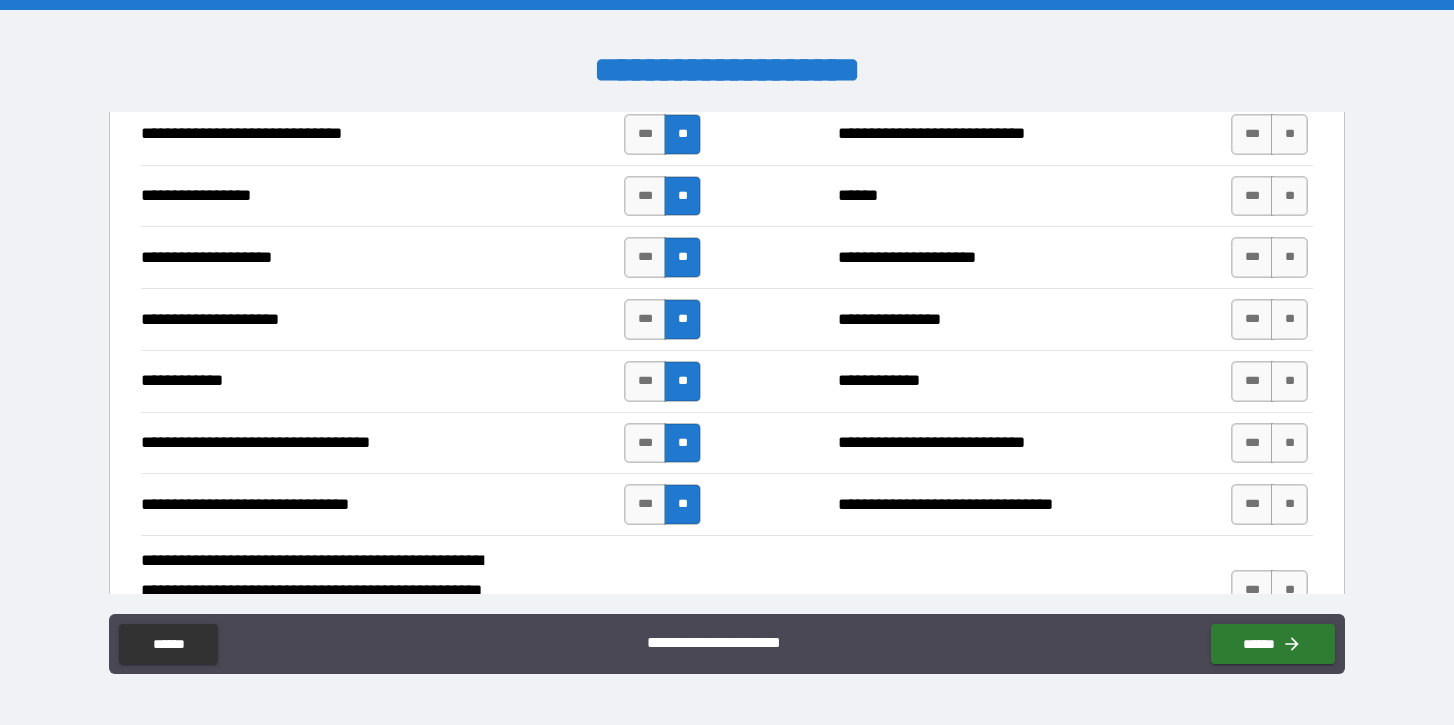 scroll, scrollTop: 4500, scrollLeft: 0, axis: vertical 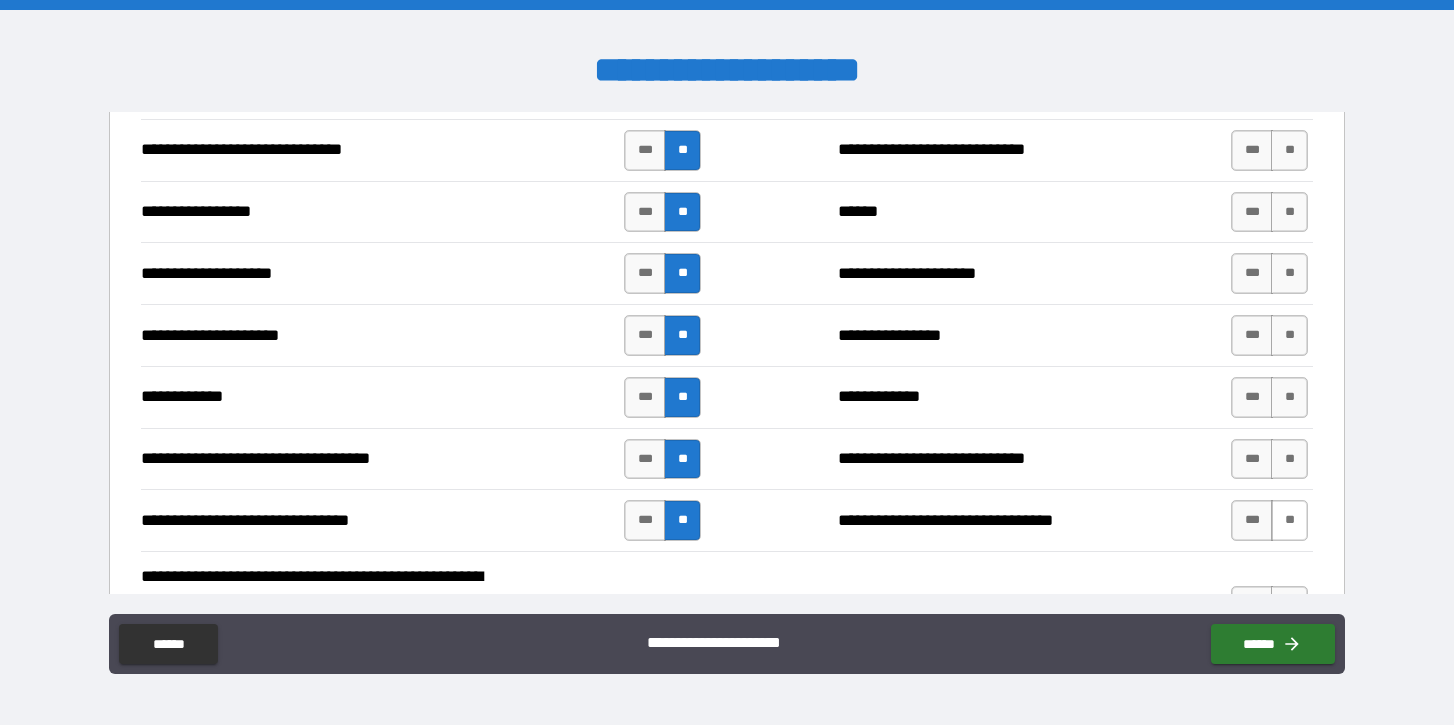 click on "**" at bounding box center (1289, 520) 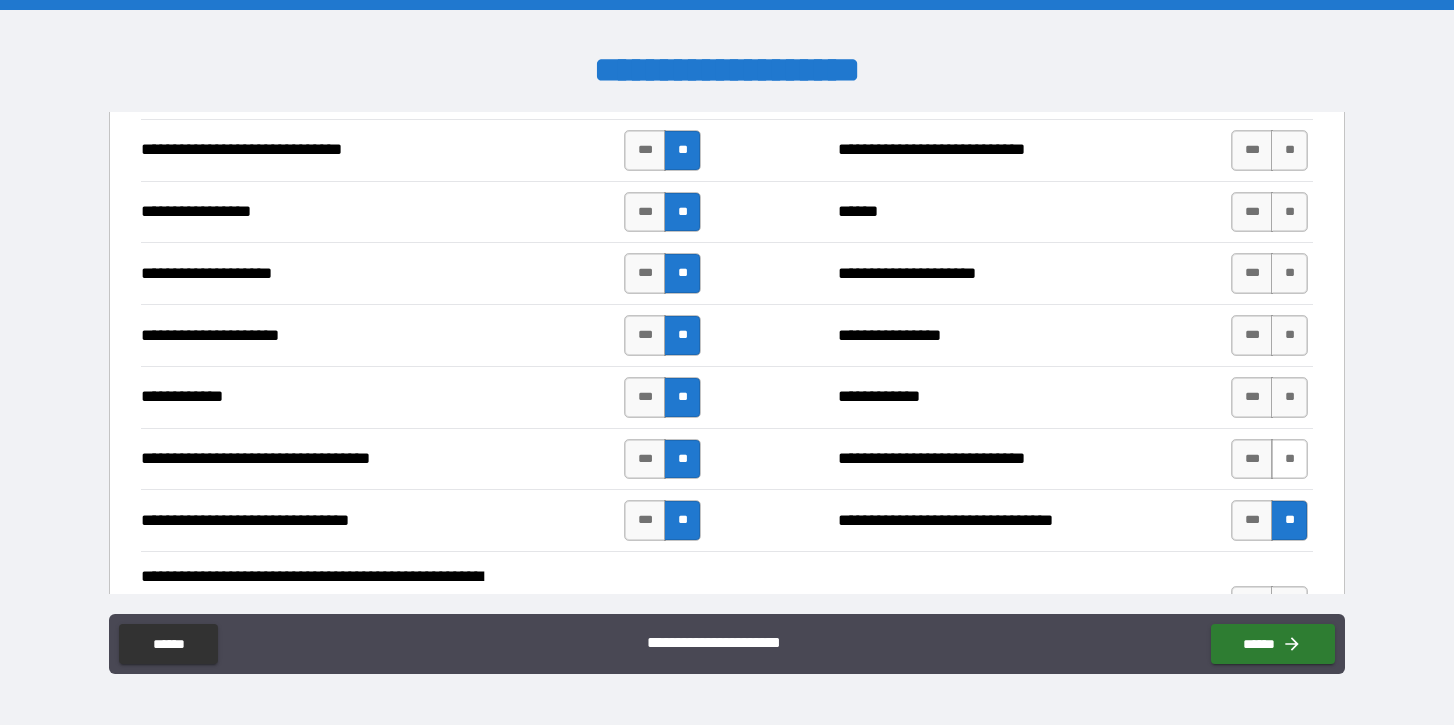 click on "**" at bounding box center (1289, 459) 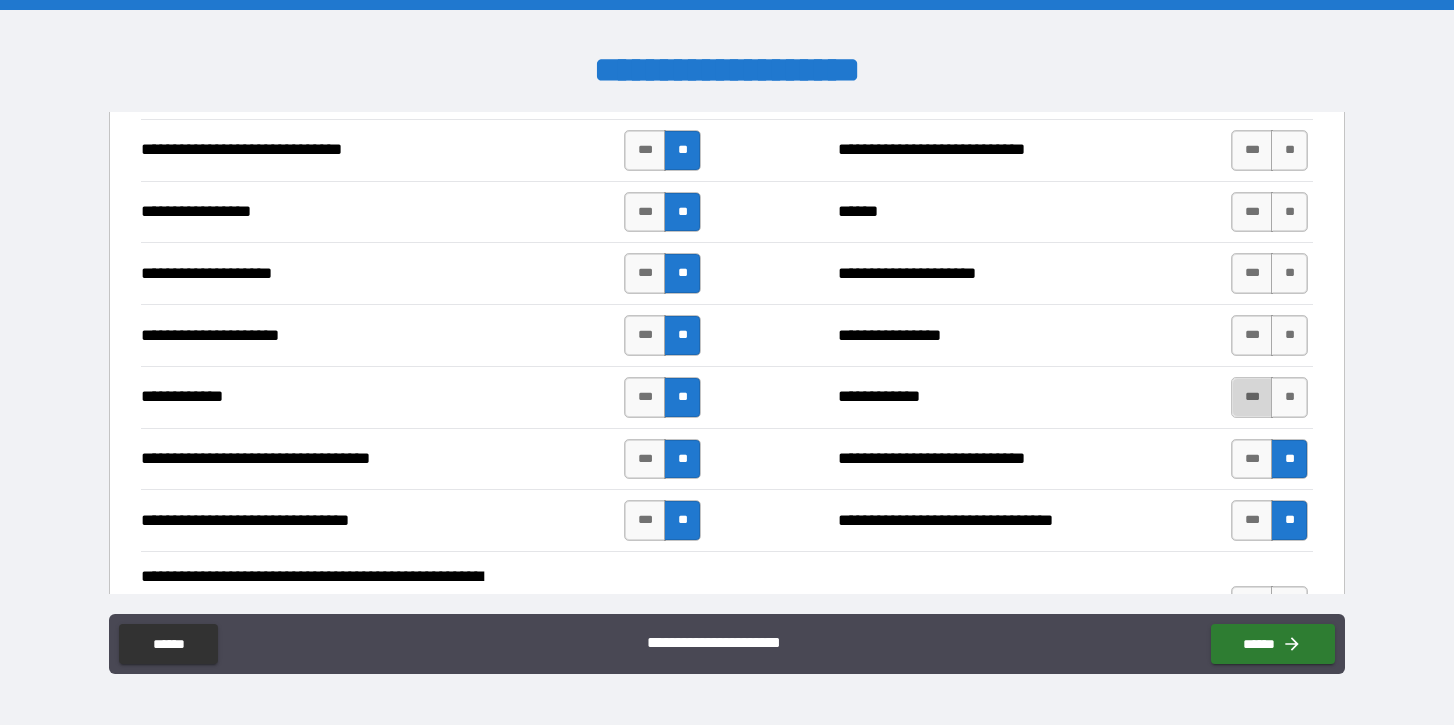 click on "***" at bounding box center [1252, 397] 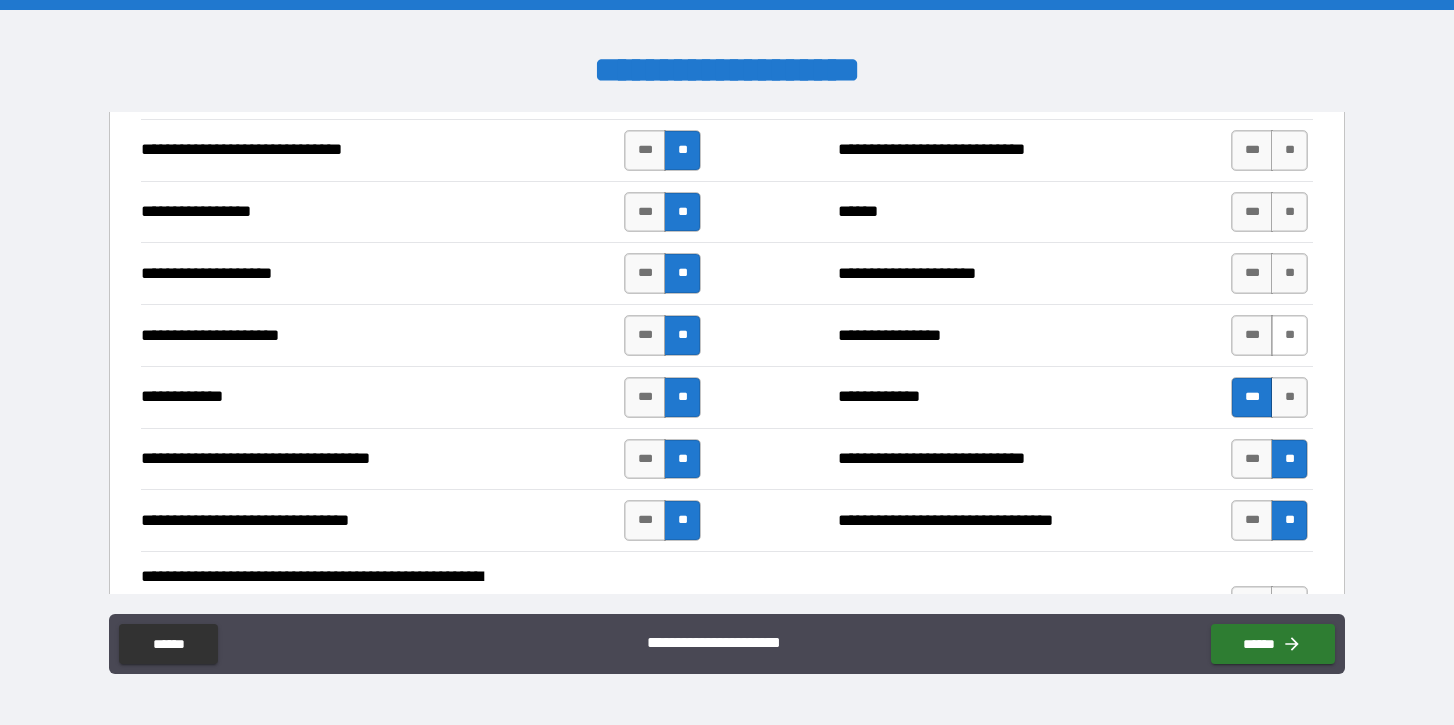 click on "**" at bounding box center (1289, 335) 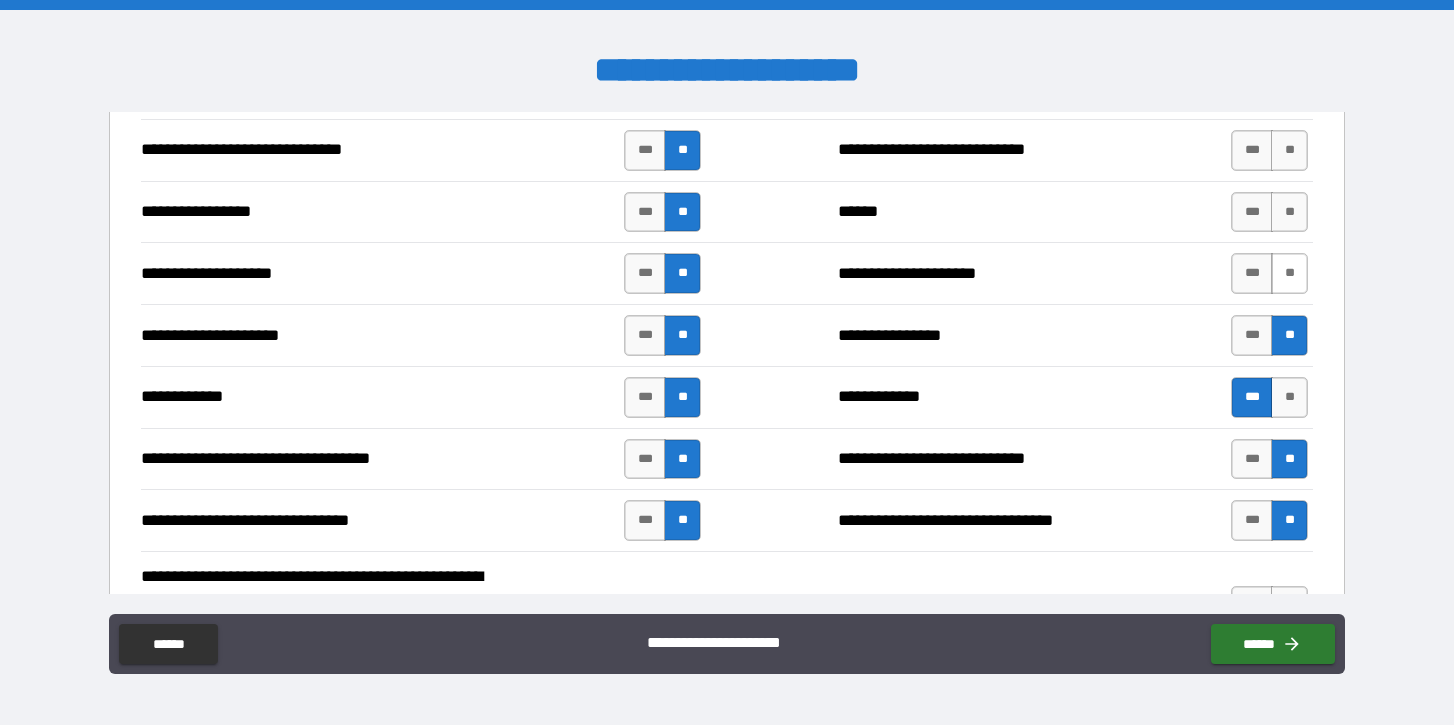 click on "**" at bounding box center [1289, 273] 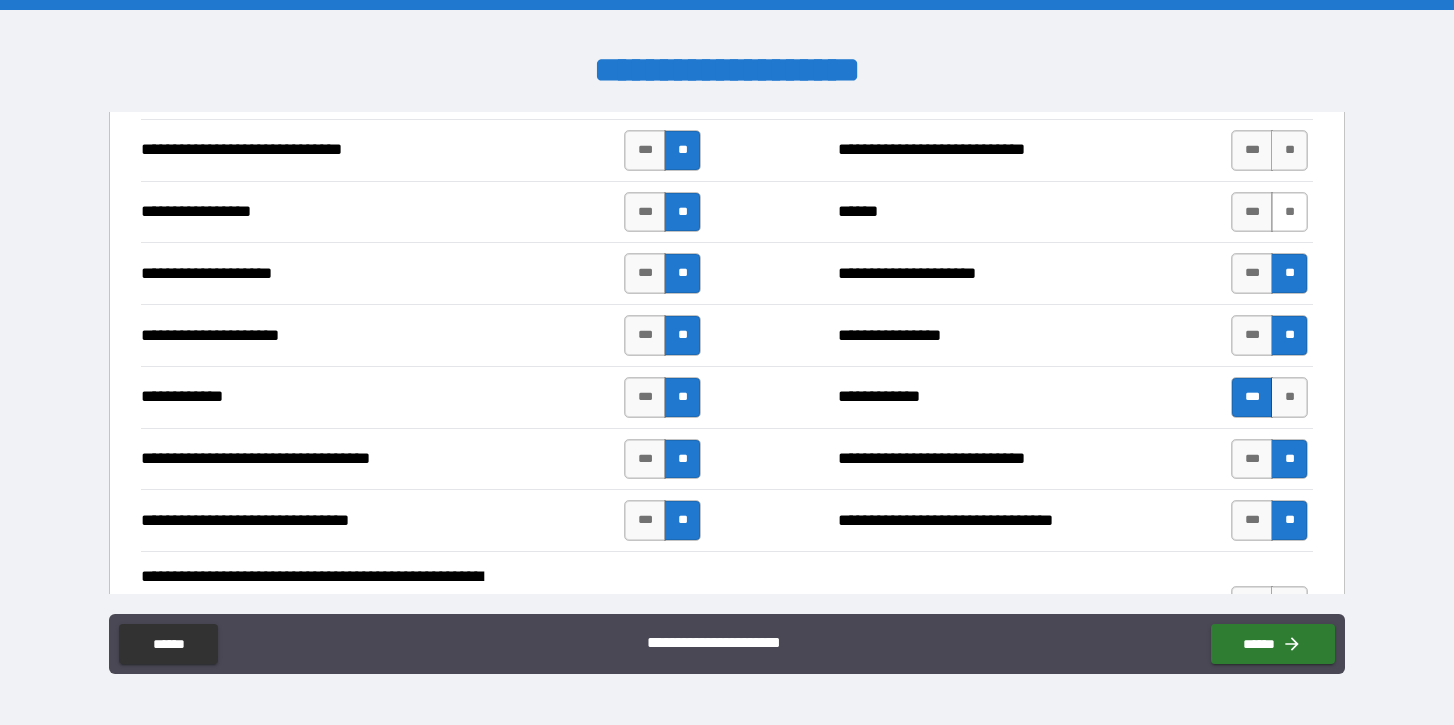 click on "**" at bounding box center (1289, 212) 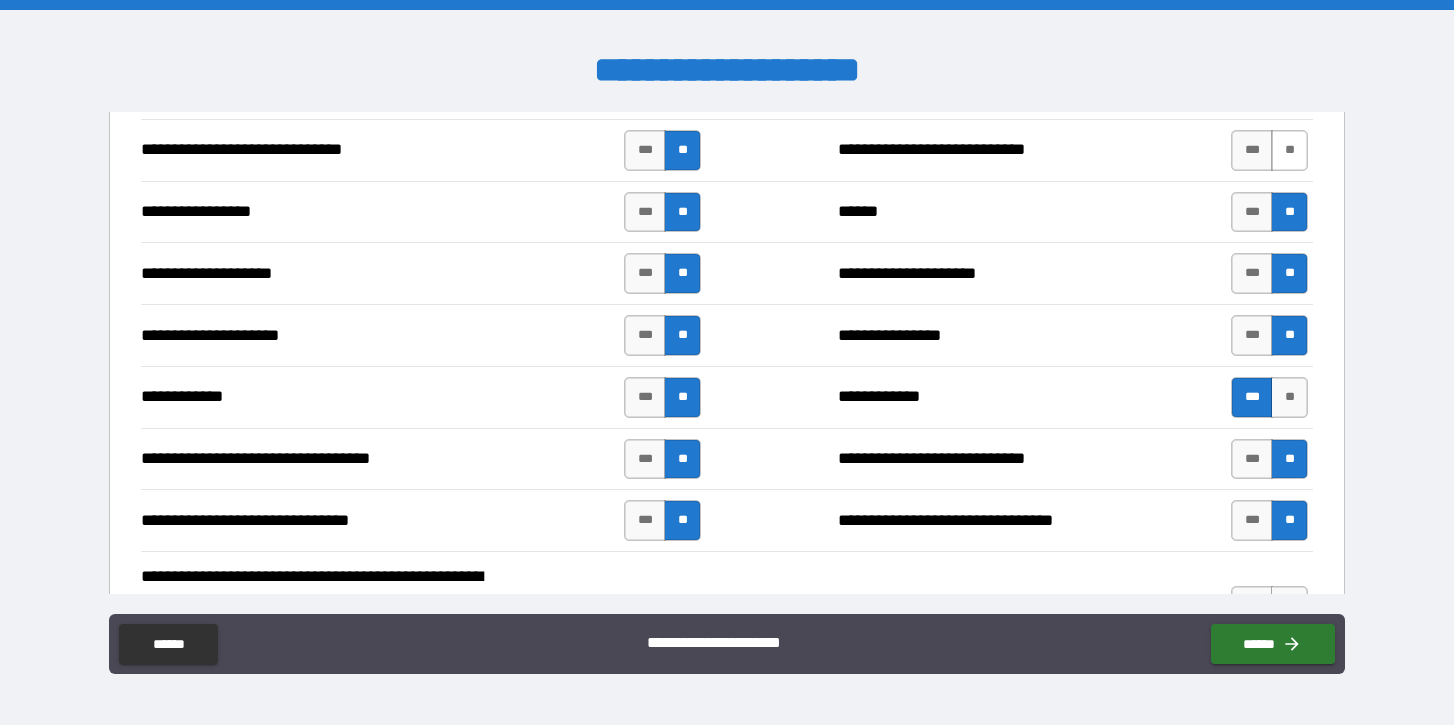 click on "**" at bounding box center [1289, 150] 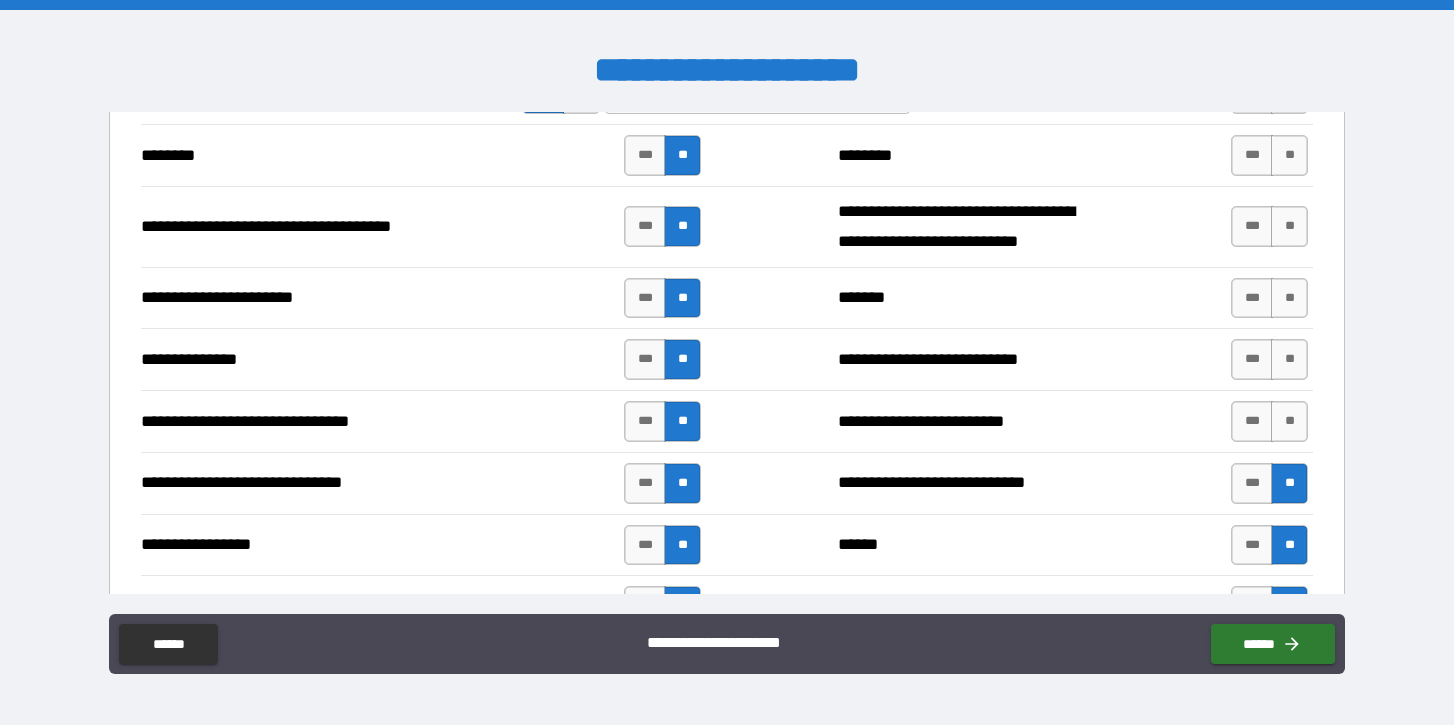scroll, scrollTop: 4160, scrollLeft: 0, axis: vertical 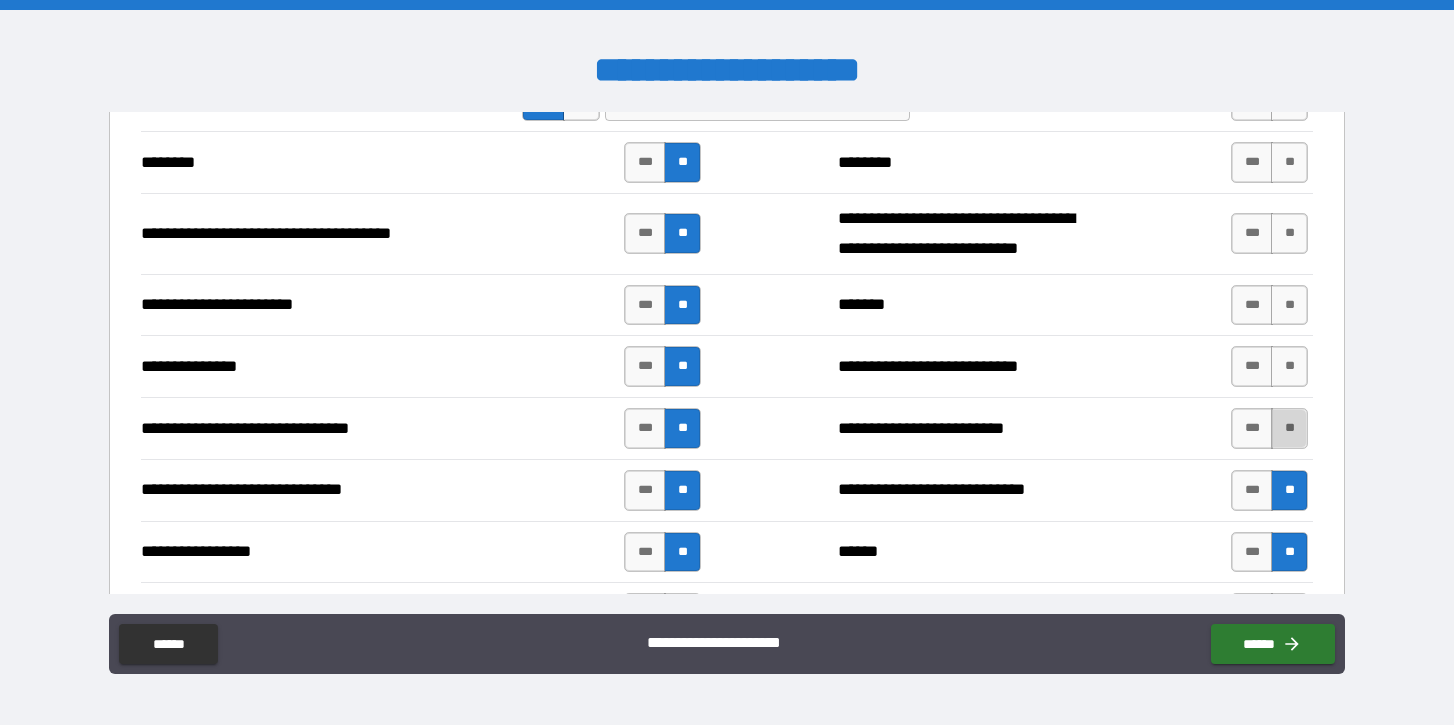 click on "**" at bounding box center [1289, 428] 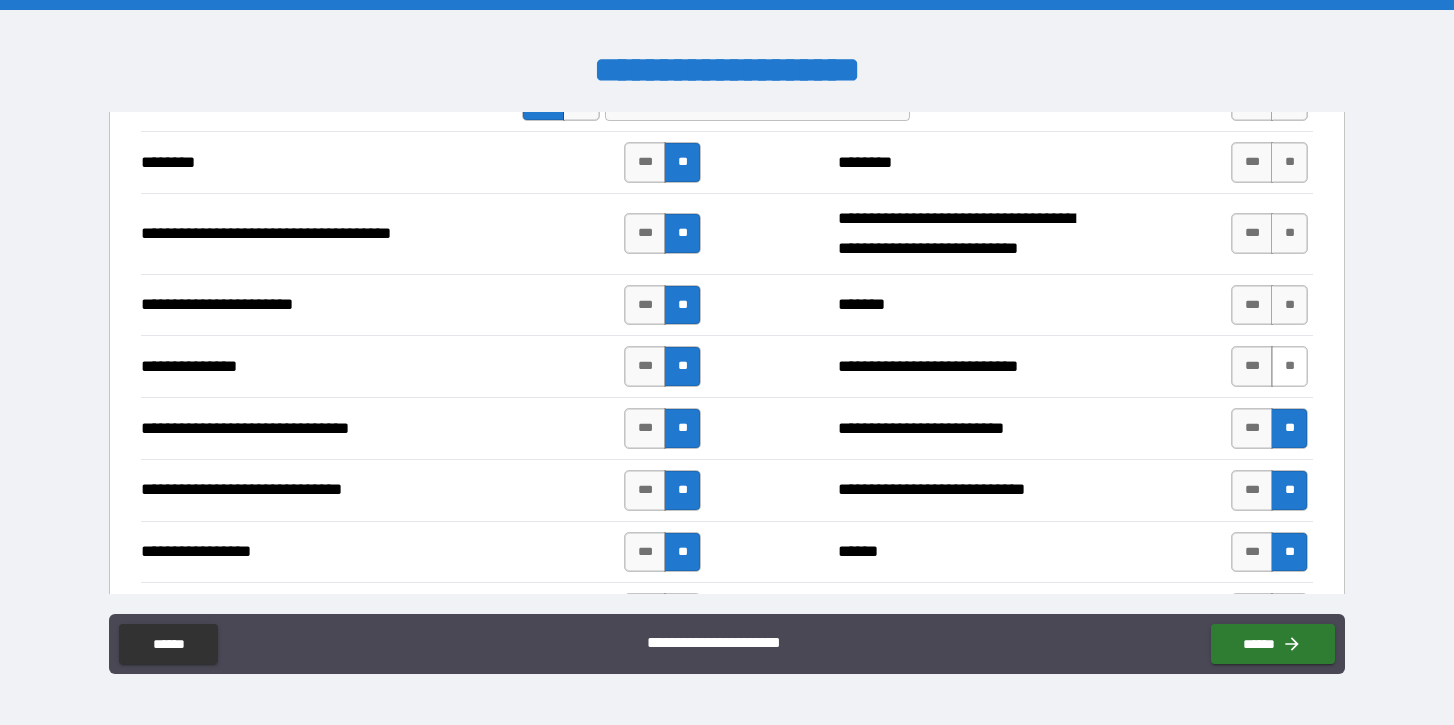 click on "**" at bounding box center [1289, 366] 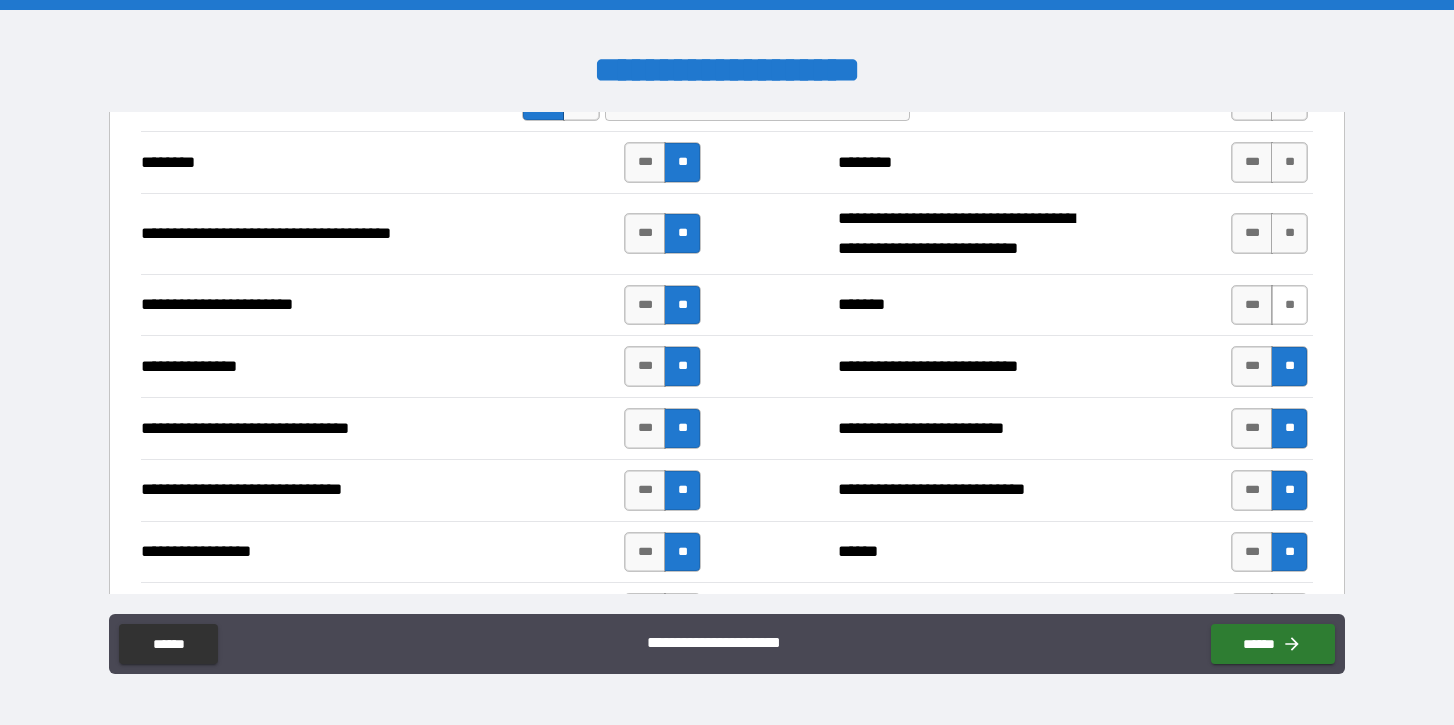 click on "**" at bounding box center [1289, 305] 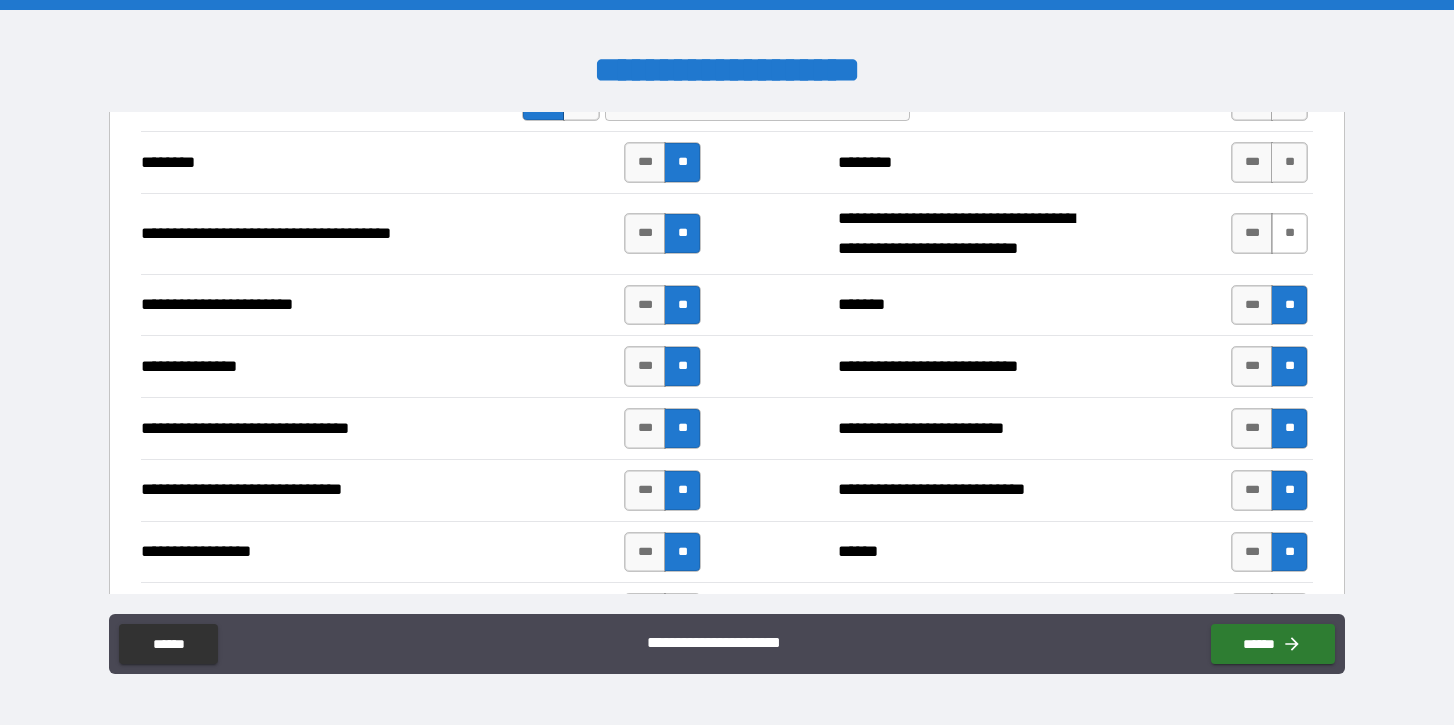 click on "**" at bounding box center [1289, 233] 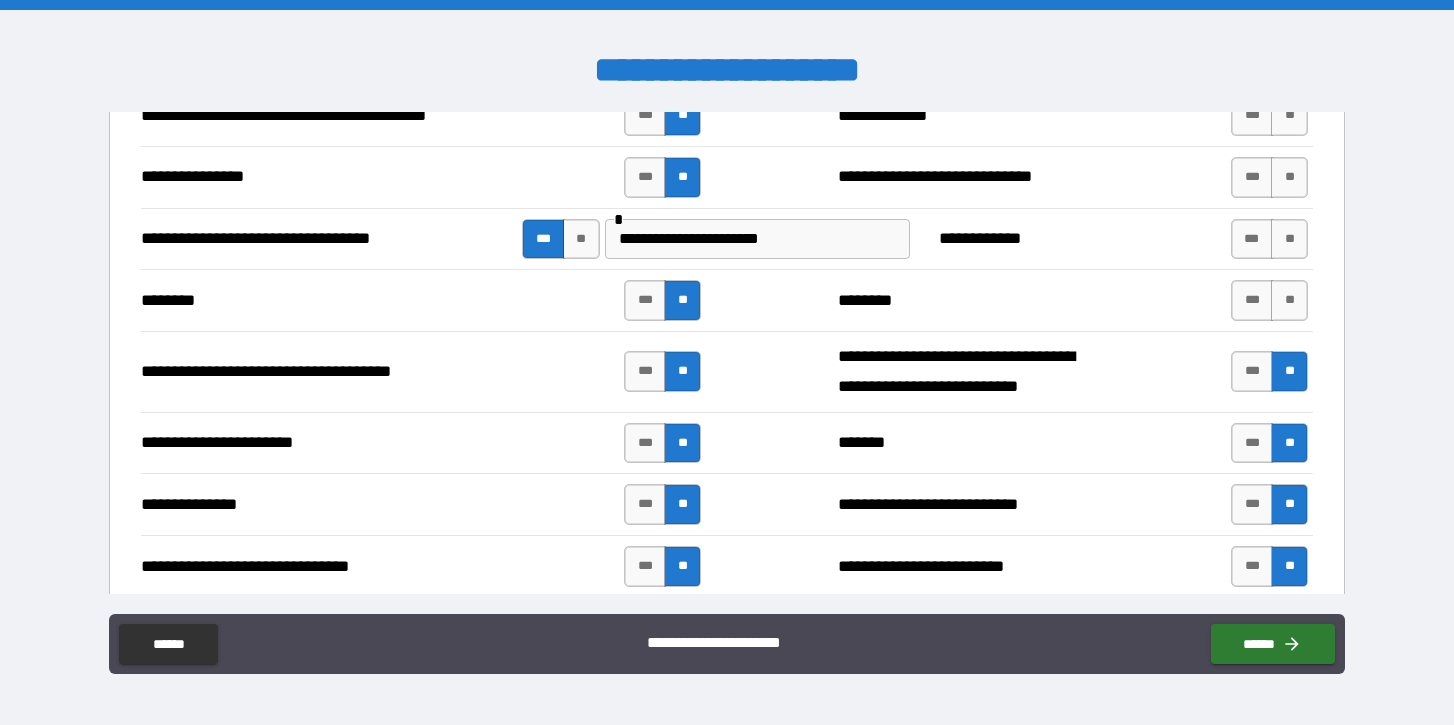 scroll, scrollTop: 3995, scrollLeft: 0, axis: vertical 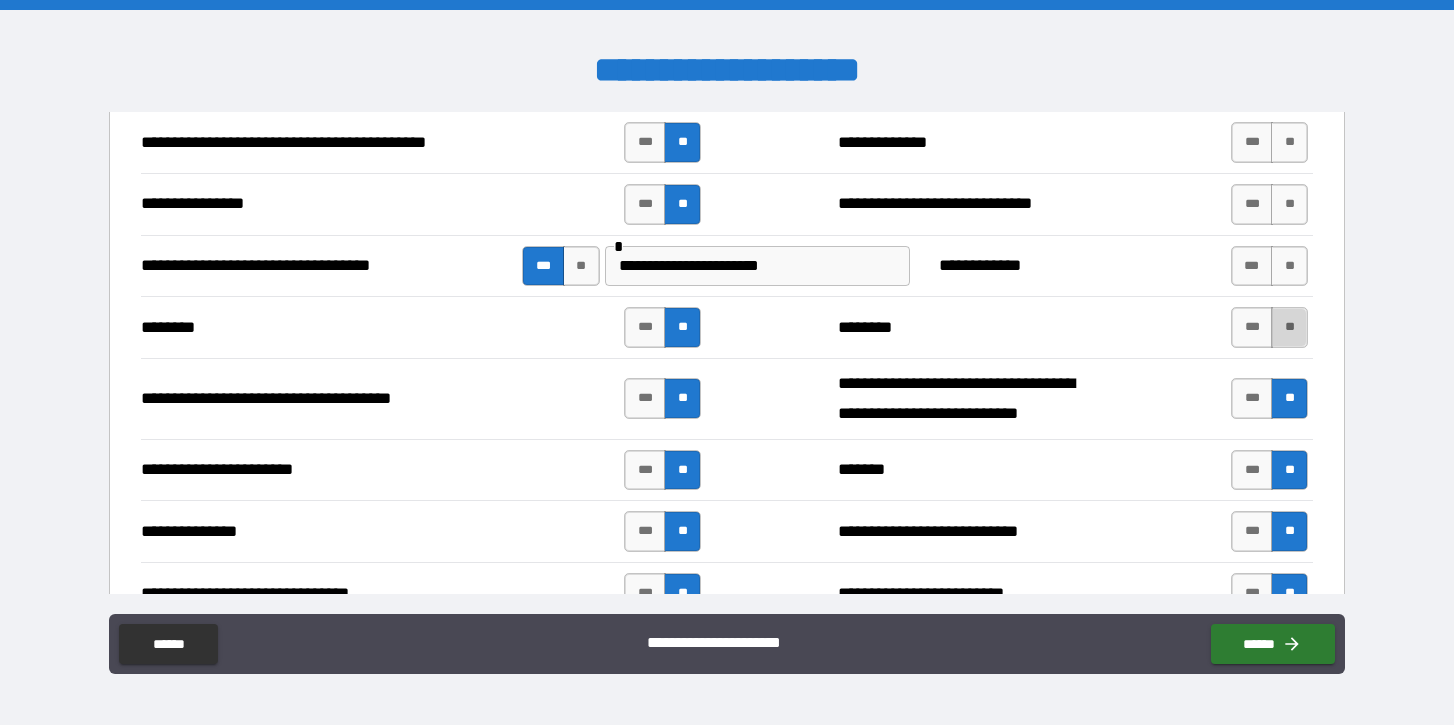 click on "**" at bounding box center (1289, 327) 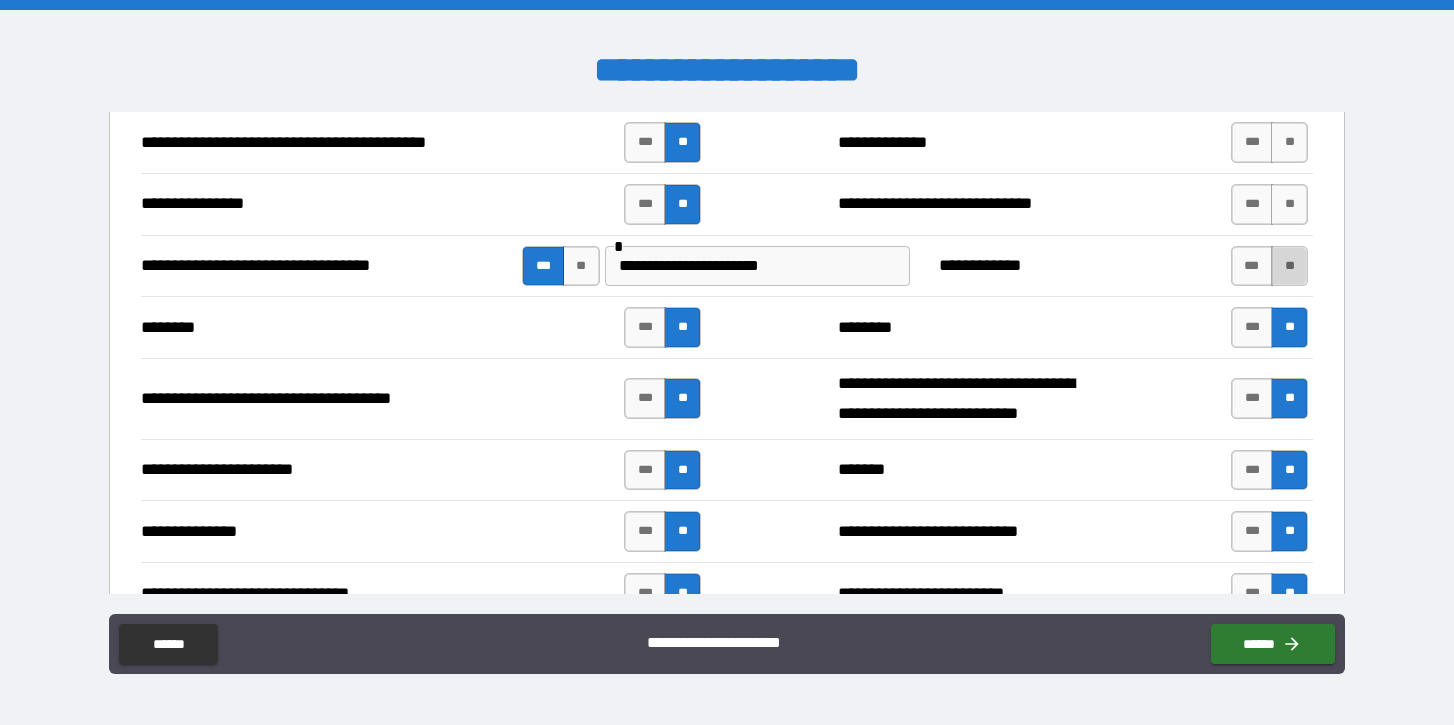click on "**" at bounding box center [1289, 266] 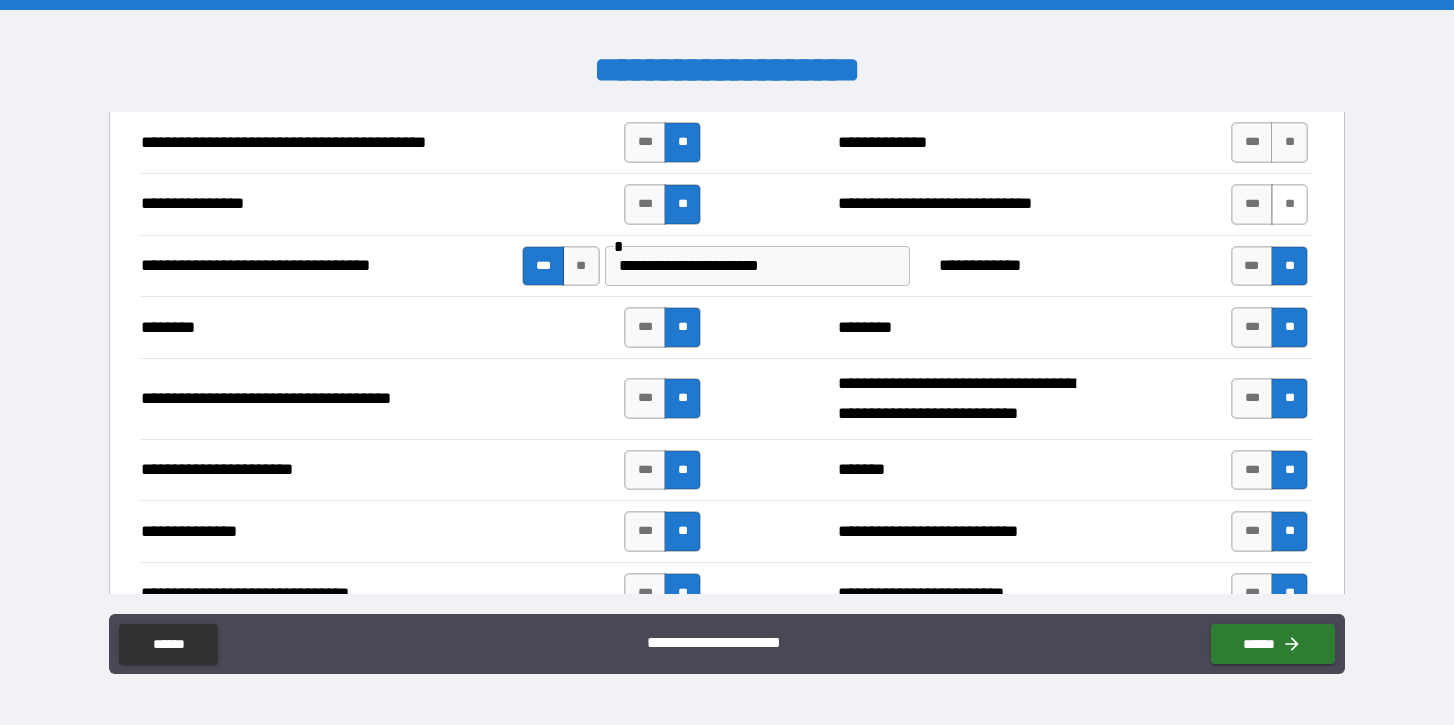 click on "**" at bounding box center [1289, 204] 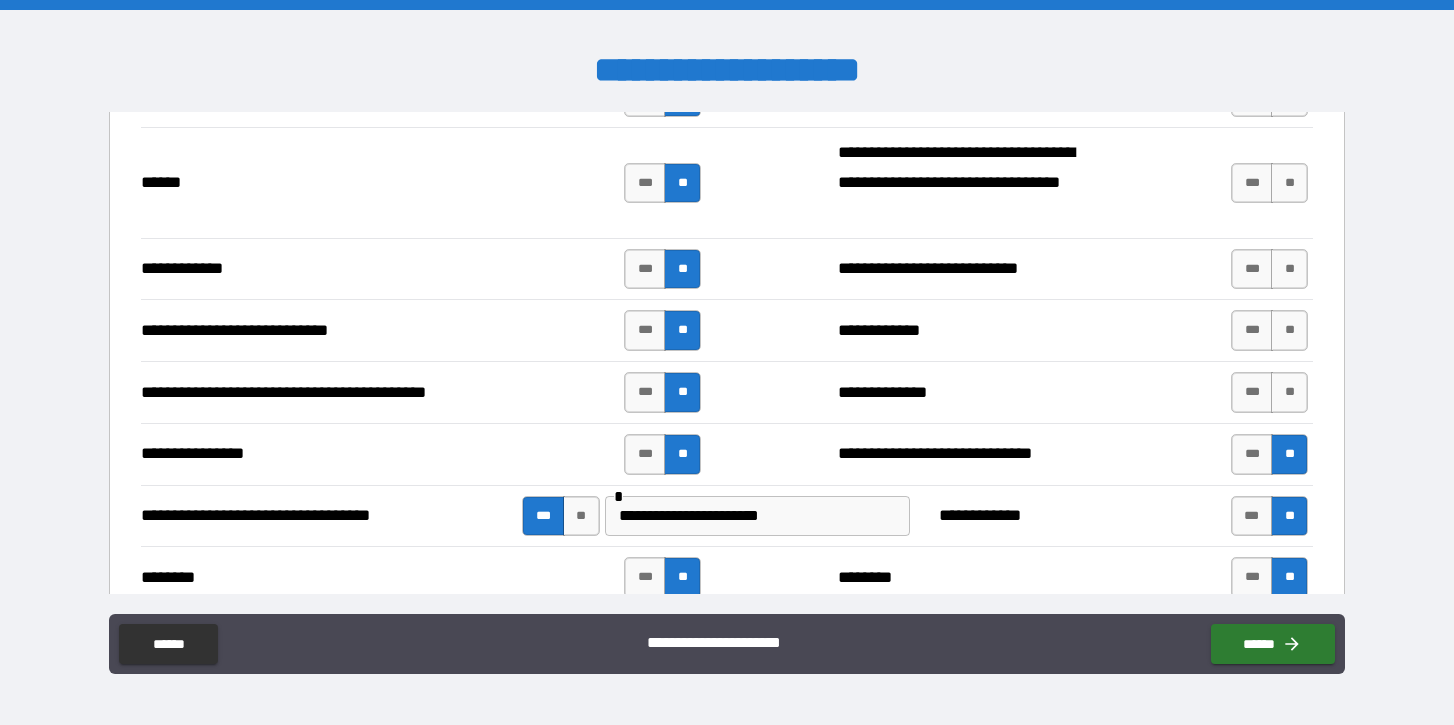 scroll, scrollTop: 3744, scrollLeft: 0, axis: vertical 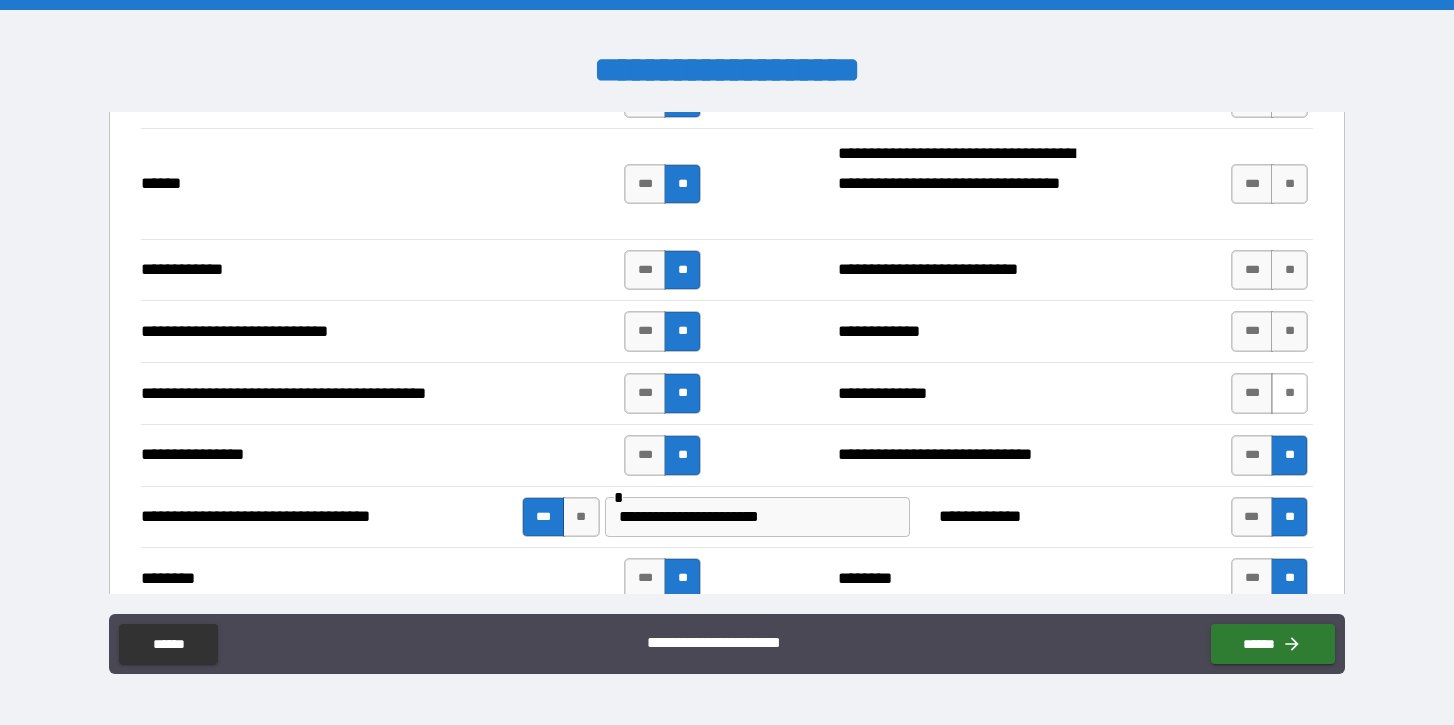 click on "**" at bounding box center [1289, 393] 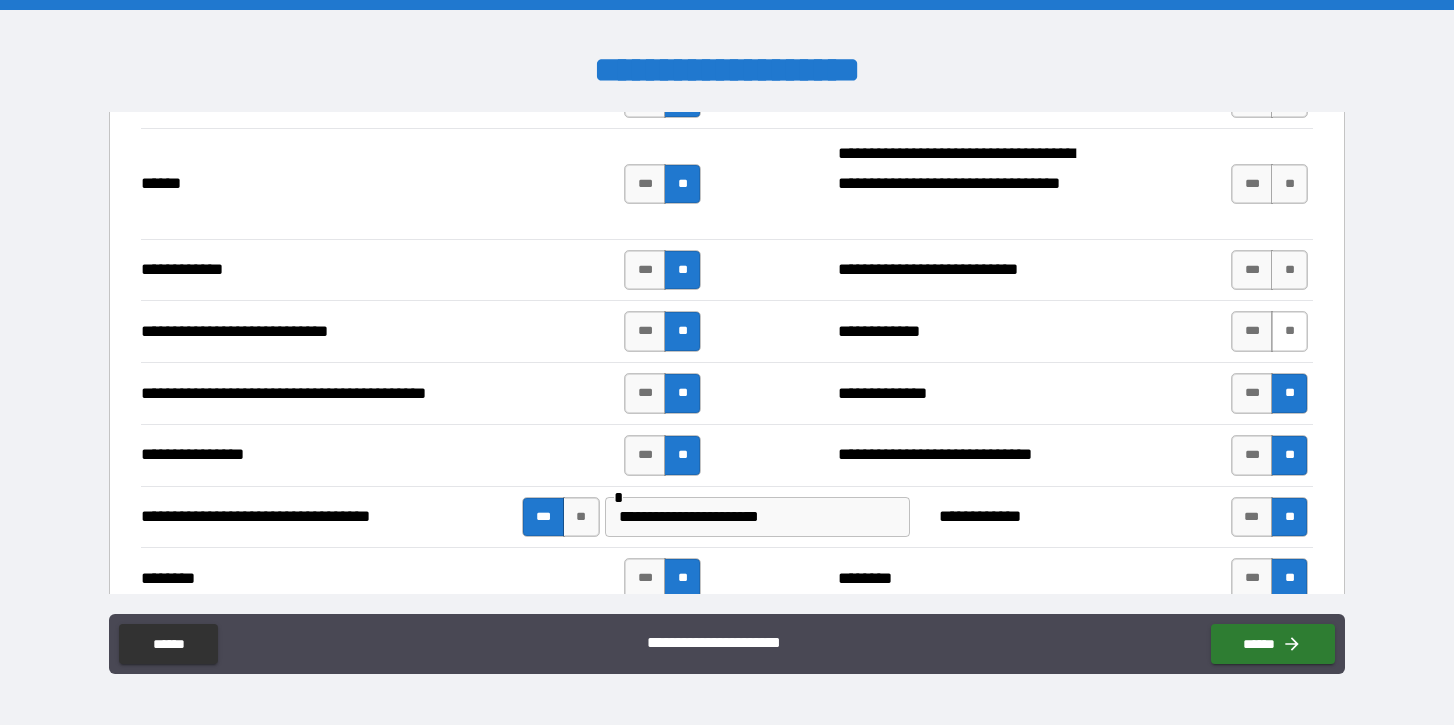 click on "**" at bounding box center [1289, 331] 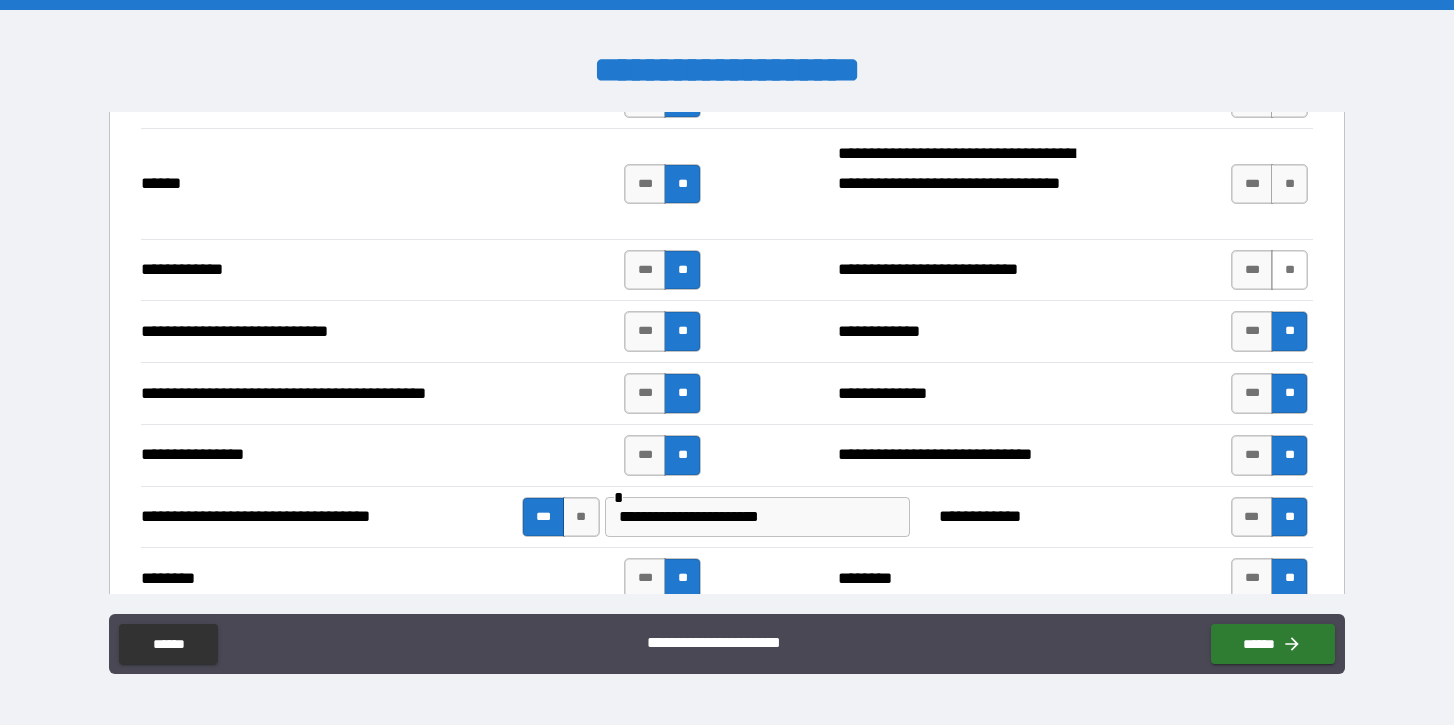 click on "**" at bounding box center (1289, 270) 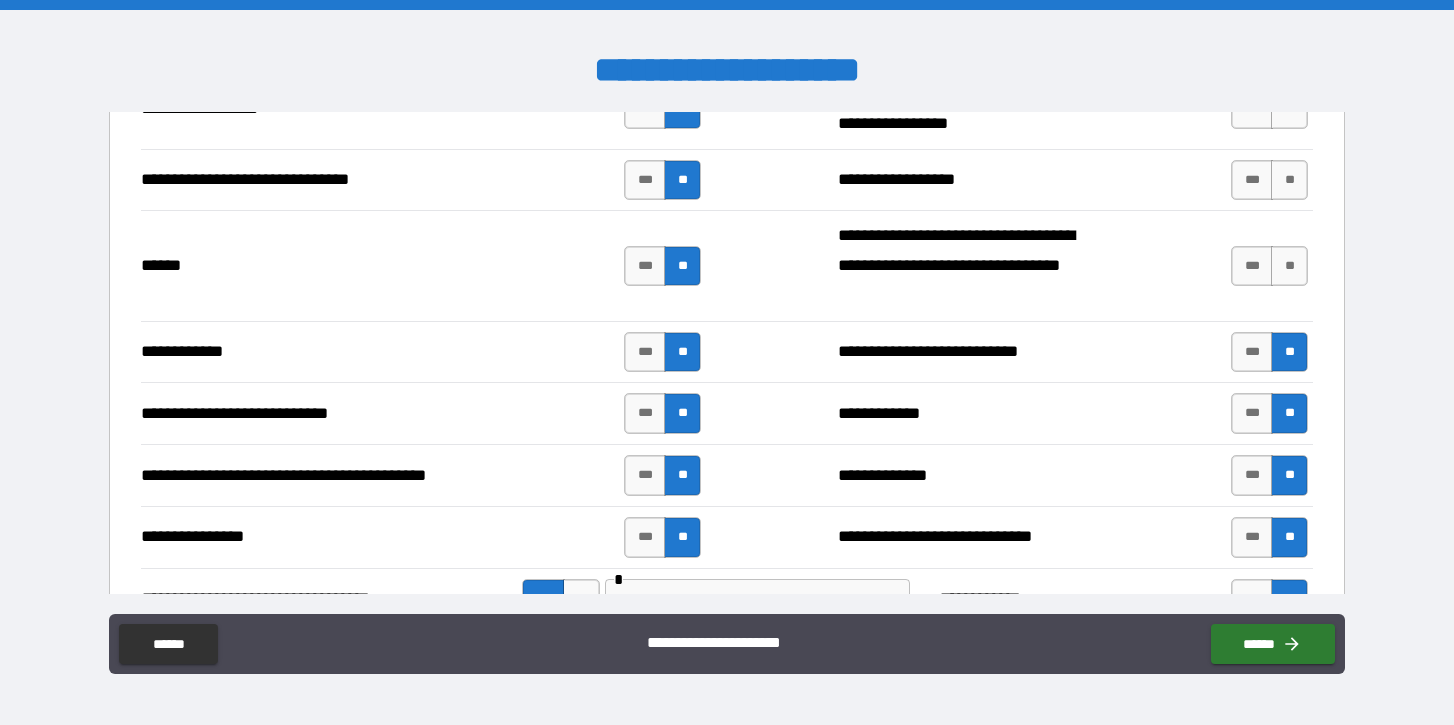 scroll, scrollTop: 3661, scrollLeft: 0, axis: vertical 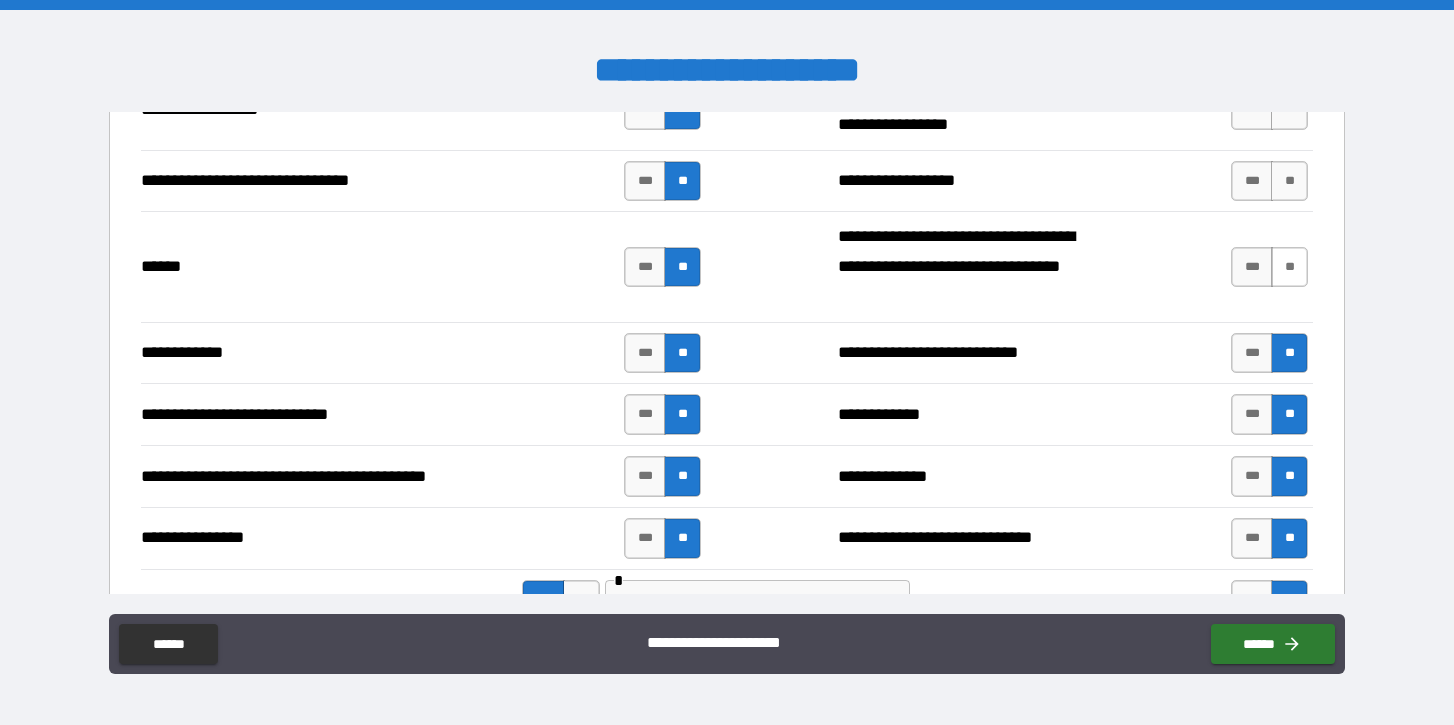 click on "**" at bounding box center [1289, 267] 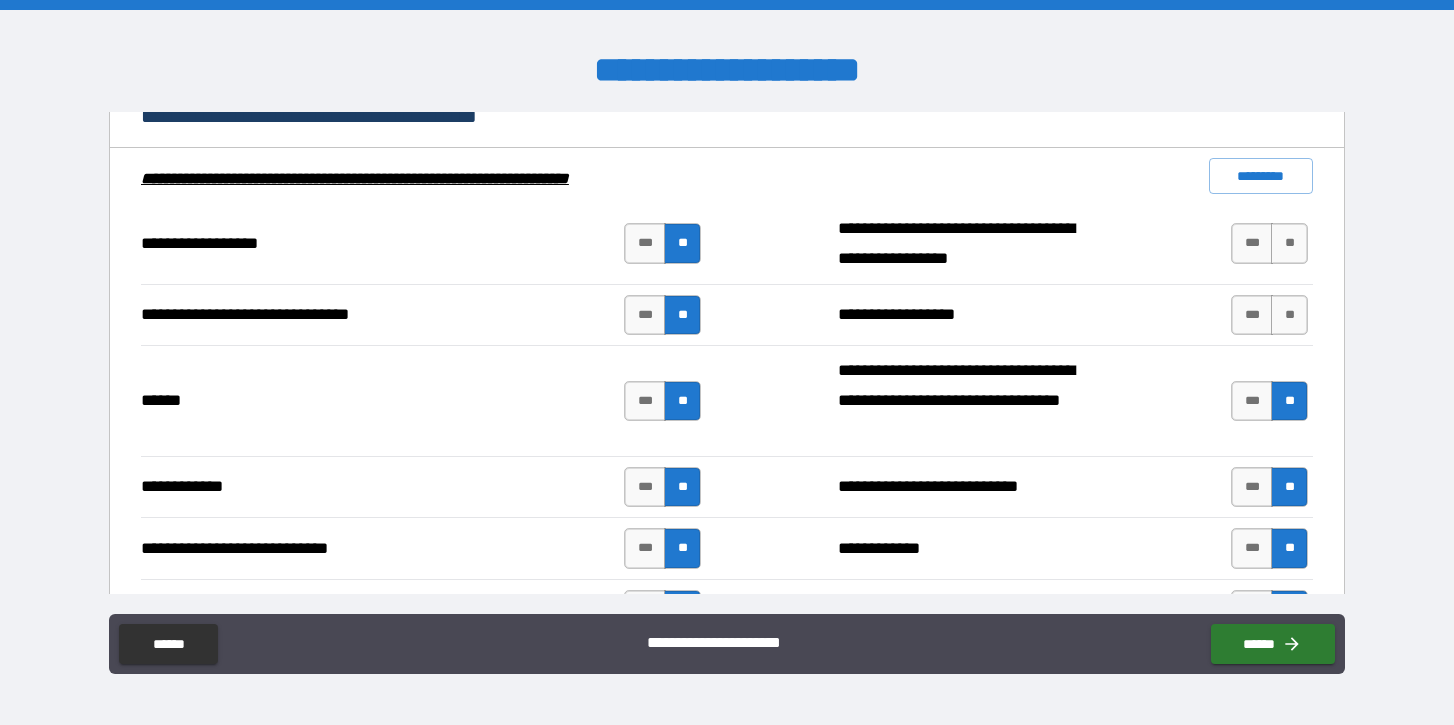 scroll, scrollTop: 3523, scrollLeft: 0, axis: vertical 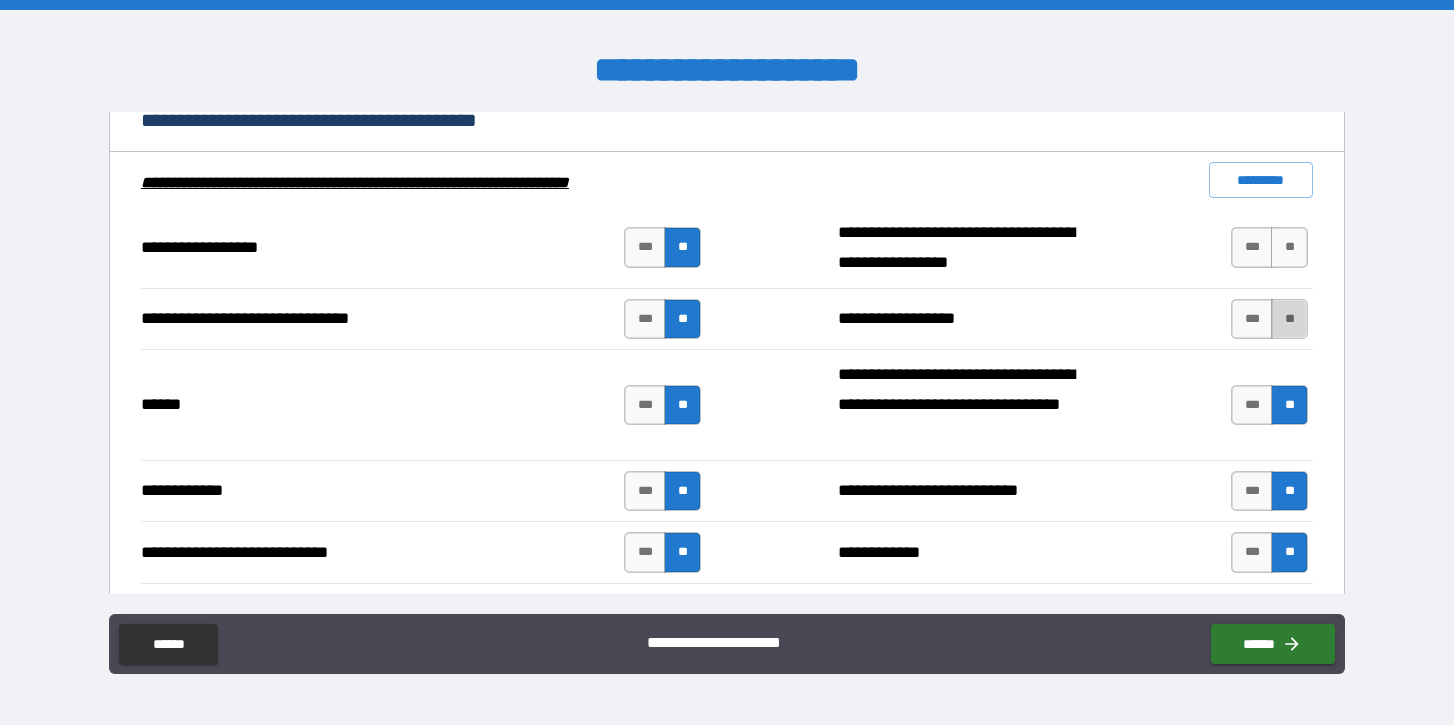 click on "**" at bounding box center [1289, 319] 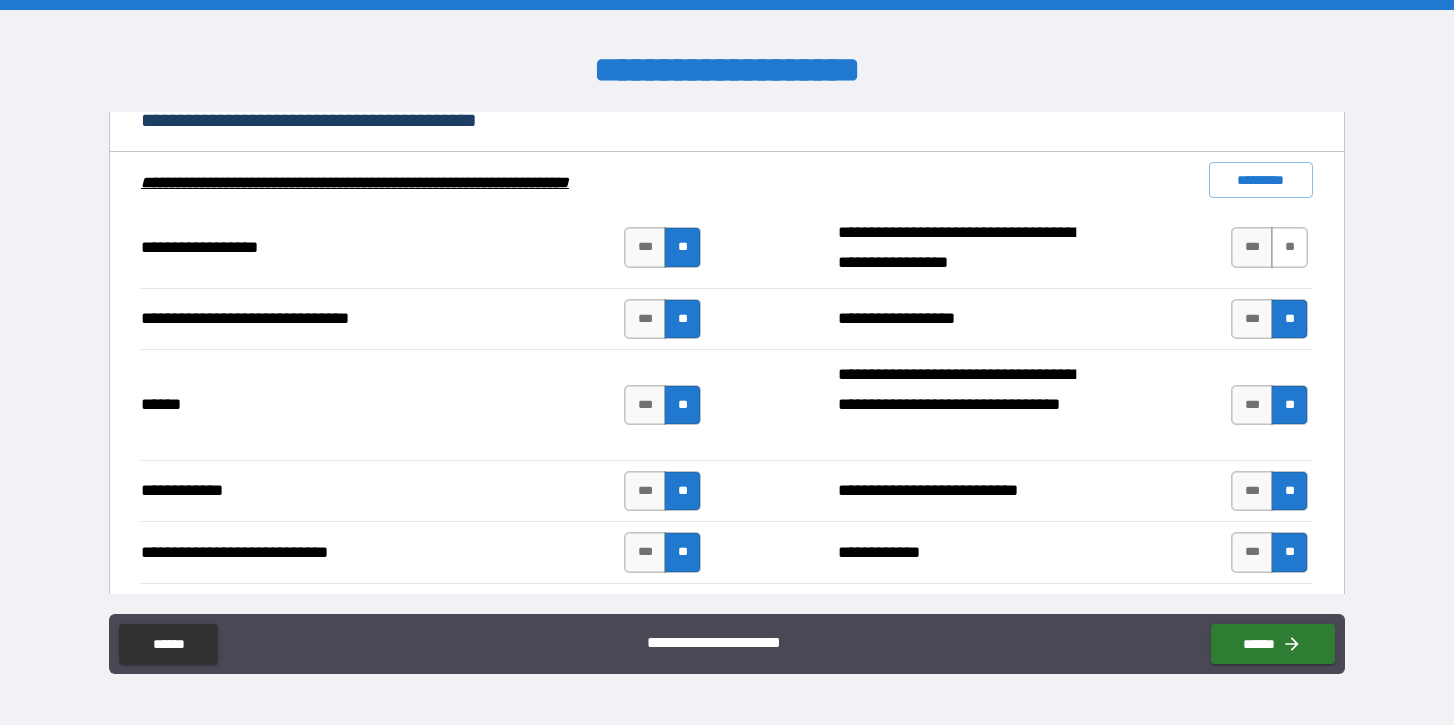 click on "**" at bounding box center (1289, 247) 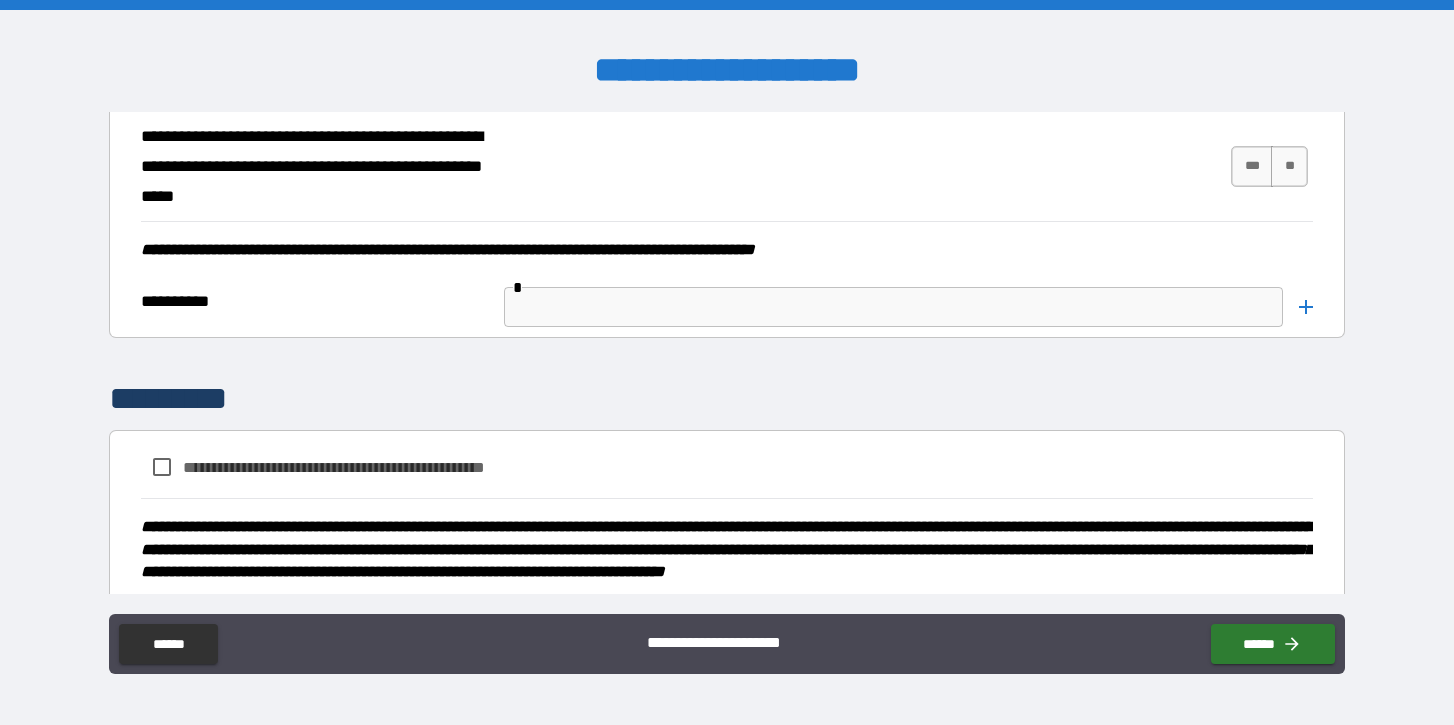 scroll, scrollTop: 5084, scrollLeft: 0, axis: vertical 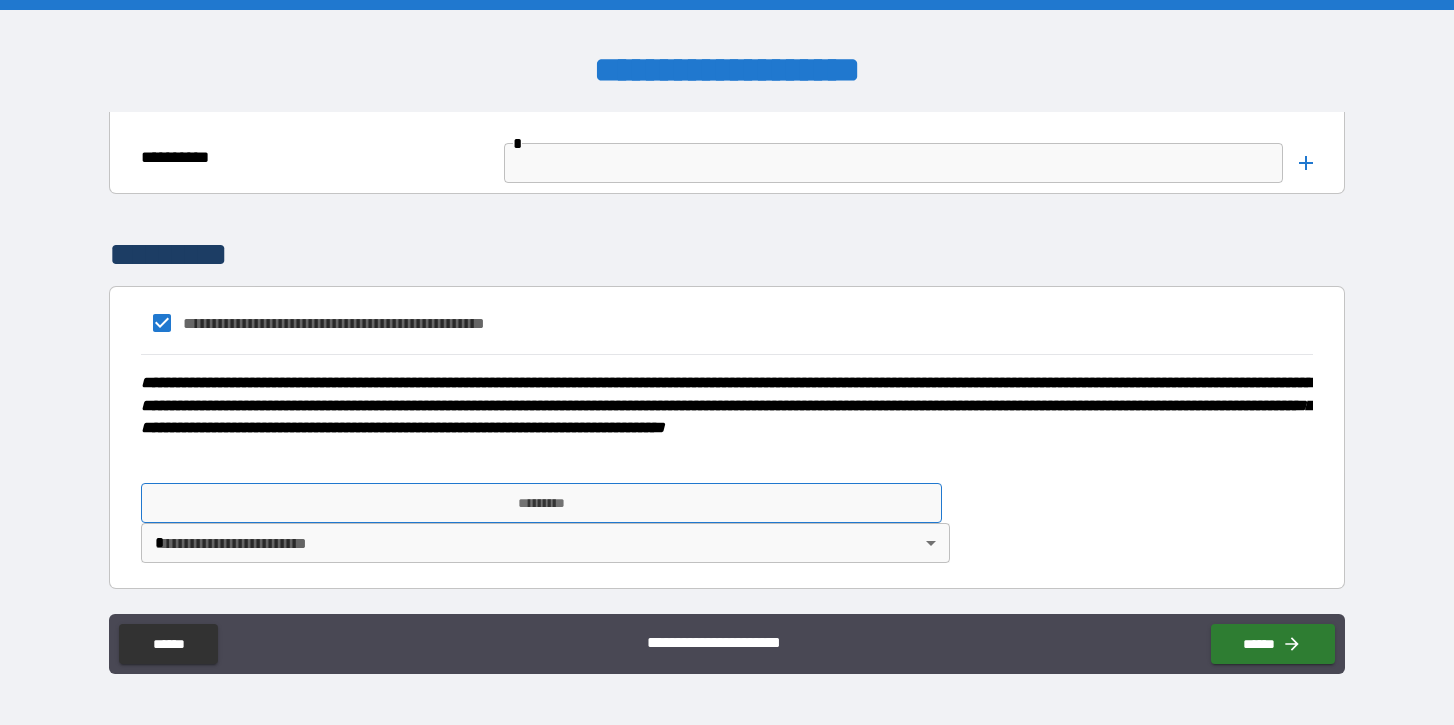 click on "*********" at bounding box center (541, 503) 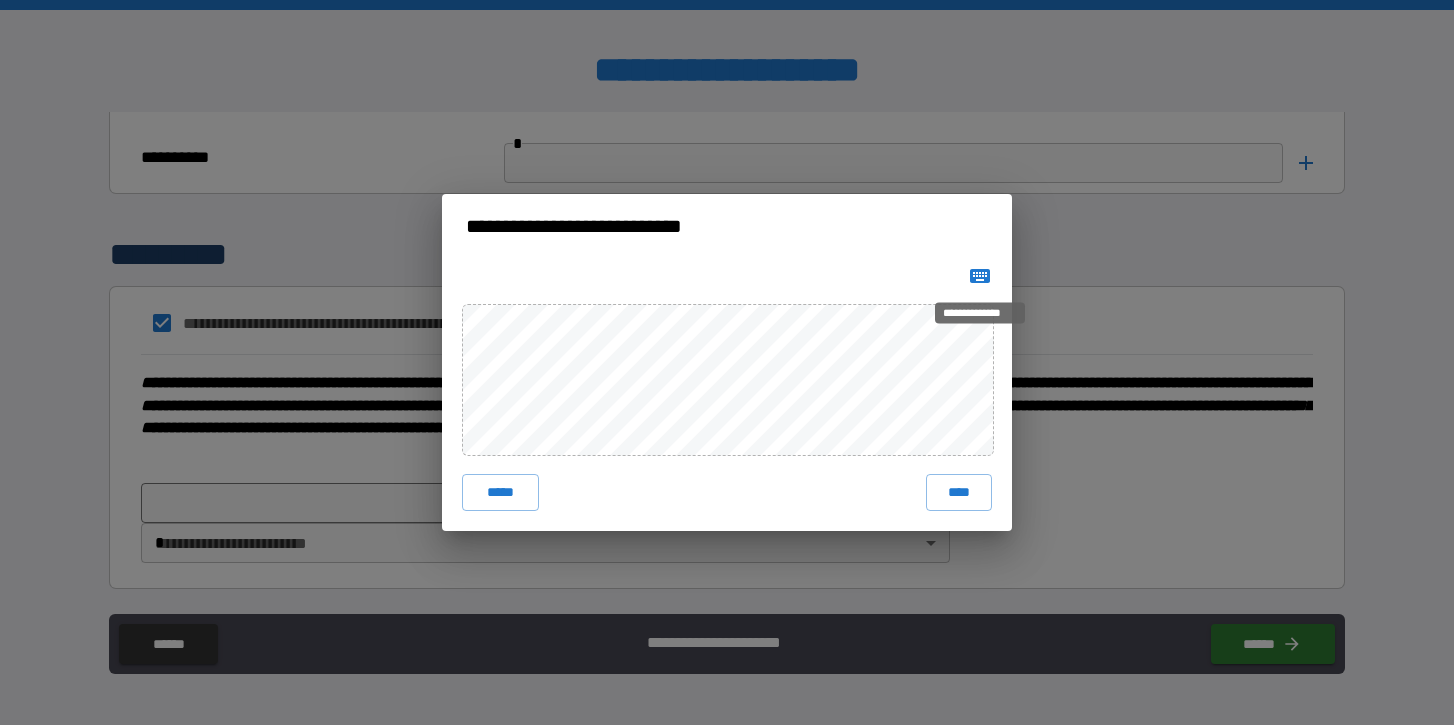 click 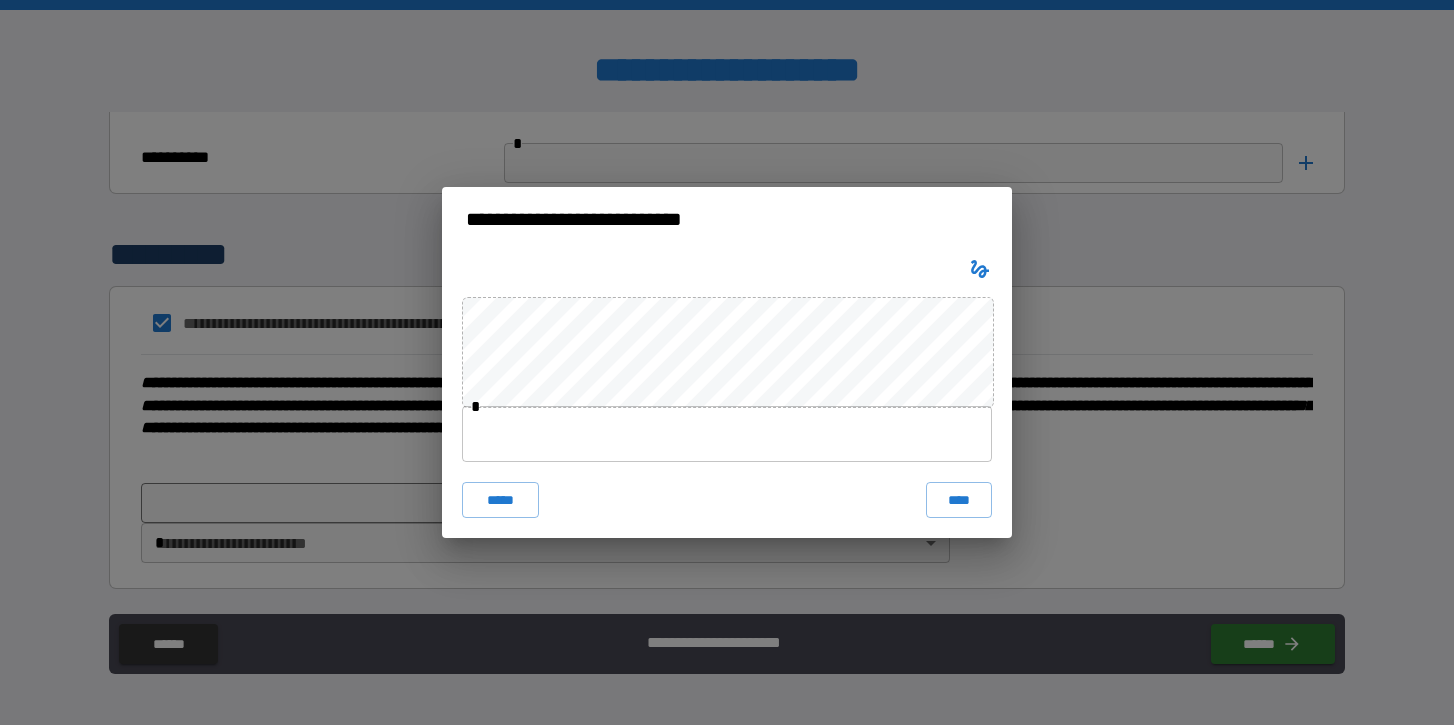 type 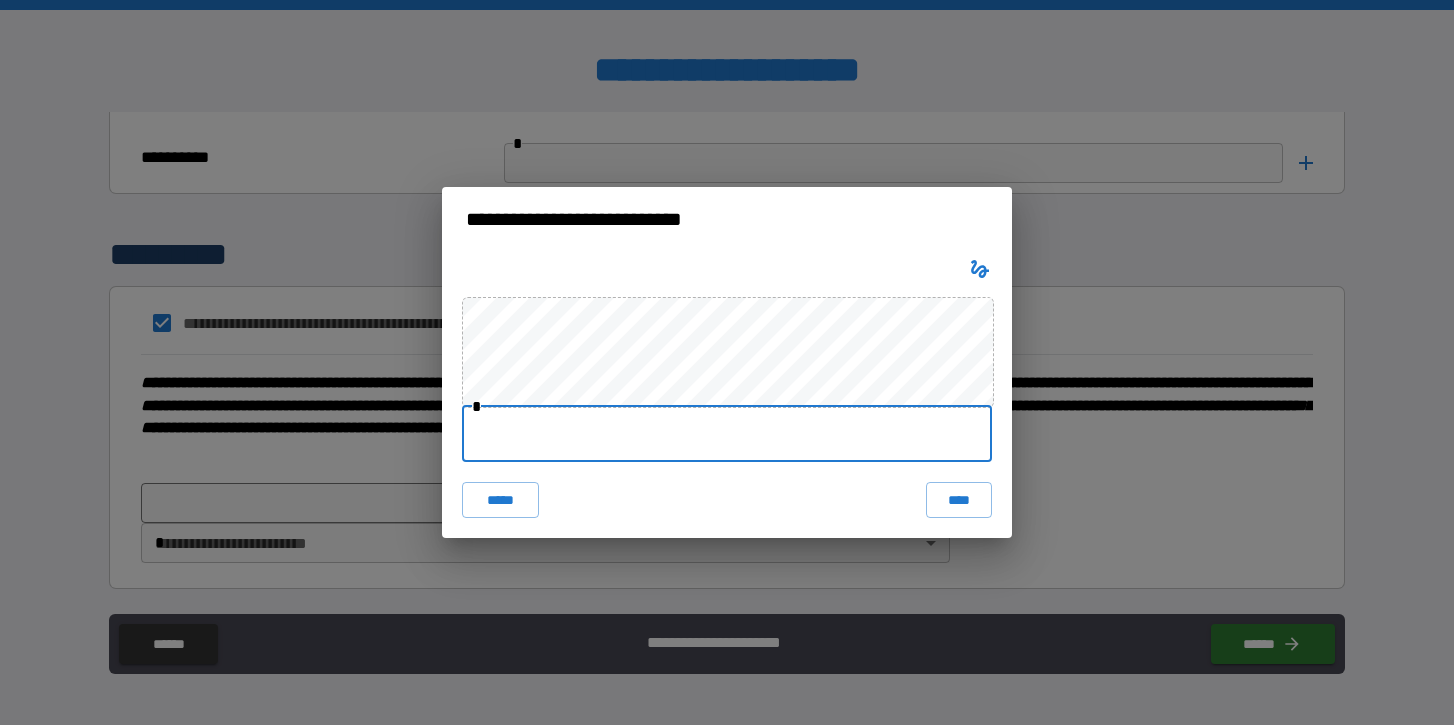 click at bounding box center (727, 434) 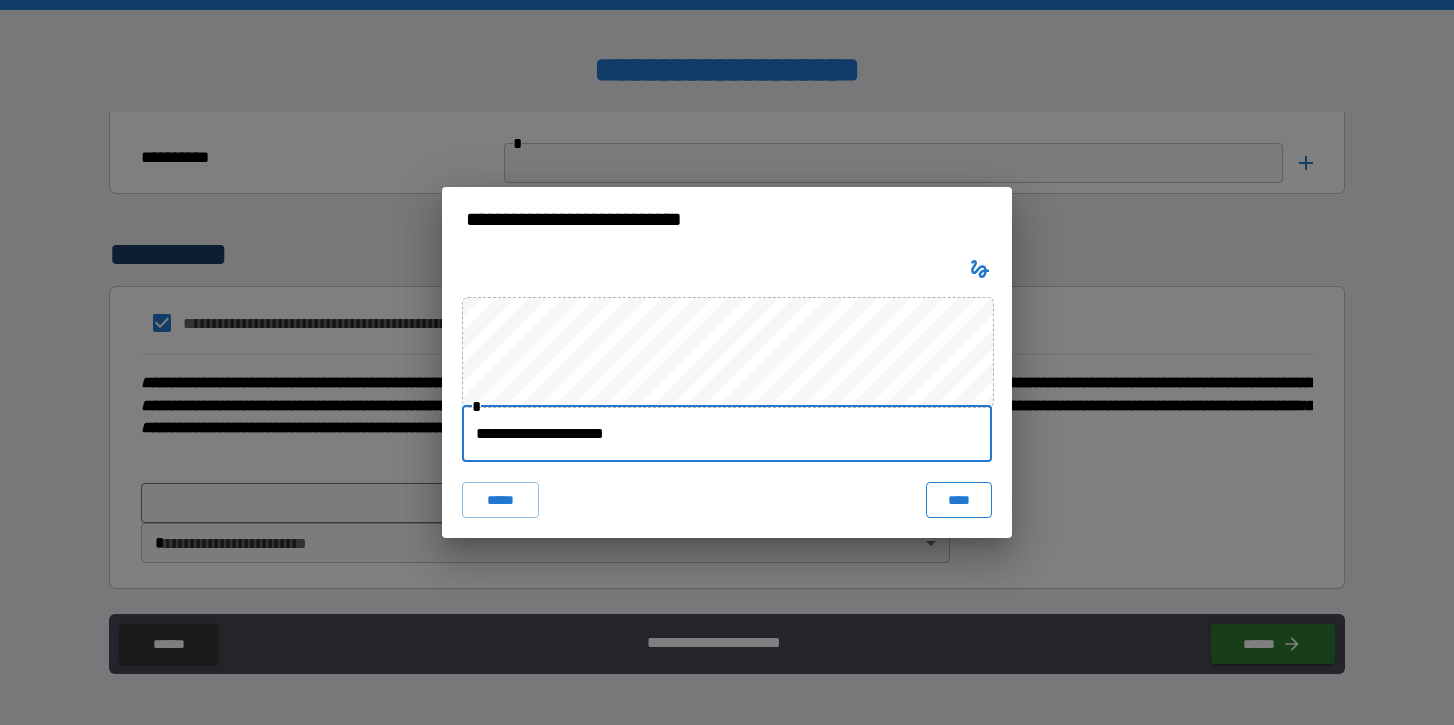 type on "**********" 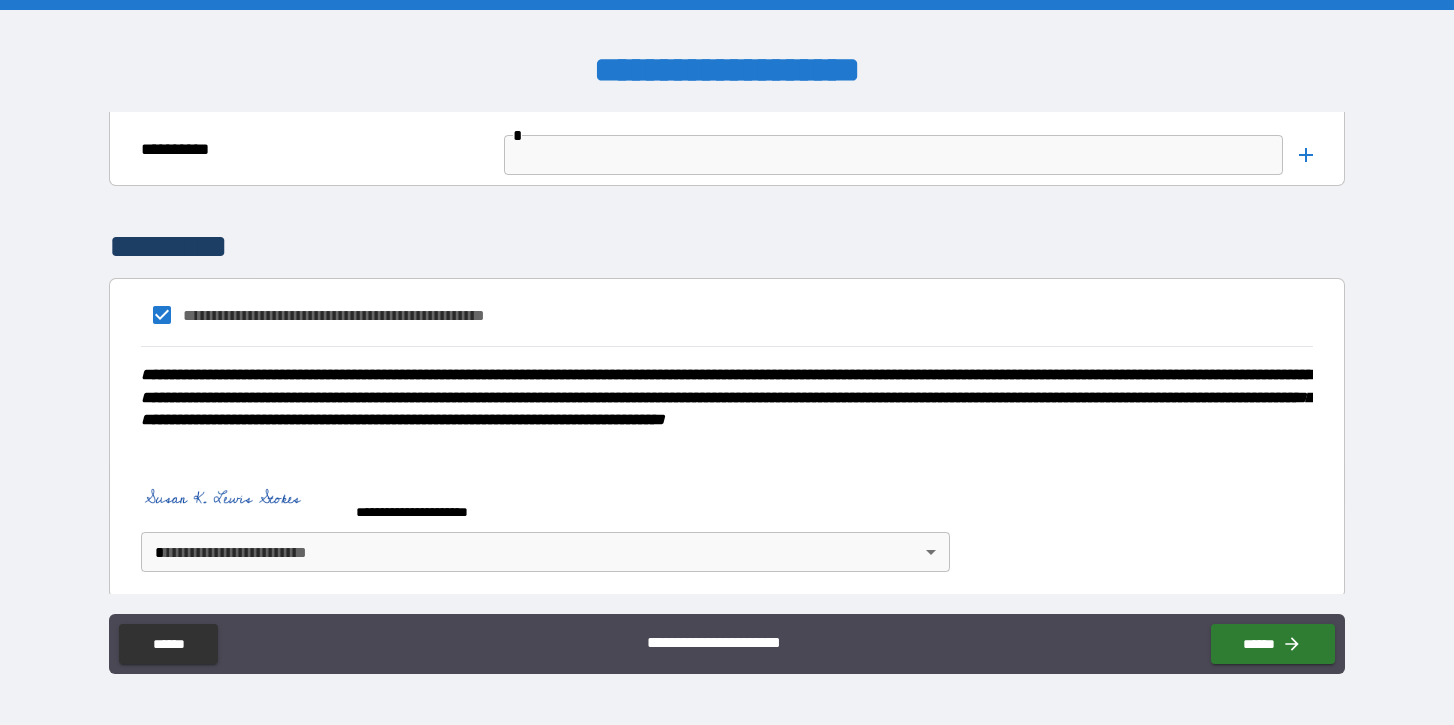 scroll, scrollTop: 5101, scrollLeft: 0, axis: vertical 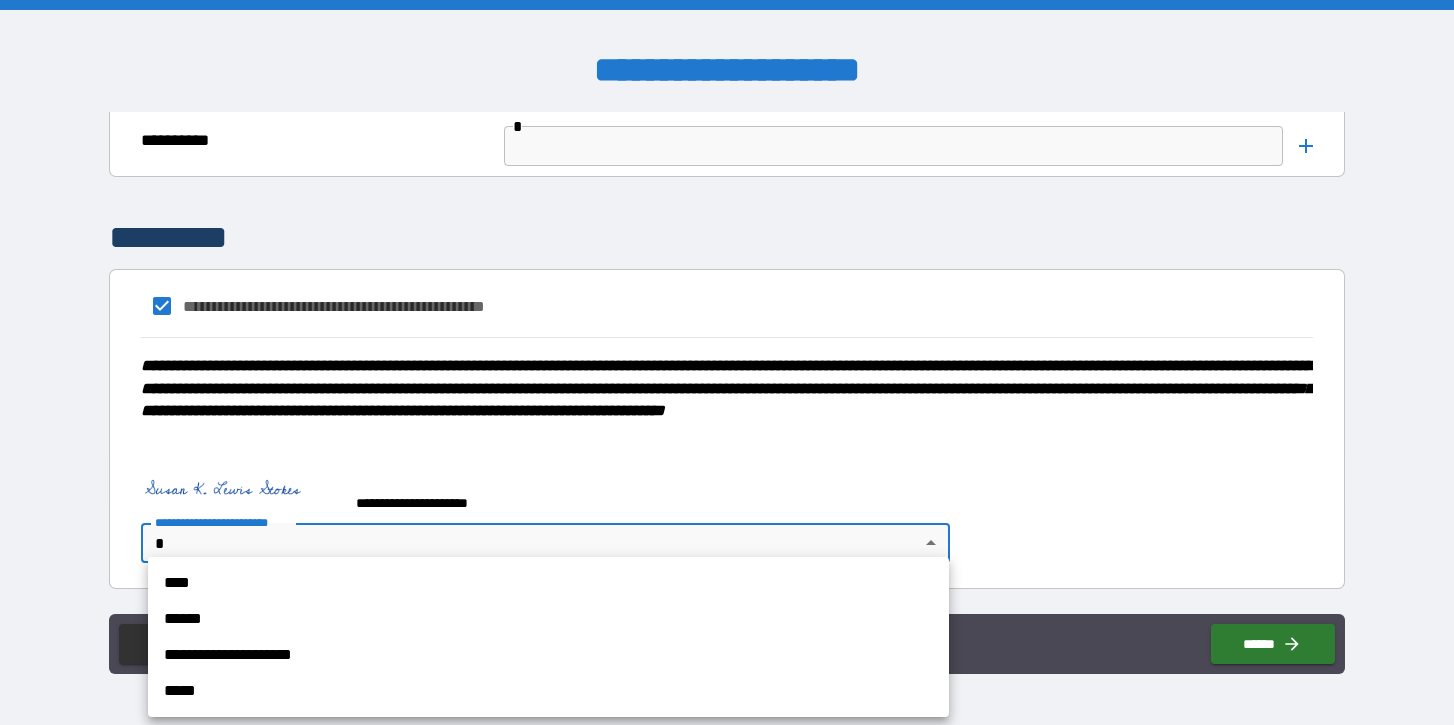 click on "**********" at bounding box center (727, 362) 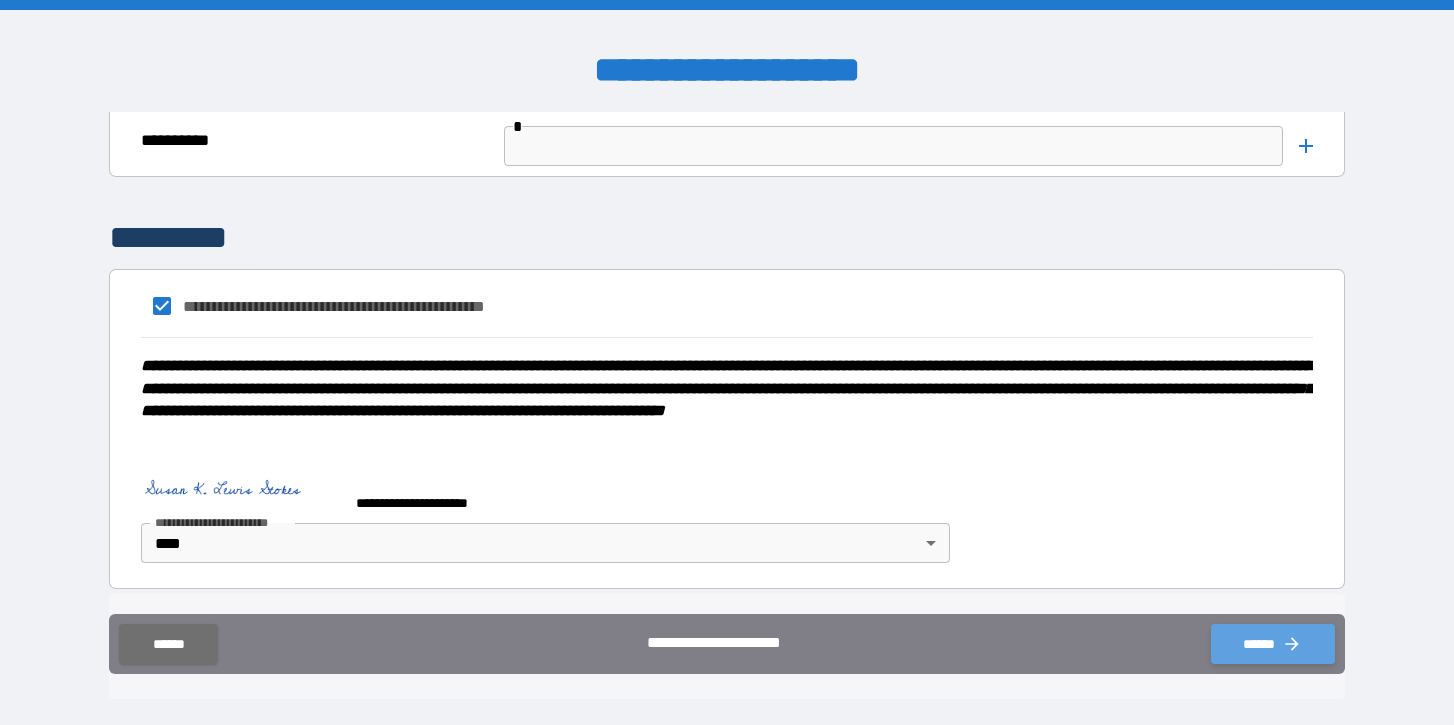 click on "******" at bounding box center [1273, 644] 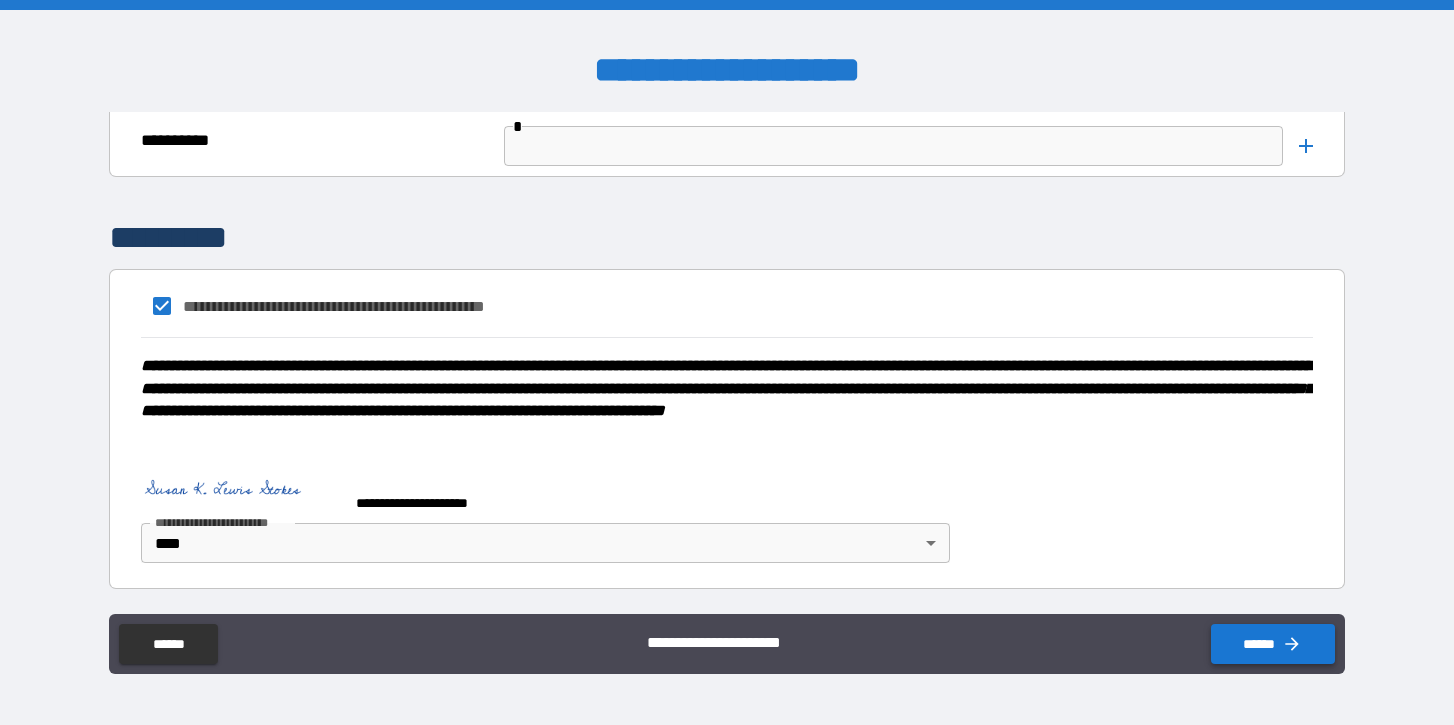 click on "******" at bounding box center (1273, 644) 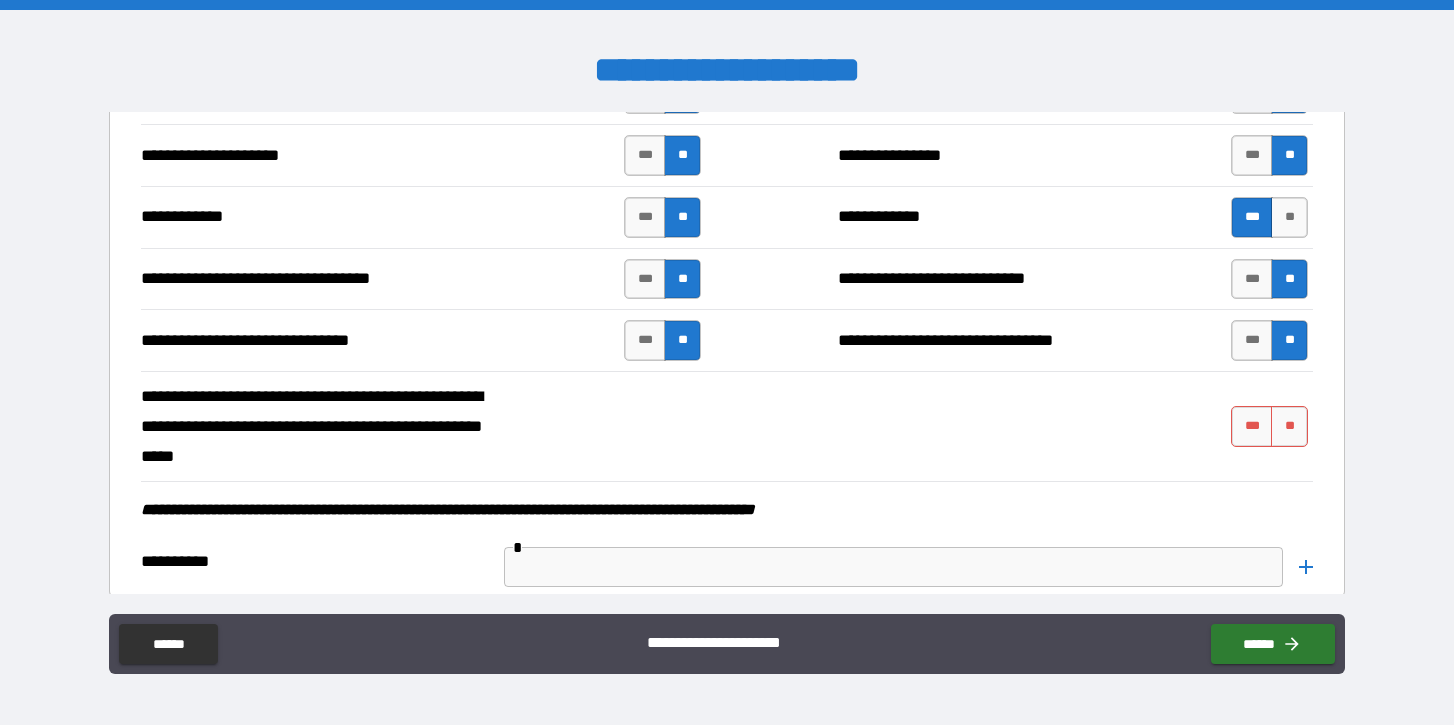 scroll, scrollTop: 4682, scrollLeft: 0, axis: vertical 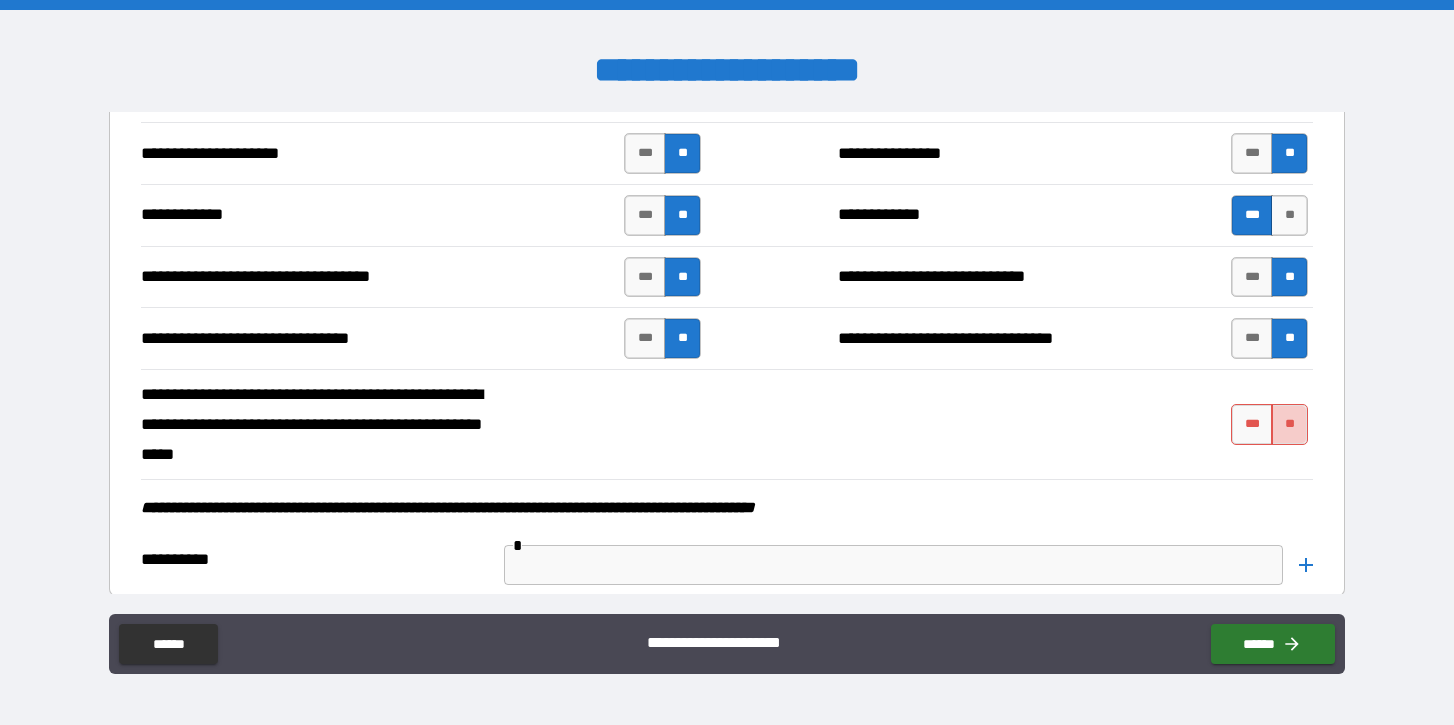click on "**" at bounding box center [1289, 424] 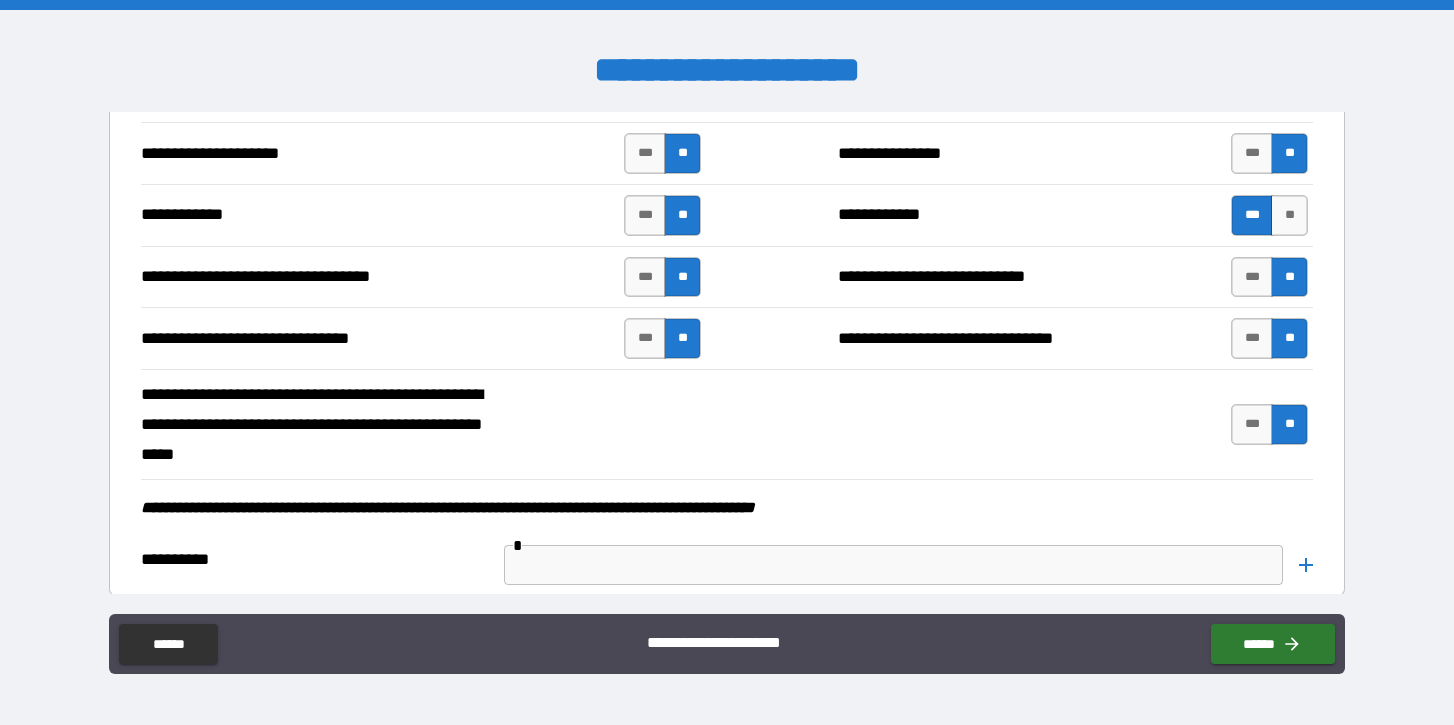 scroll, scrollTop: 5101, scrollLeft: 0, axis: vertical 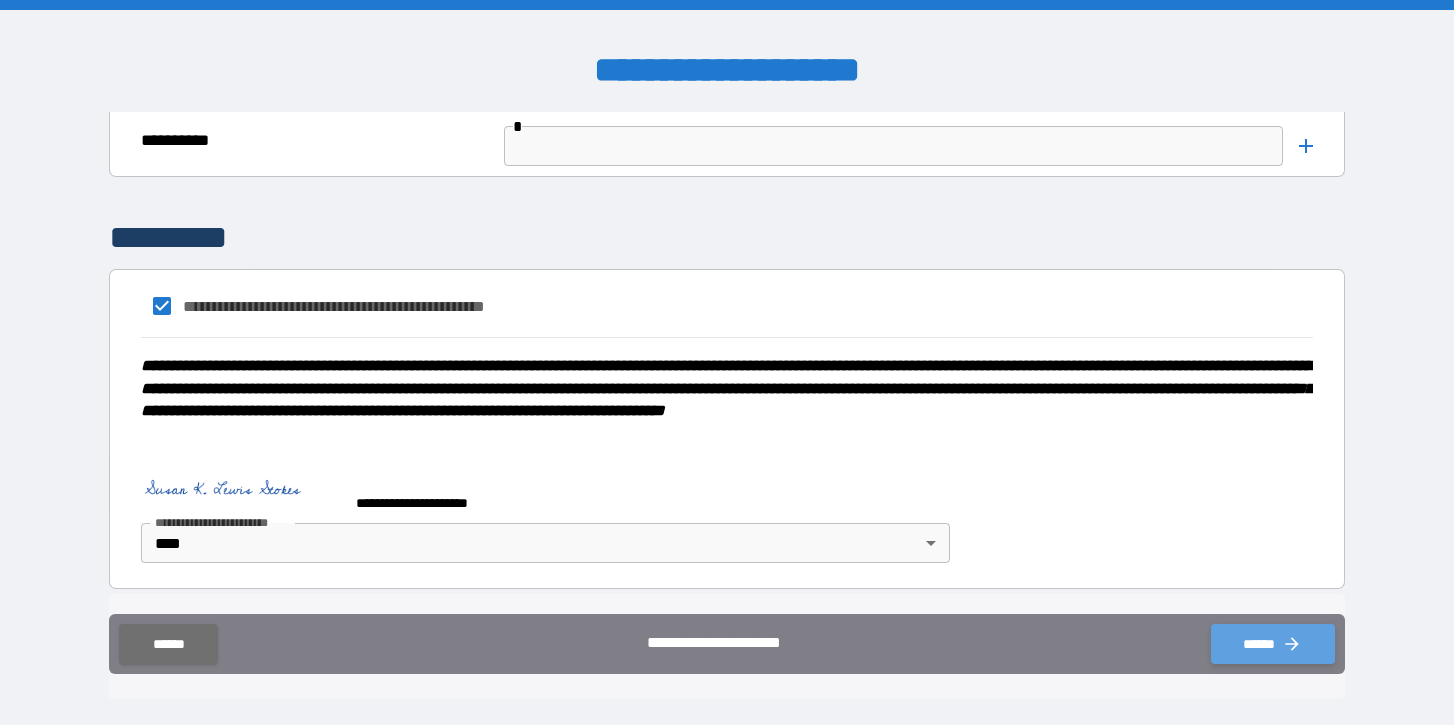 click on "******" at bounding box center [1273, 644] 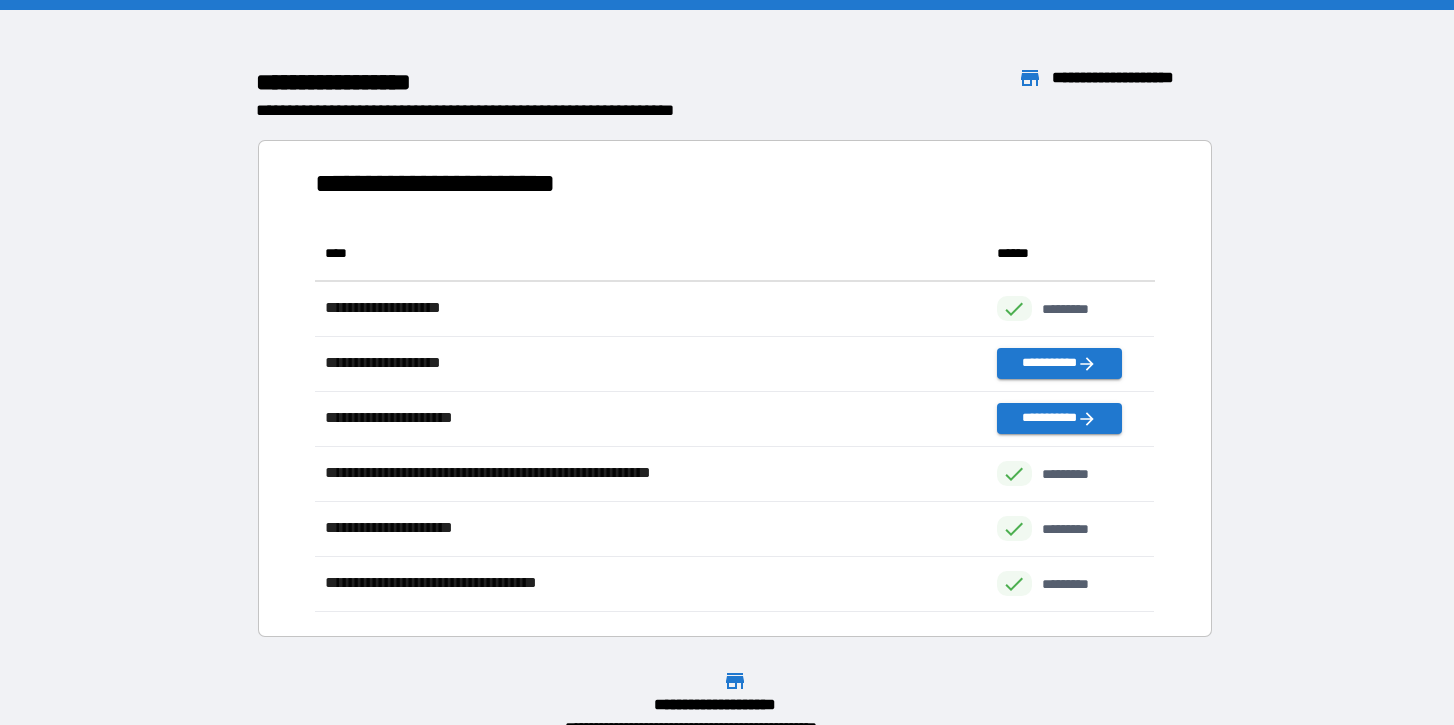 scroll, scrollTop: 1, scrollLeft: 0, axis: vertical 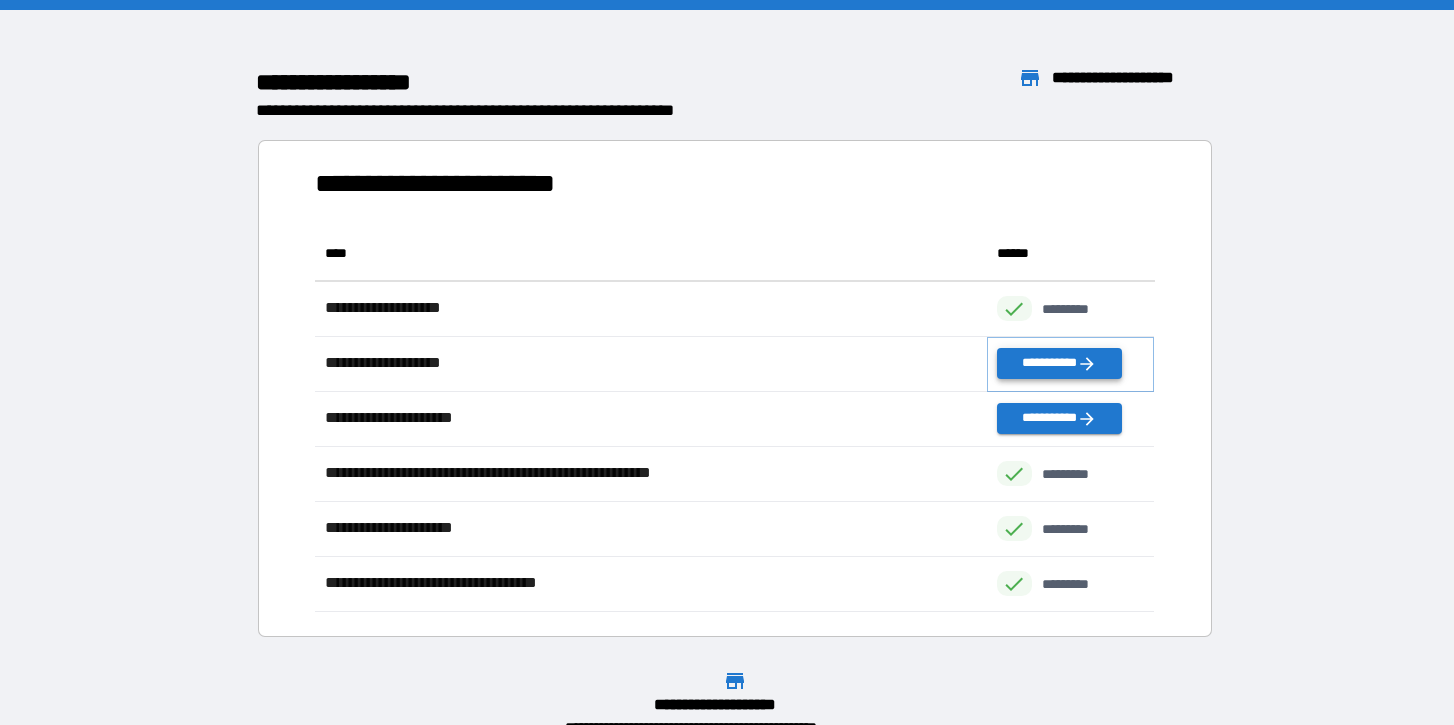 click on "**********" at bounding box center (1059, 363) 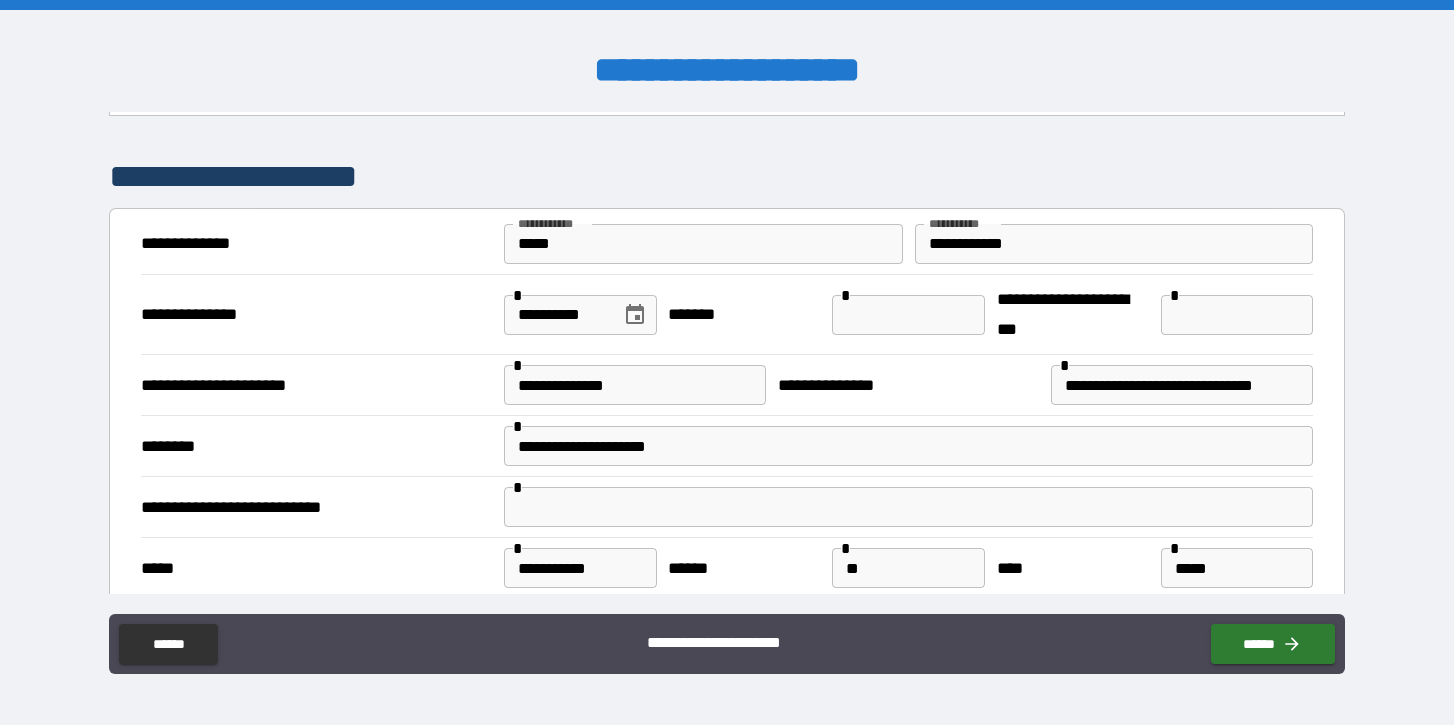 scroll, scrollTop: 84, scrollLeft: 0, axis: vertical 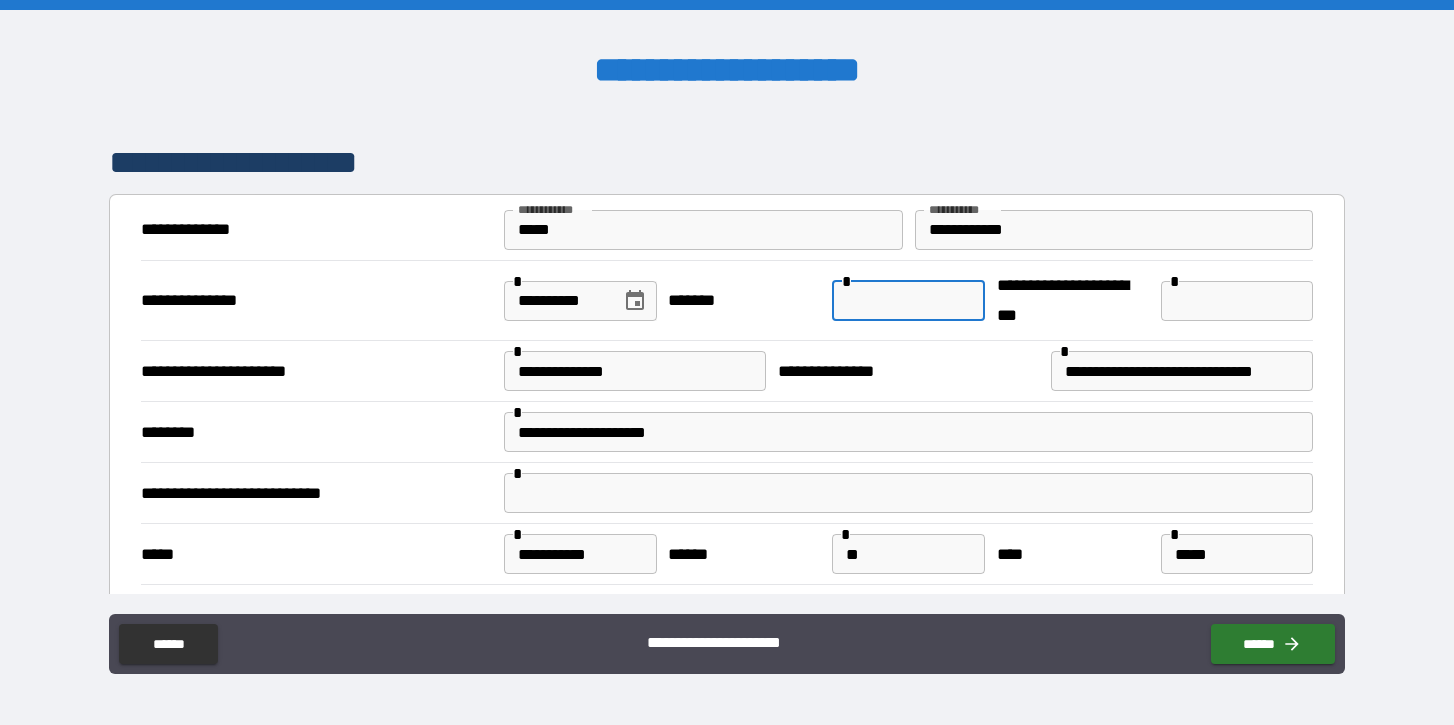 click at bounding box center (908, 301) 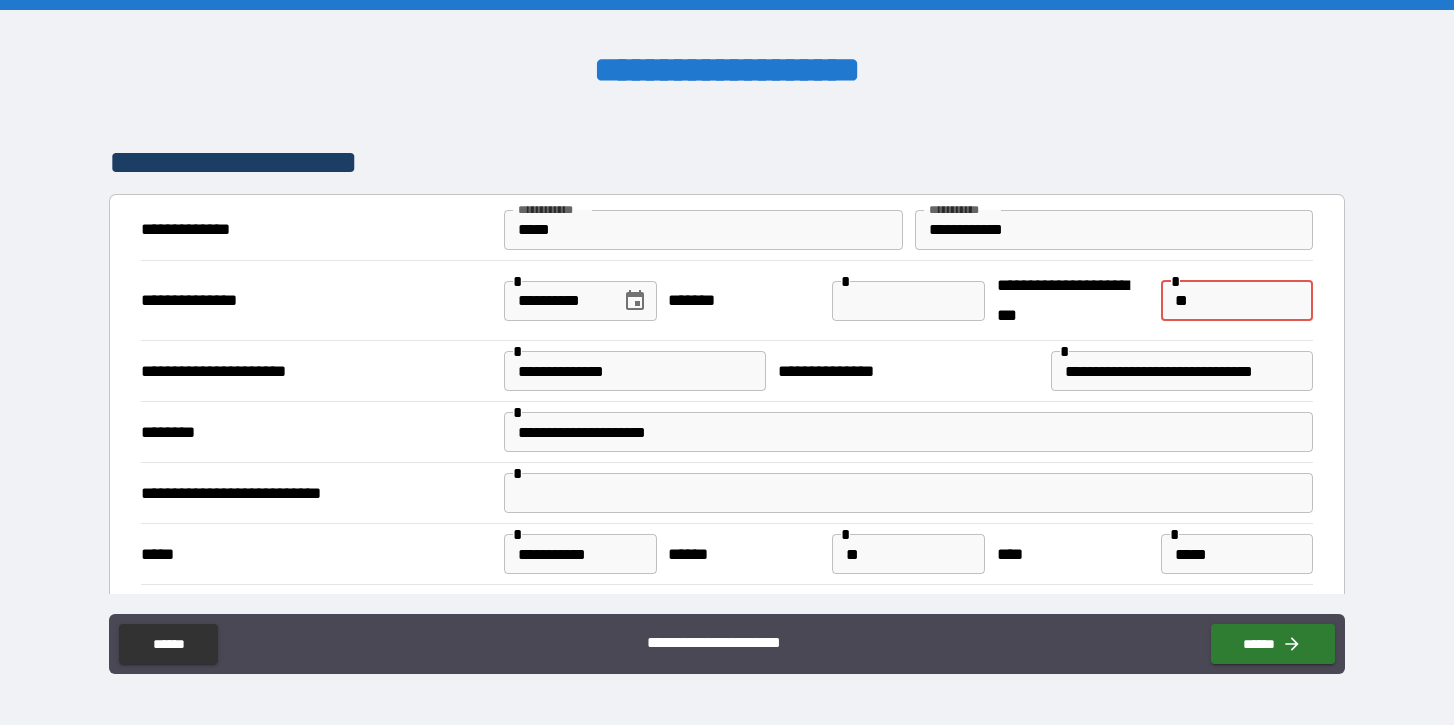 type on "*" 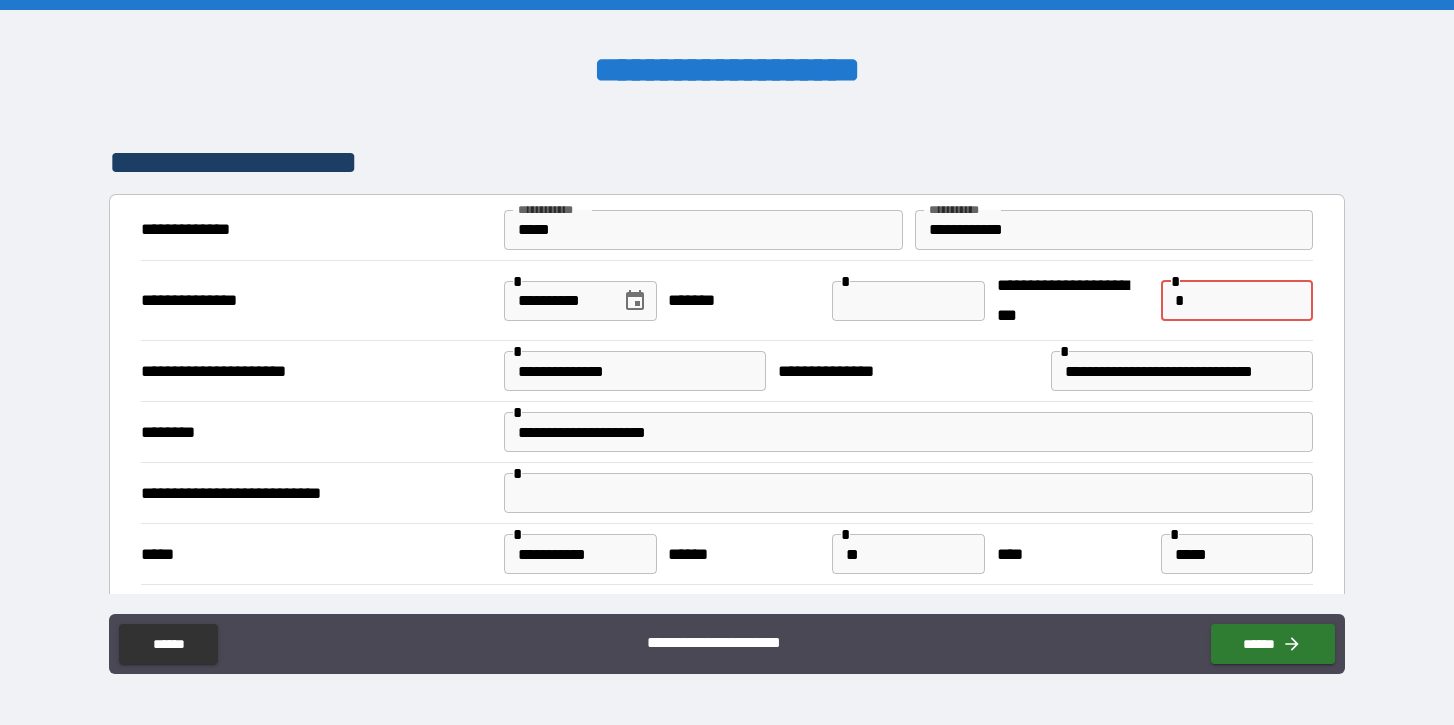 type 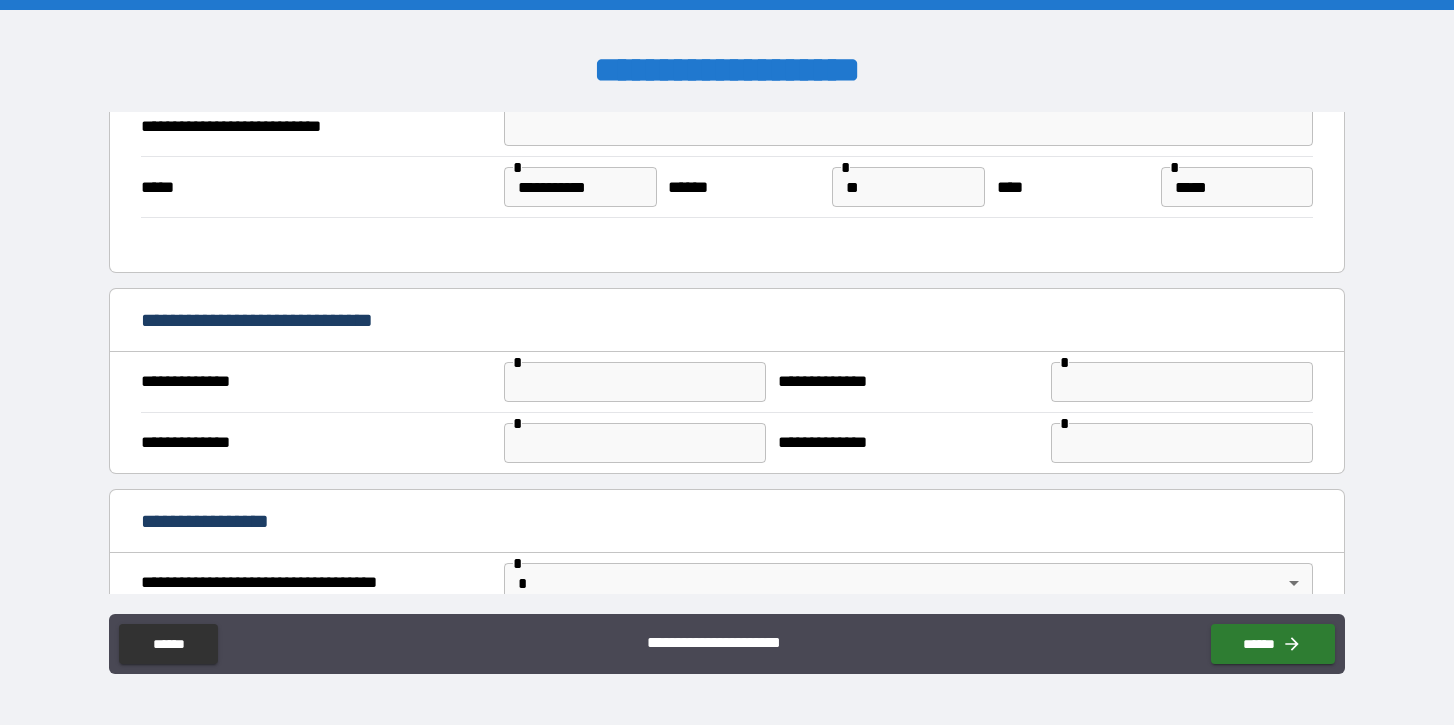 scroll, scrollTop: 490, scrollLeft: 0, axis: vertical 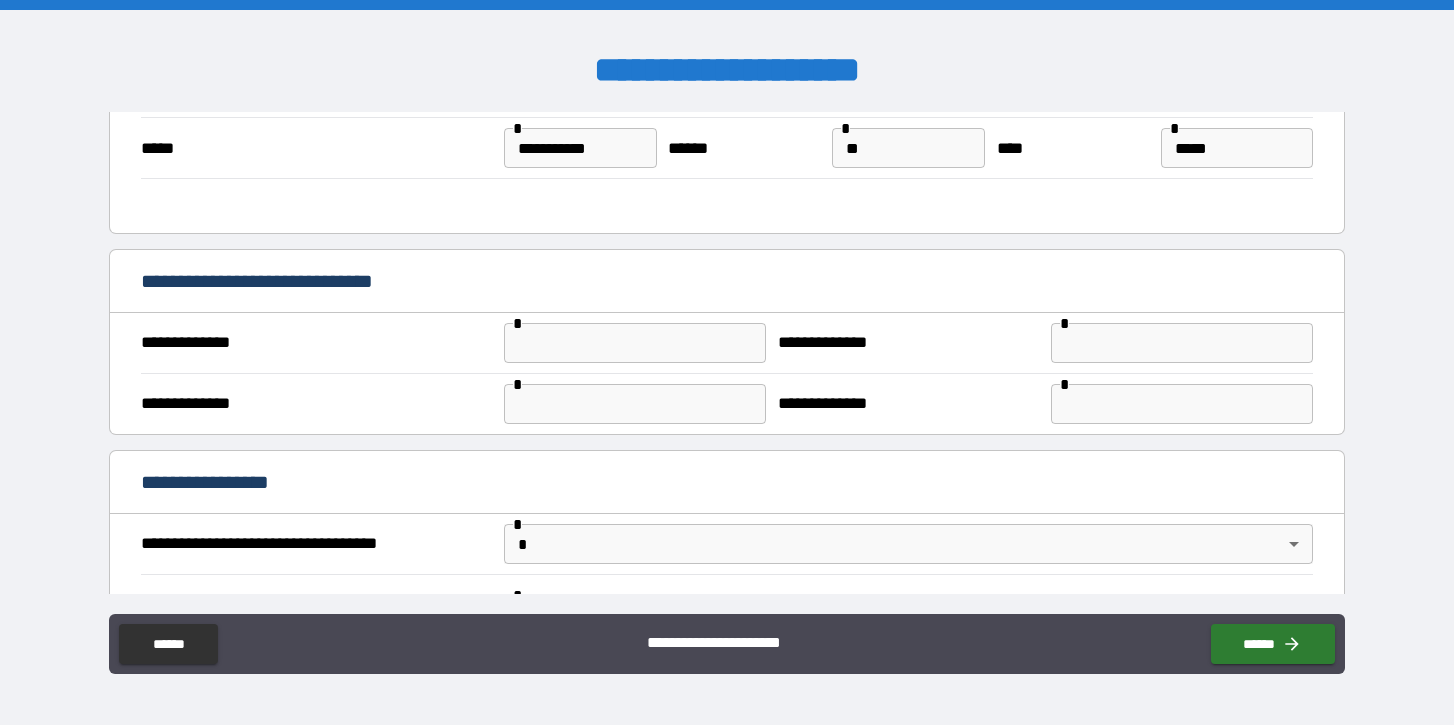 click at bounding box center (635, 343) 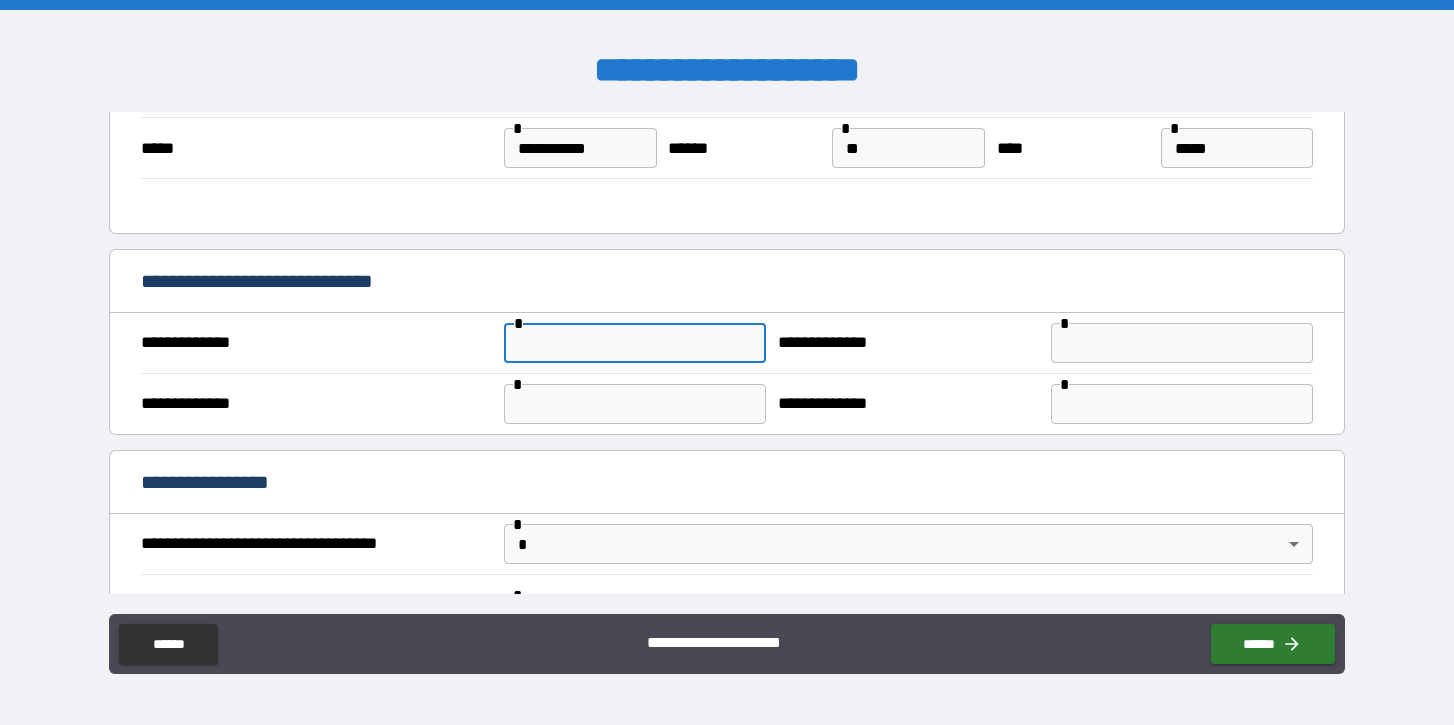 type on "**********" 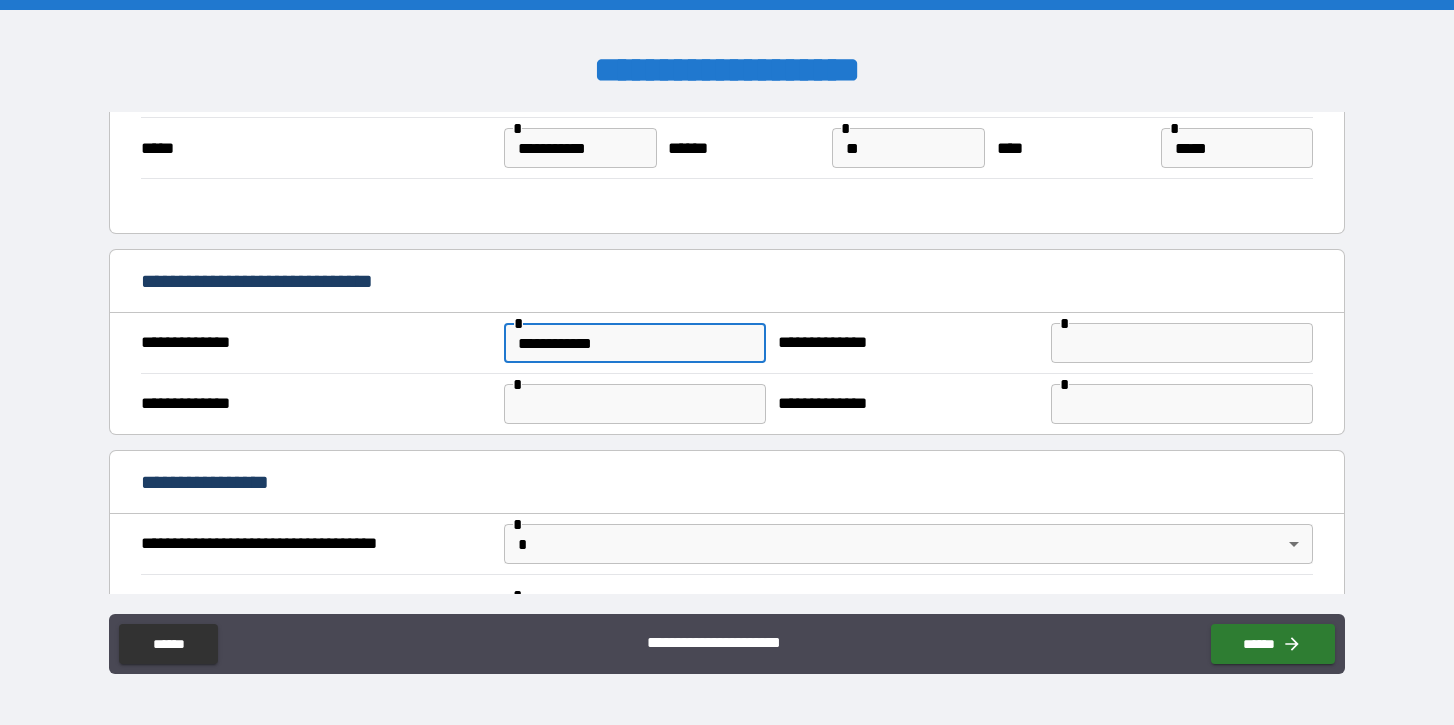 type on "**********" 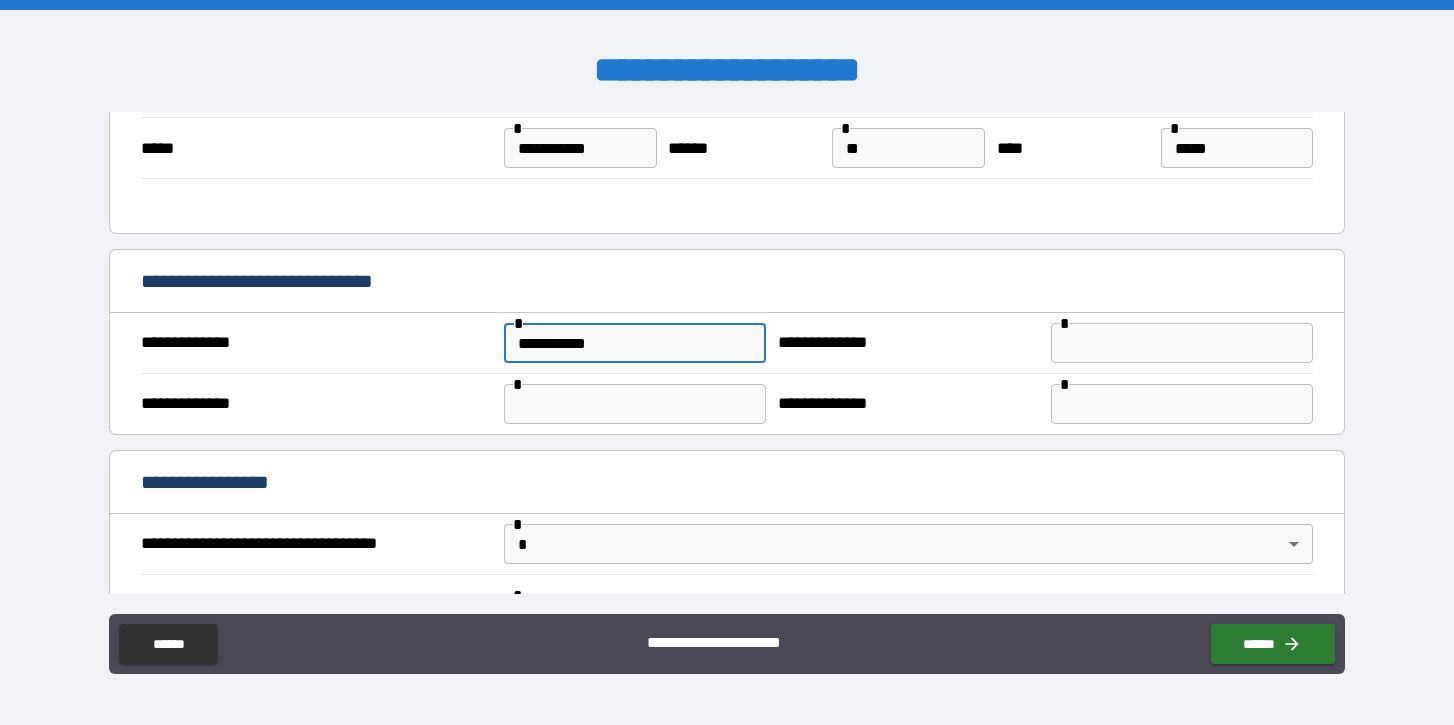type on "**********" 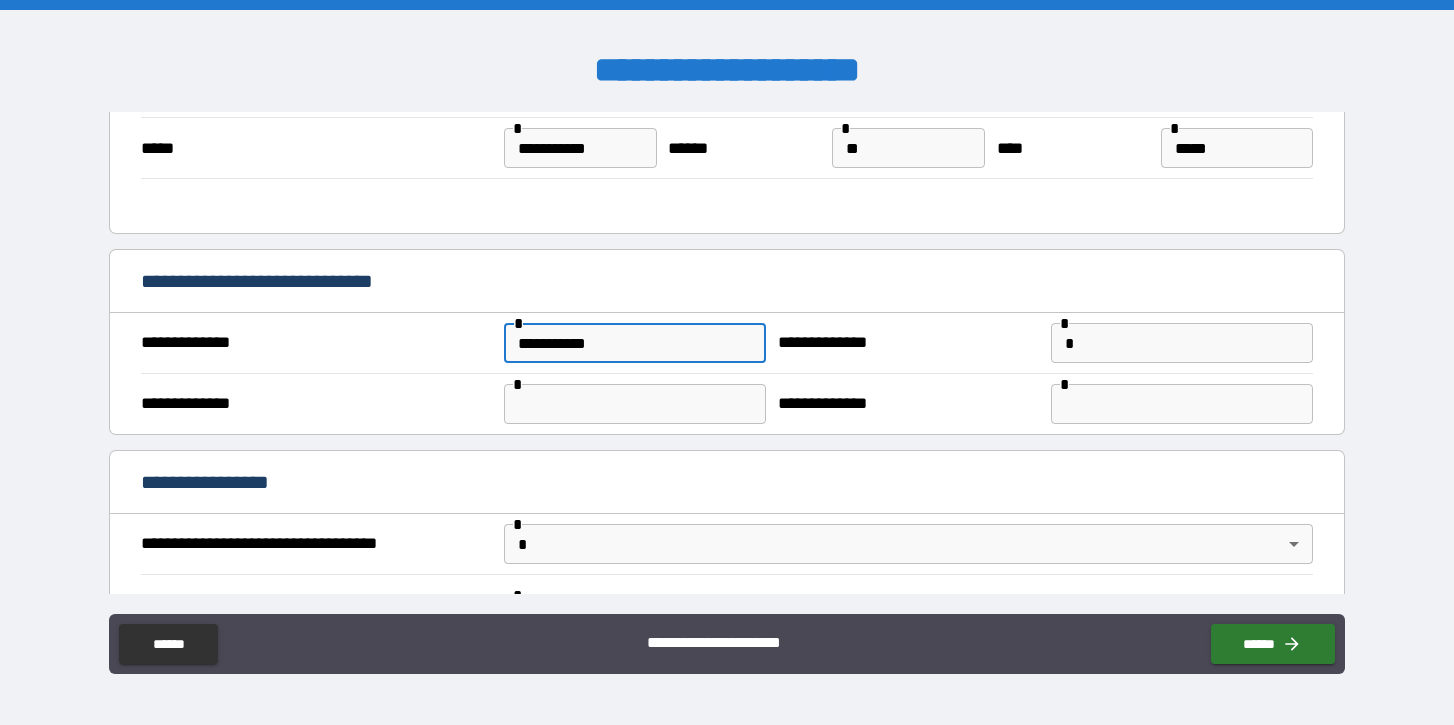 click on "*" at bounding box center (1182, 343) 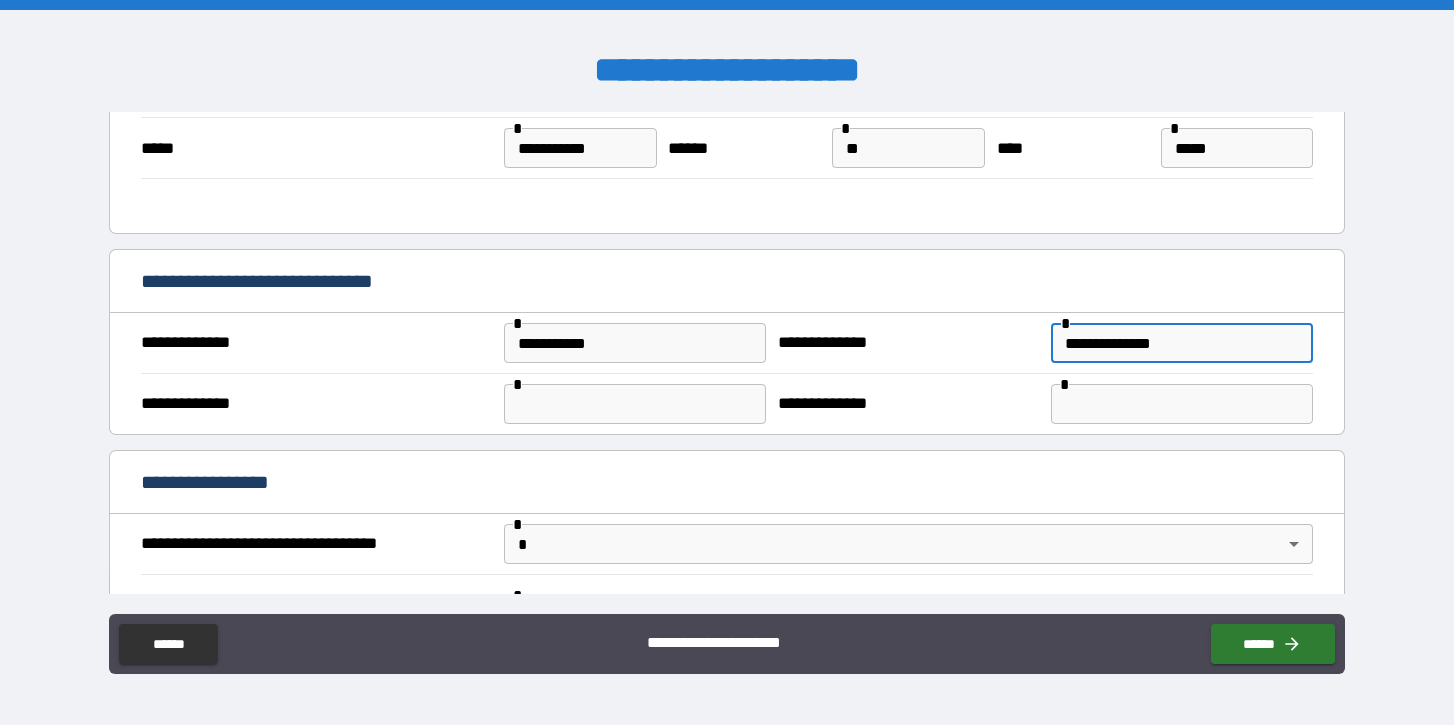 type on "**********" 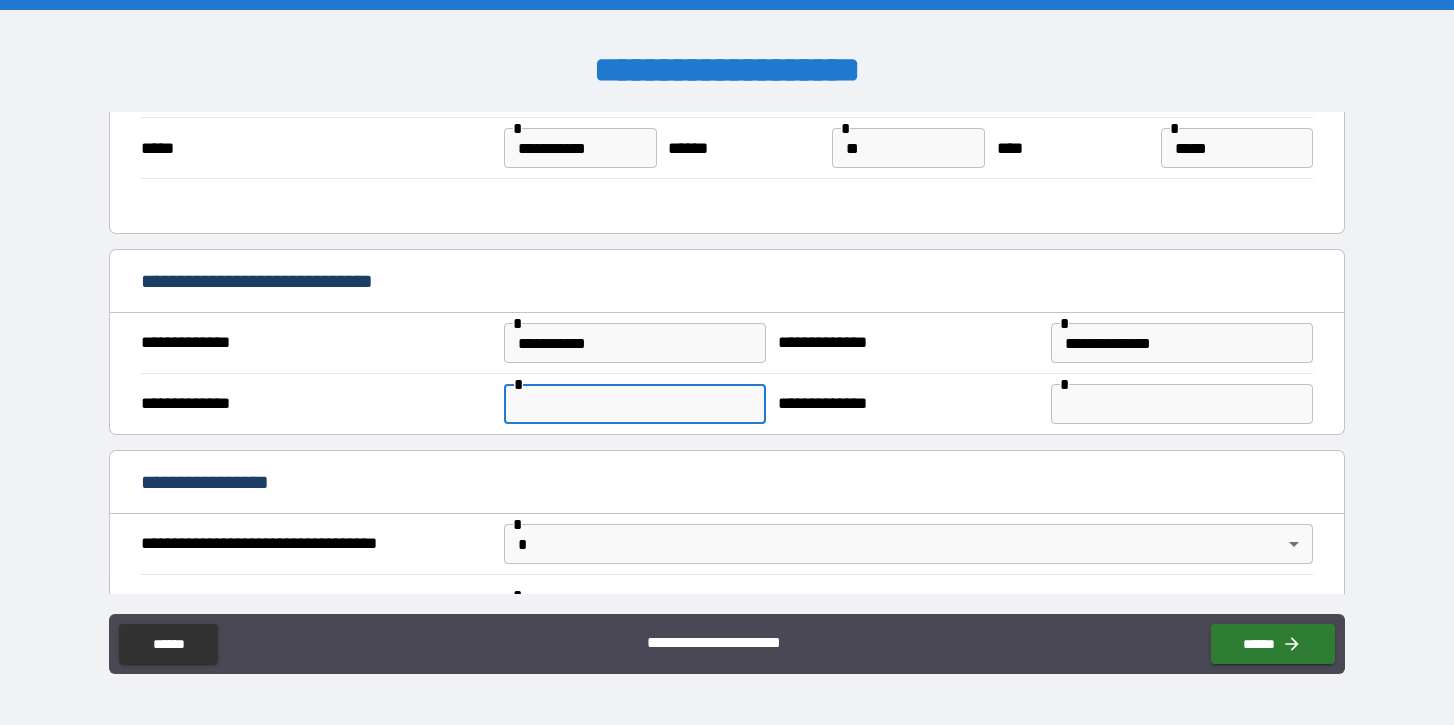 click at bounding box center [635, 404] 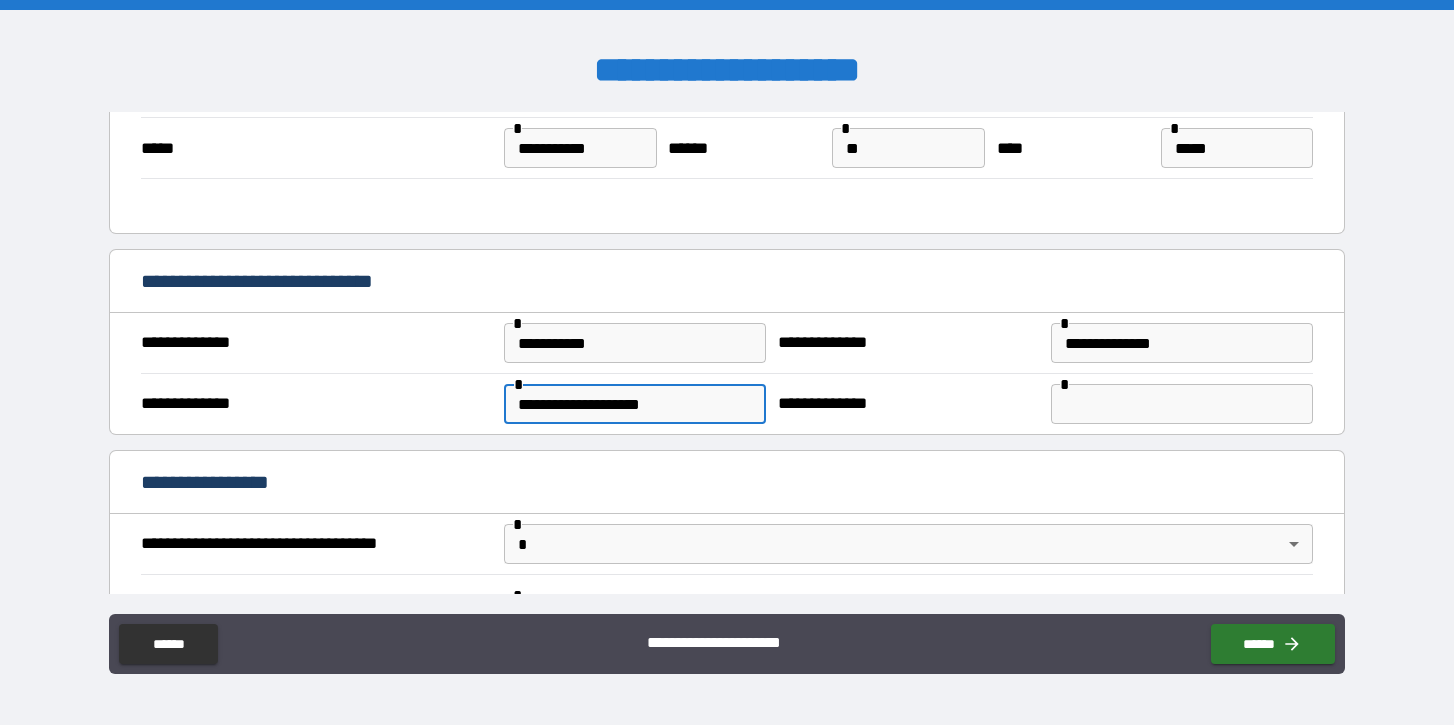type on "**********" 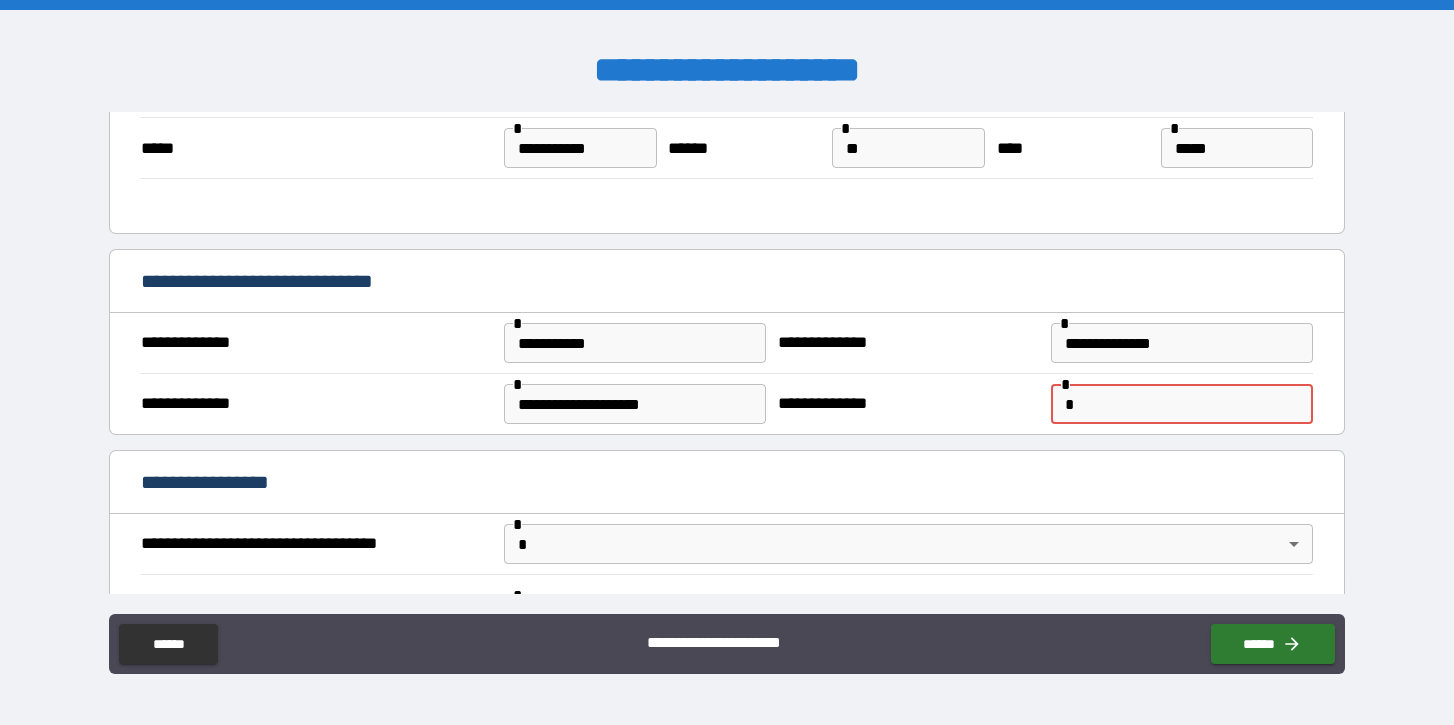 click on "*" at bounding box center [1182, 404] 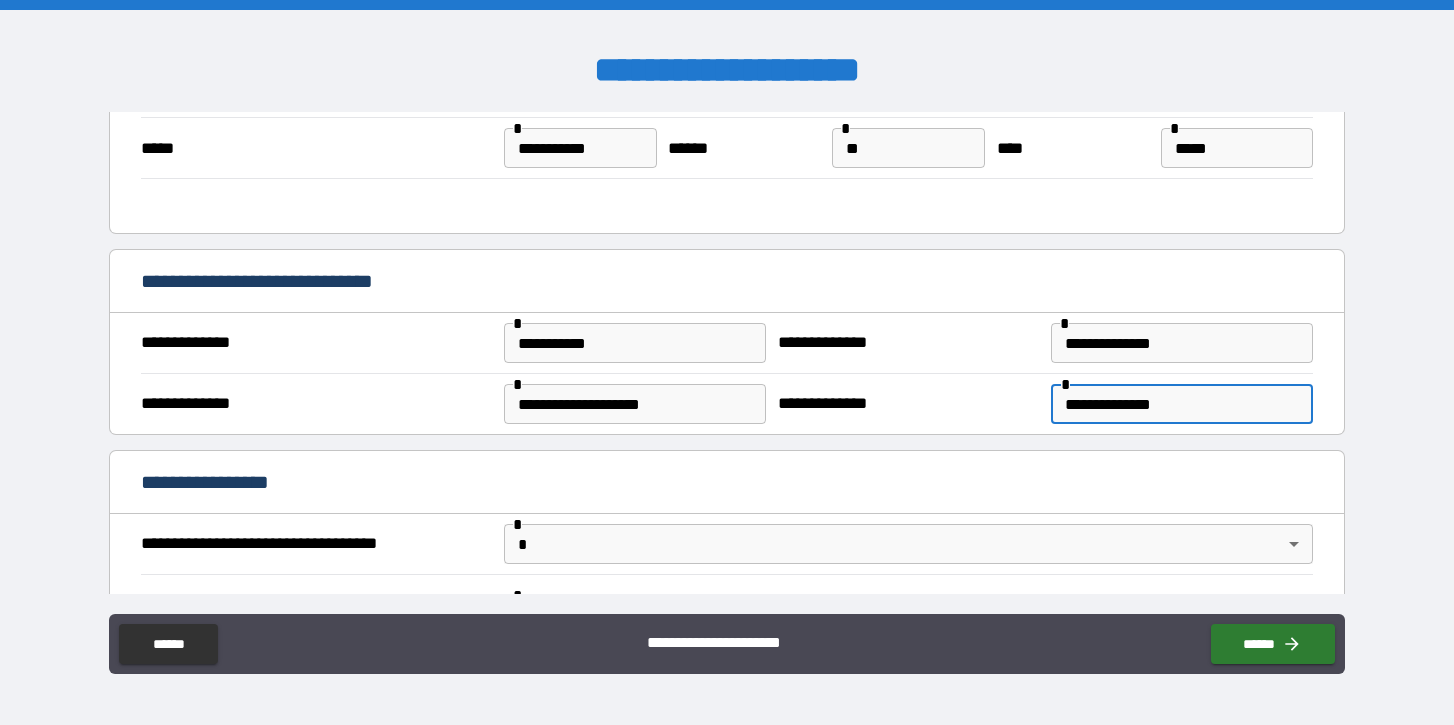 scroll, scrollTop: 633, scrollLeft: 0, axis: vertical 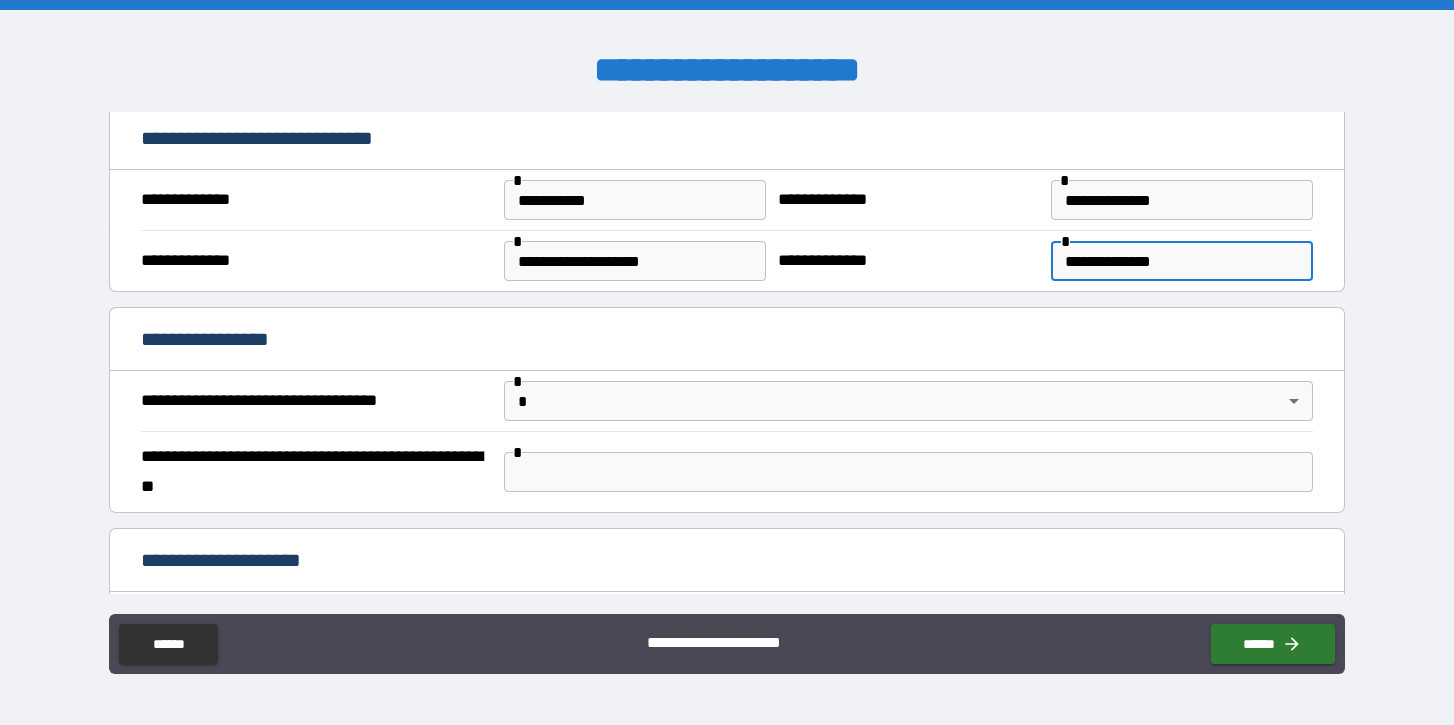 type on "**********" 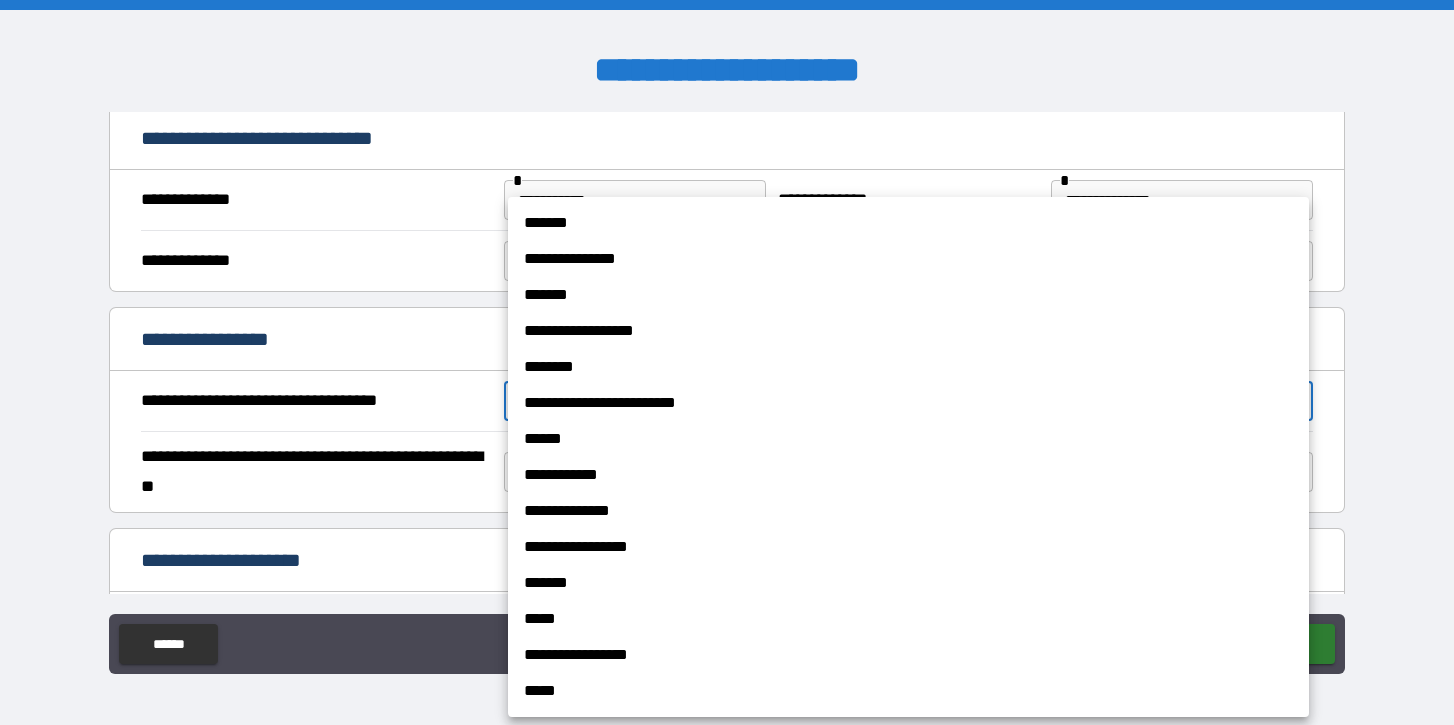 click at bounding box center (727, 362) 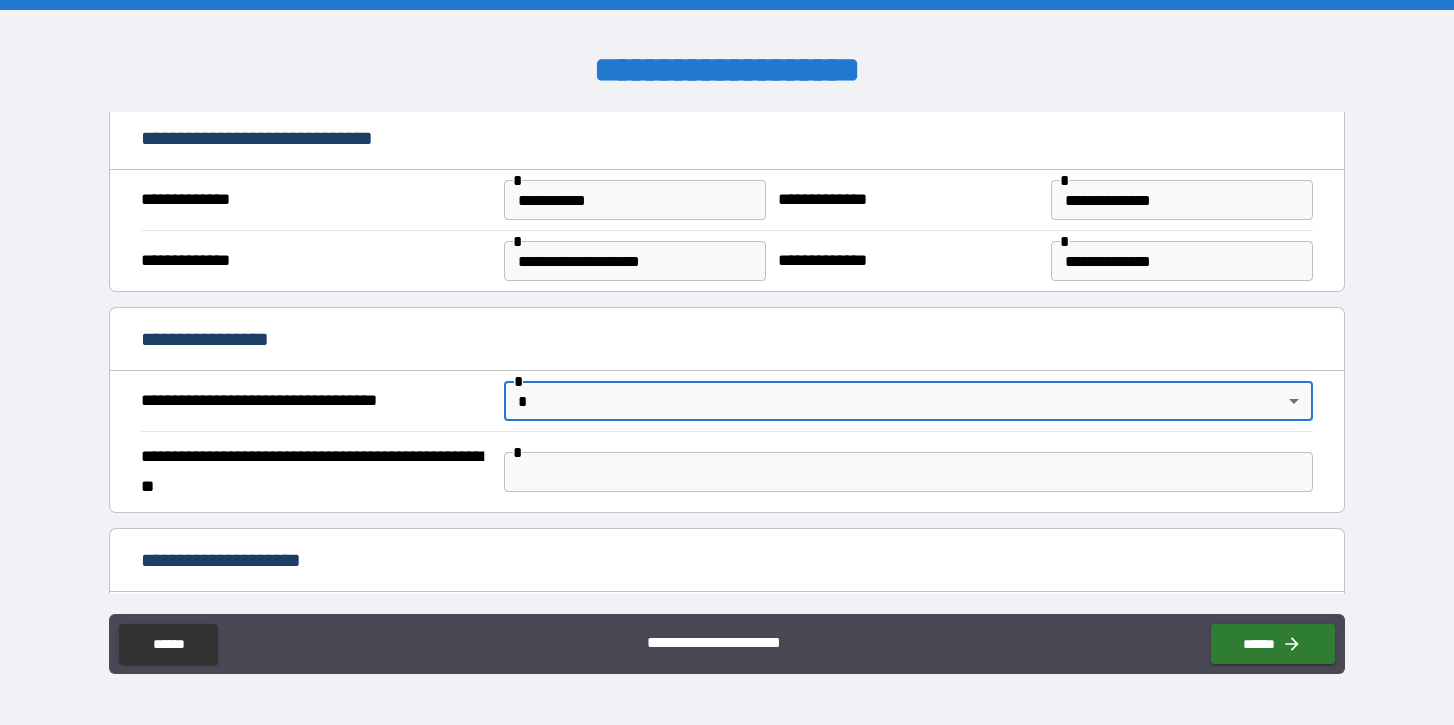 click on "**********" at bounding box center (727, 362) 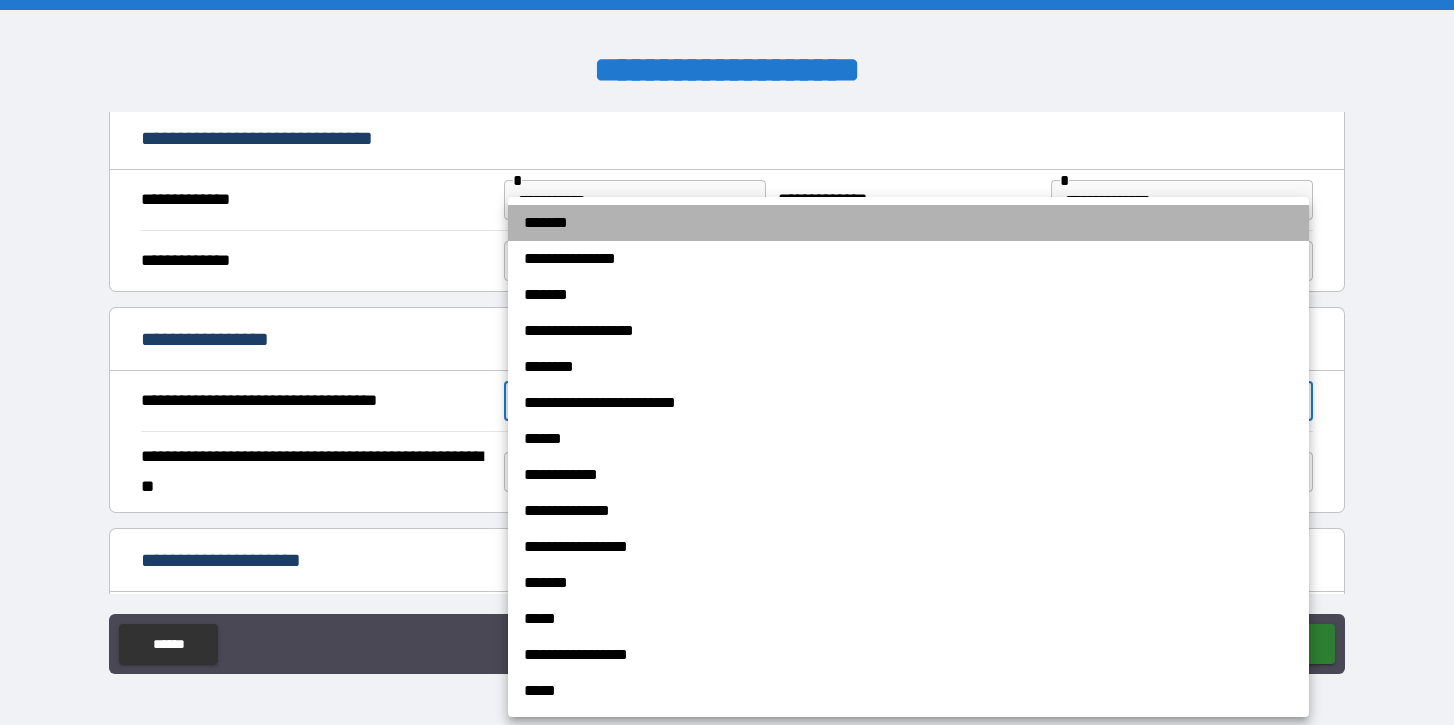 click on "*******" at bounding box center [908, 223] 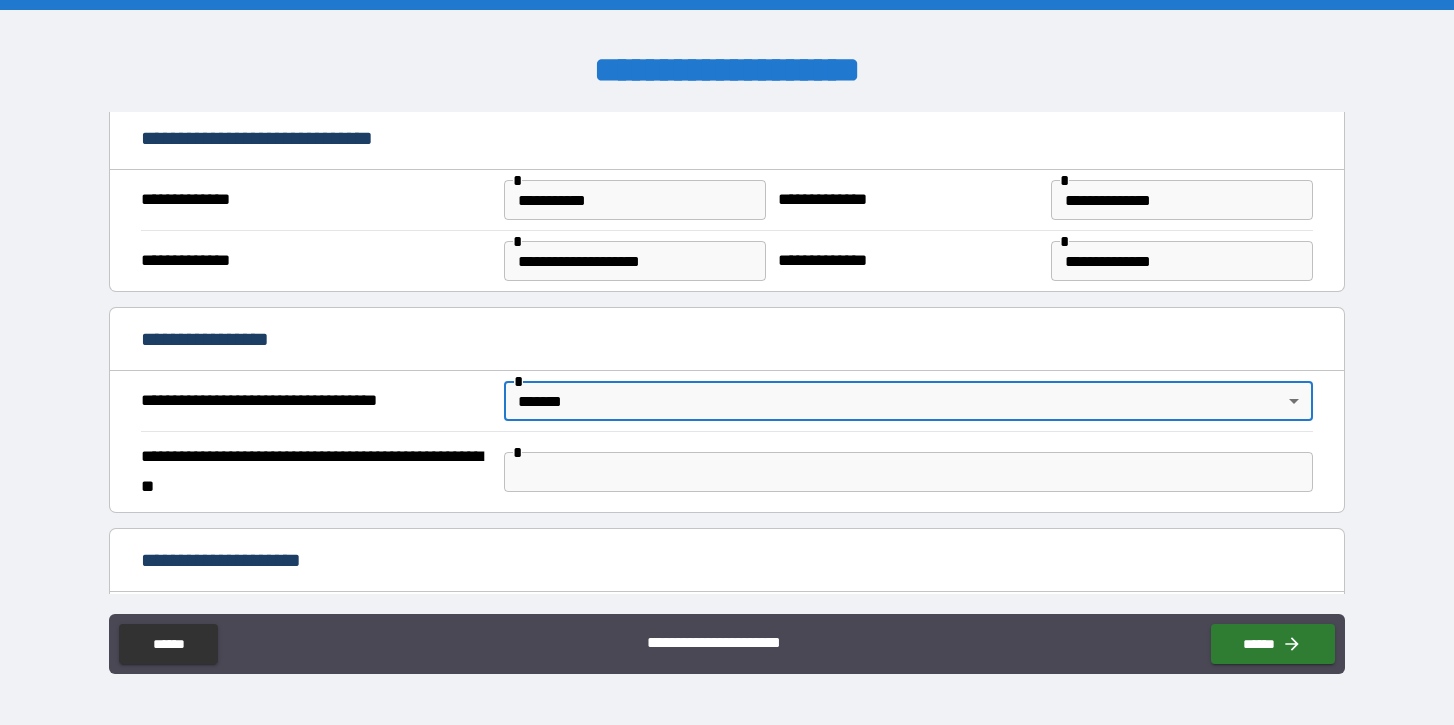 click at bounding box center (908, 472) 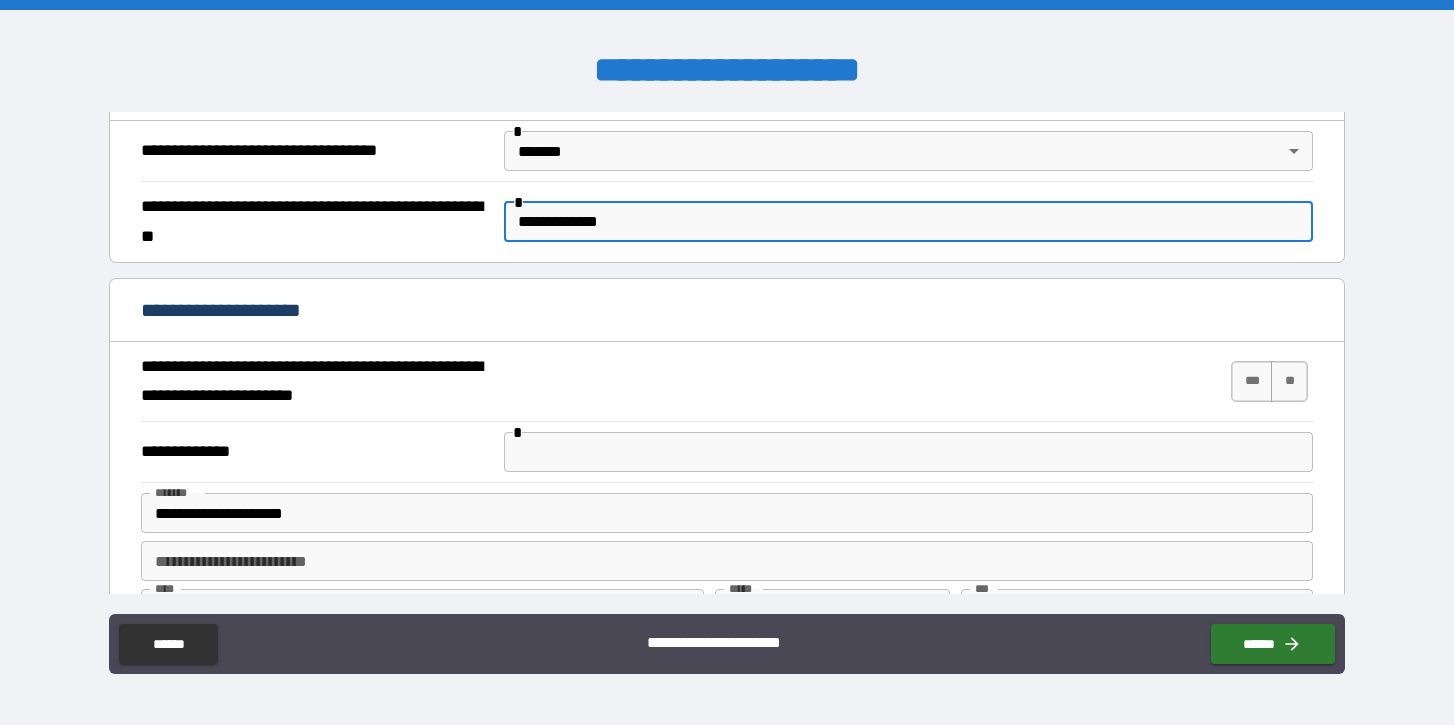scroll, scrollTop: 884, scrollLeft: 0, axis: vertical 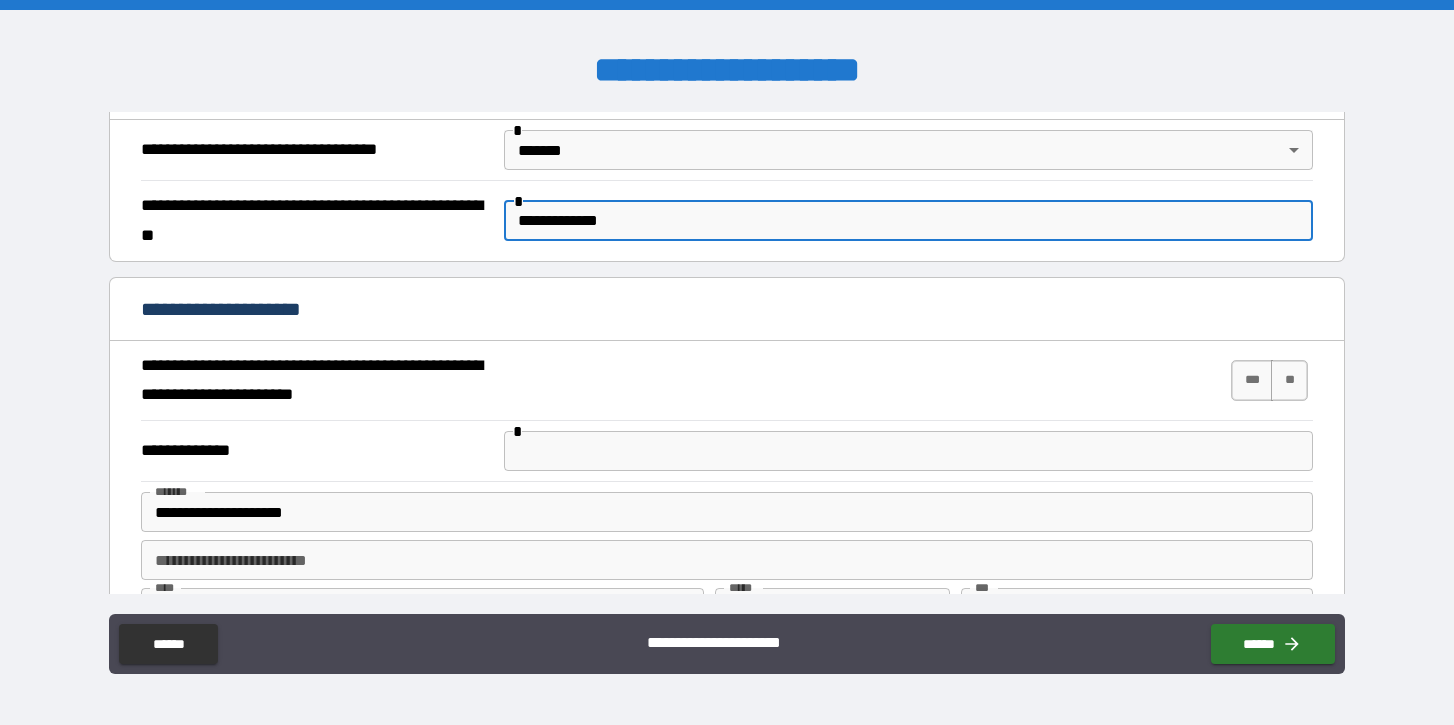 type on "**********" 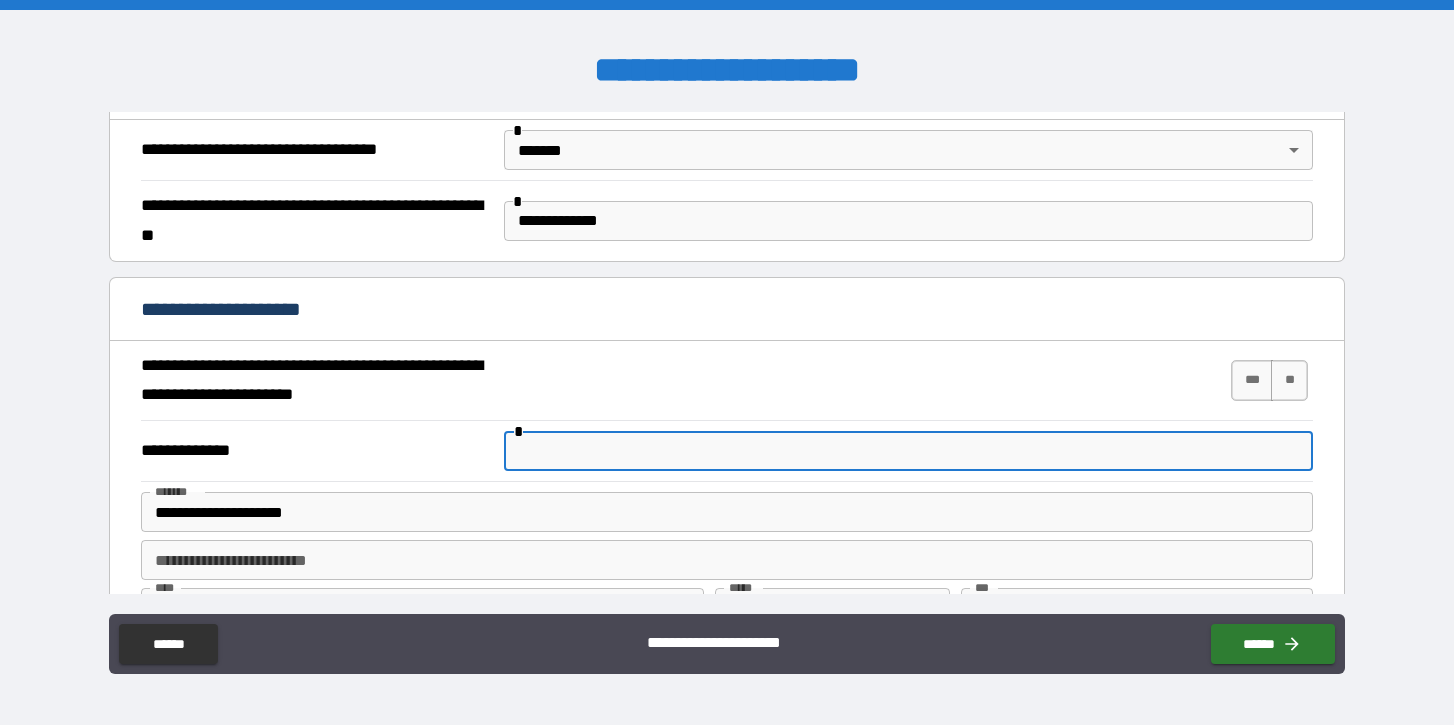 click at bounding box center [908, 451] 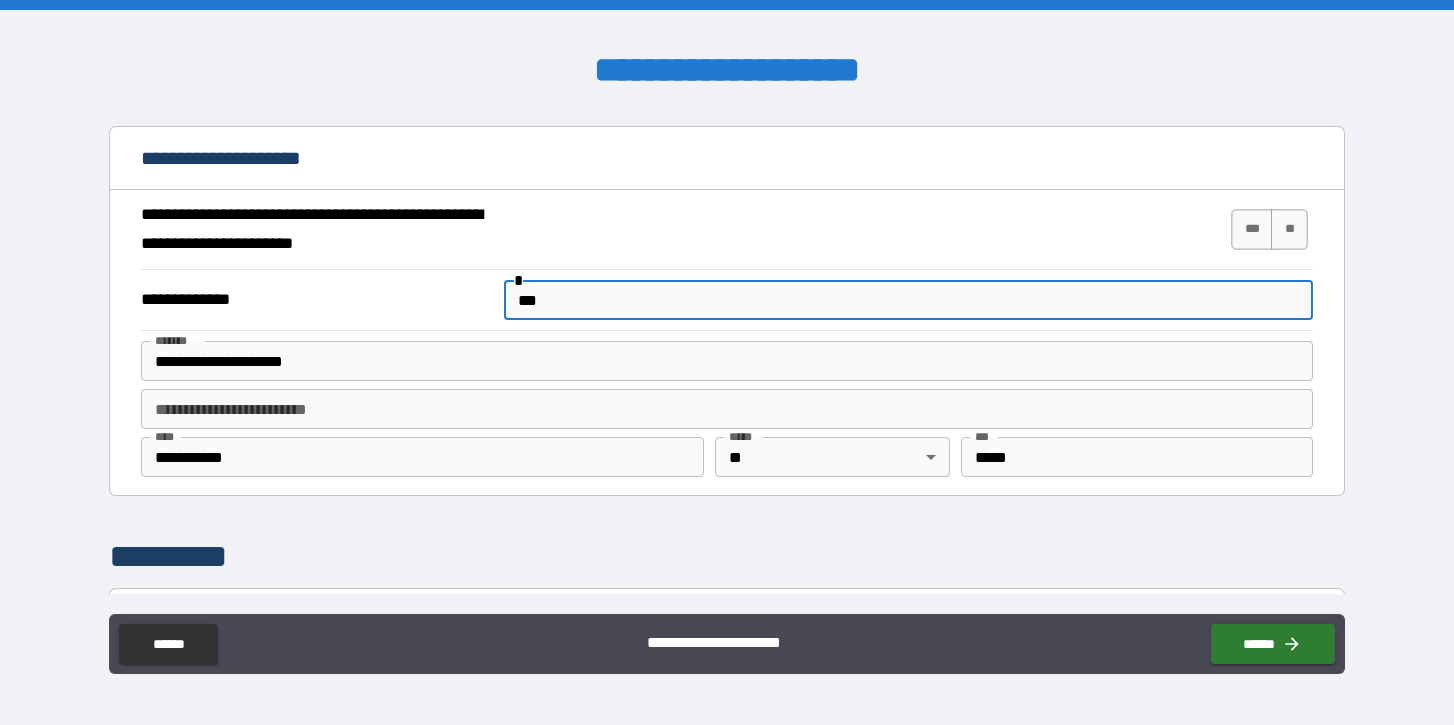 scroll, scrollTop: 1065, scrollLeft: 0, axis: vertical 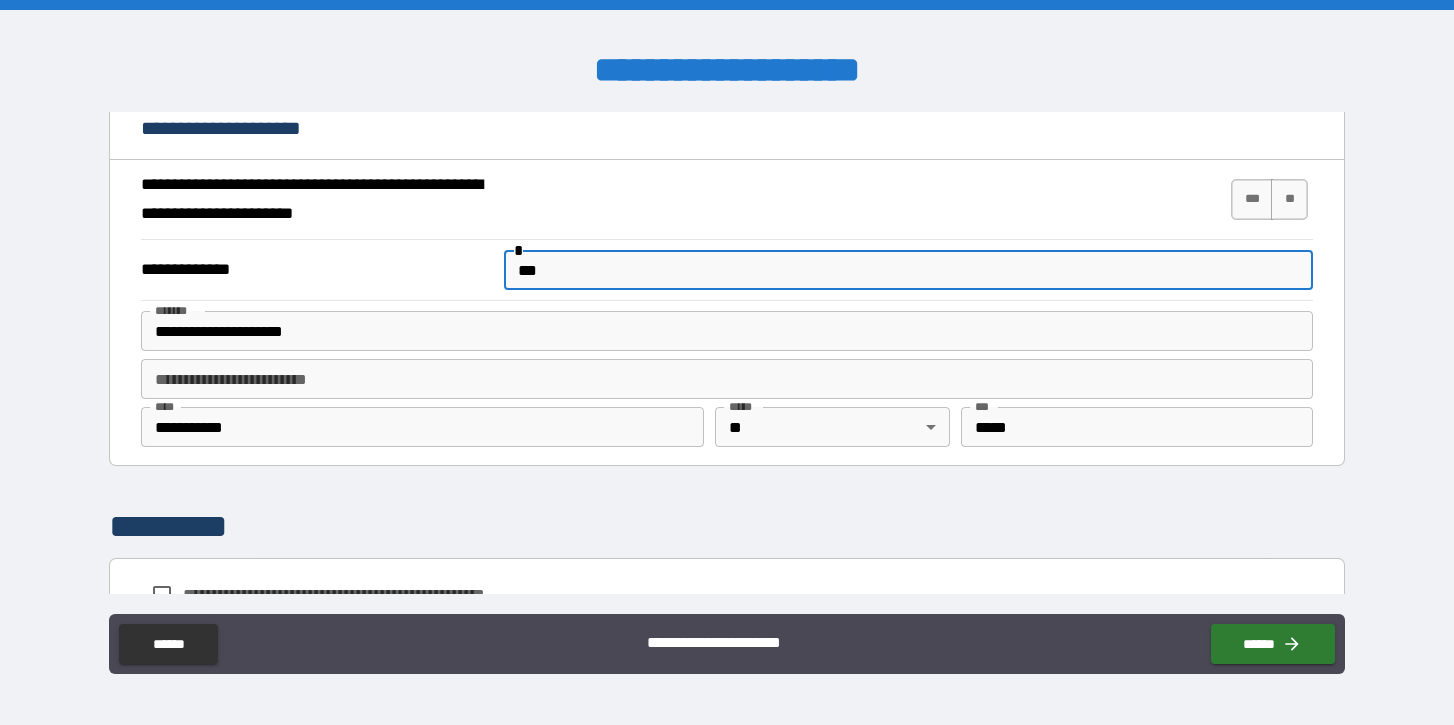type on "***" 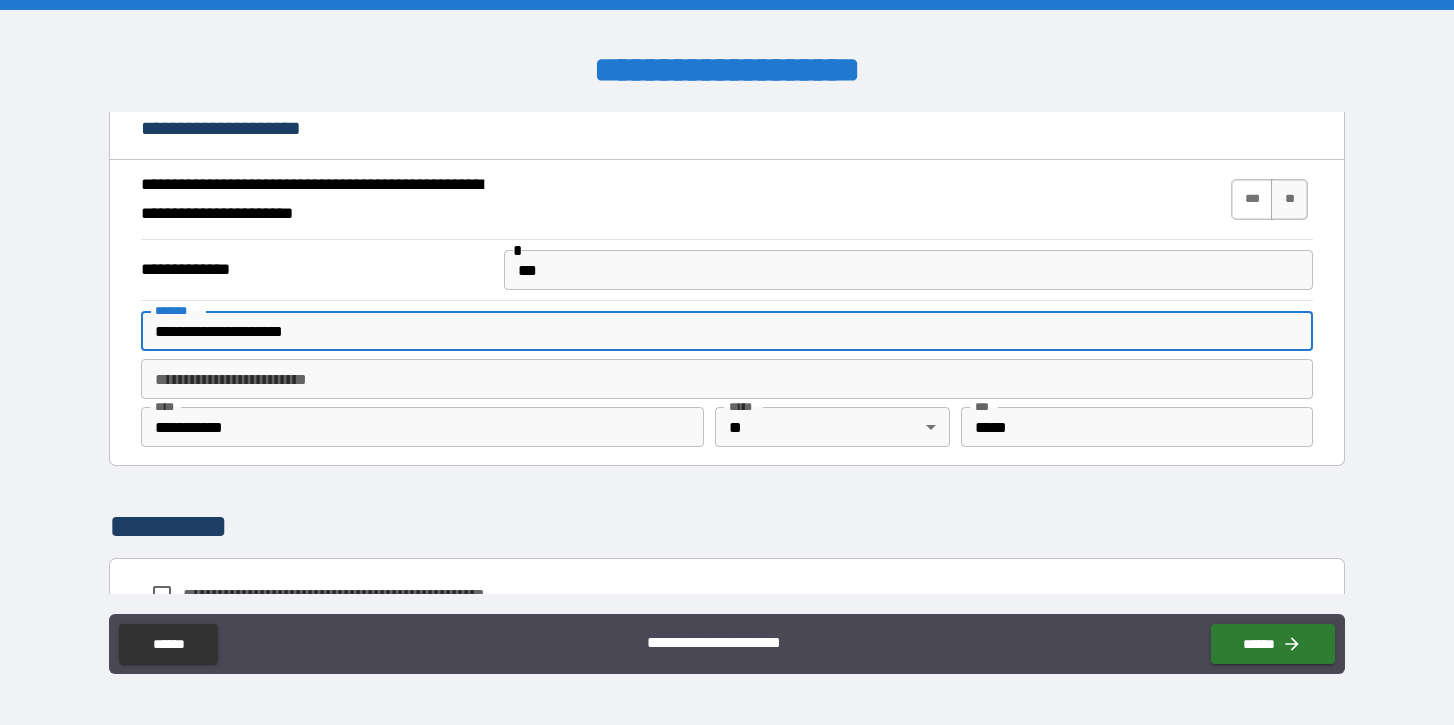 click on "***" at bounding box center [1252, 199] 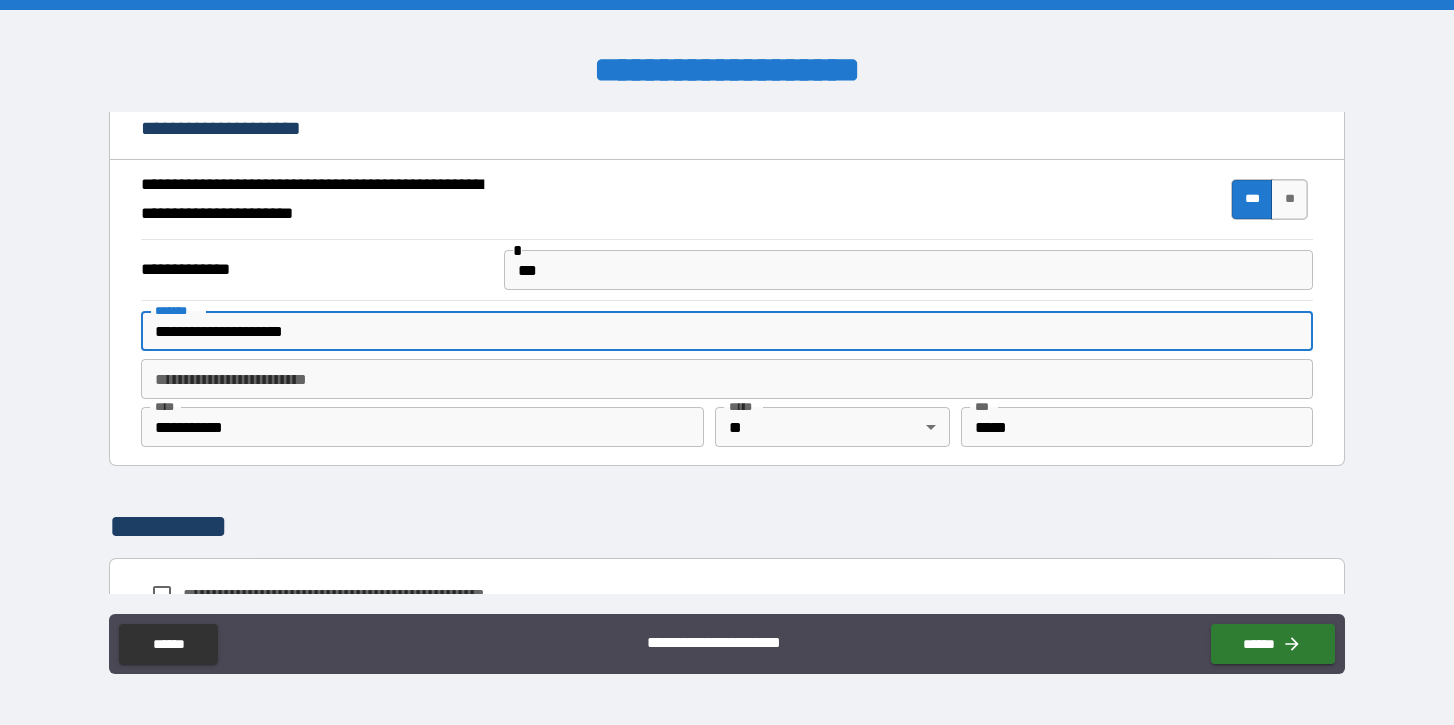click on "**********" at bounding box center [727, 331] 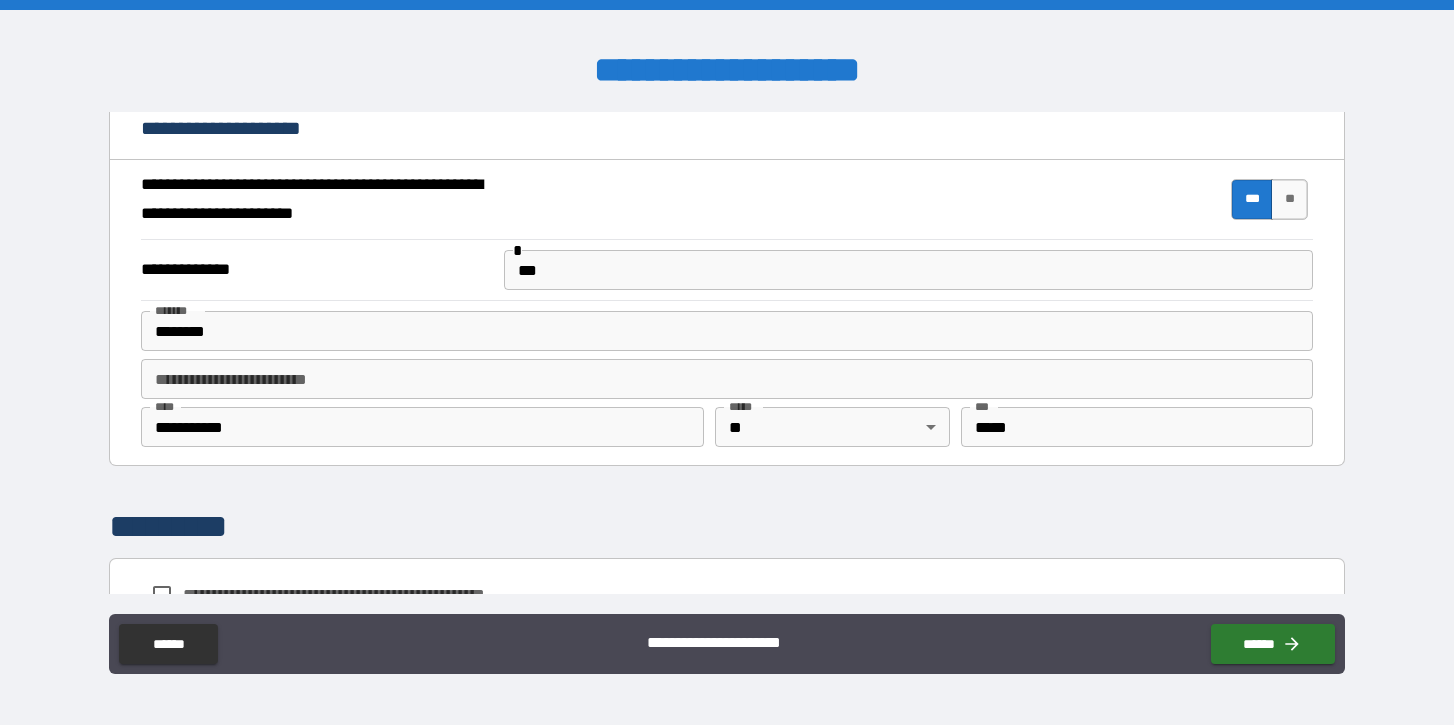 type on "**********" 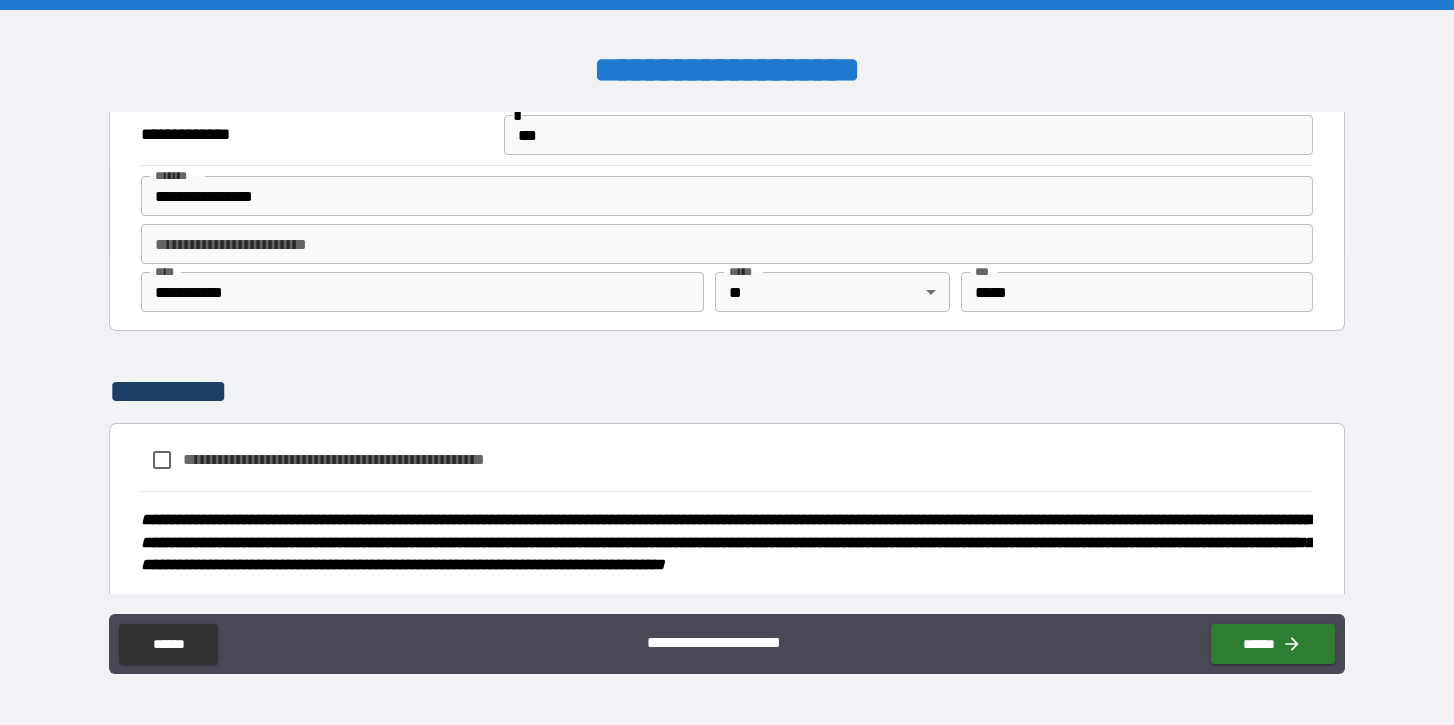 scroll, scrollTop: 1258, scrollLeft: 0, axis: vertical 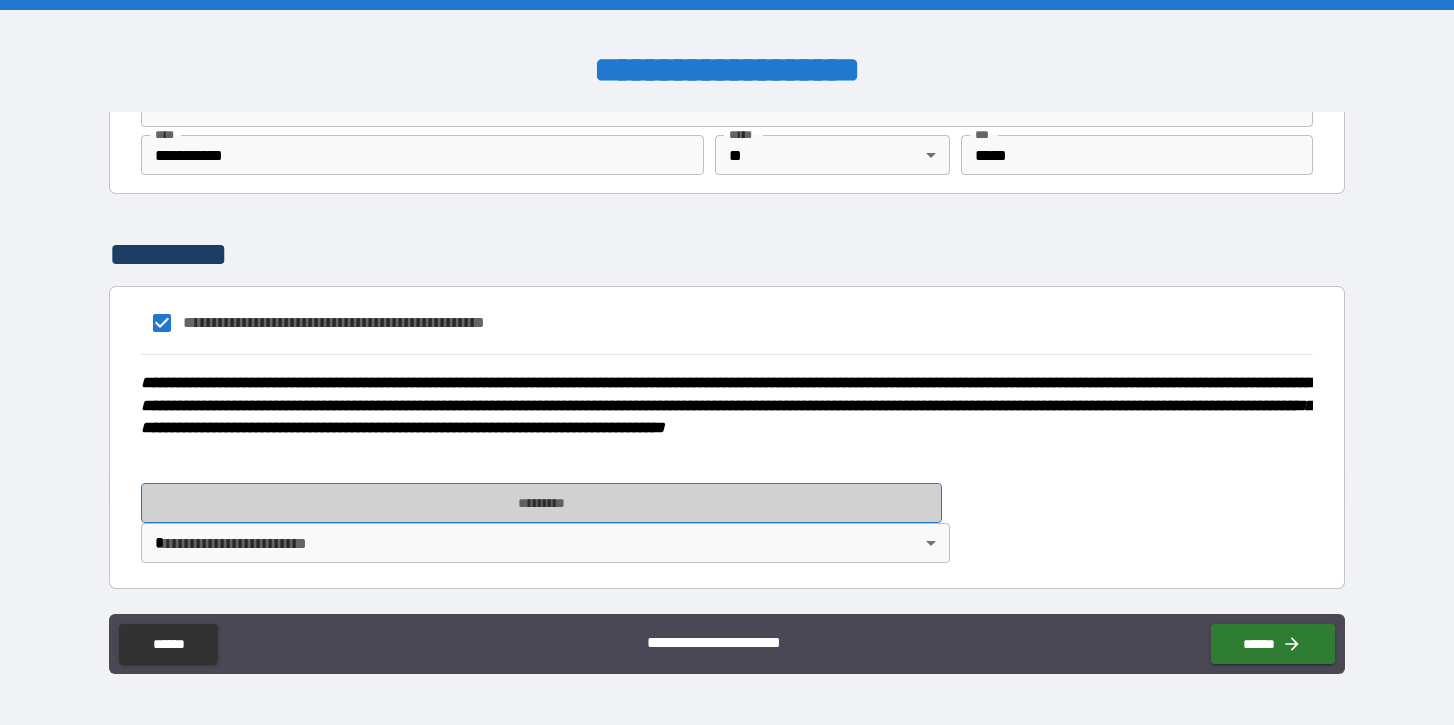 click on "*********" at bounding box center (541, 503) 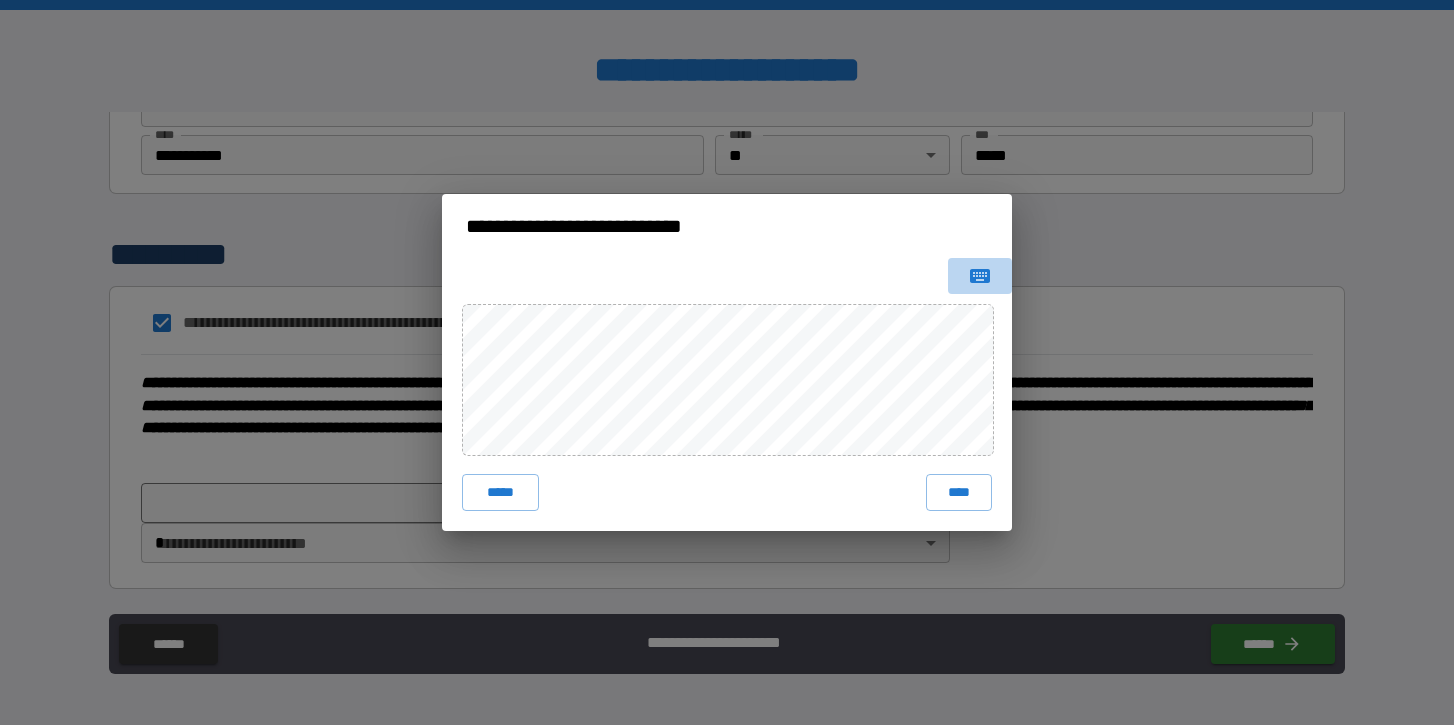 click 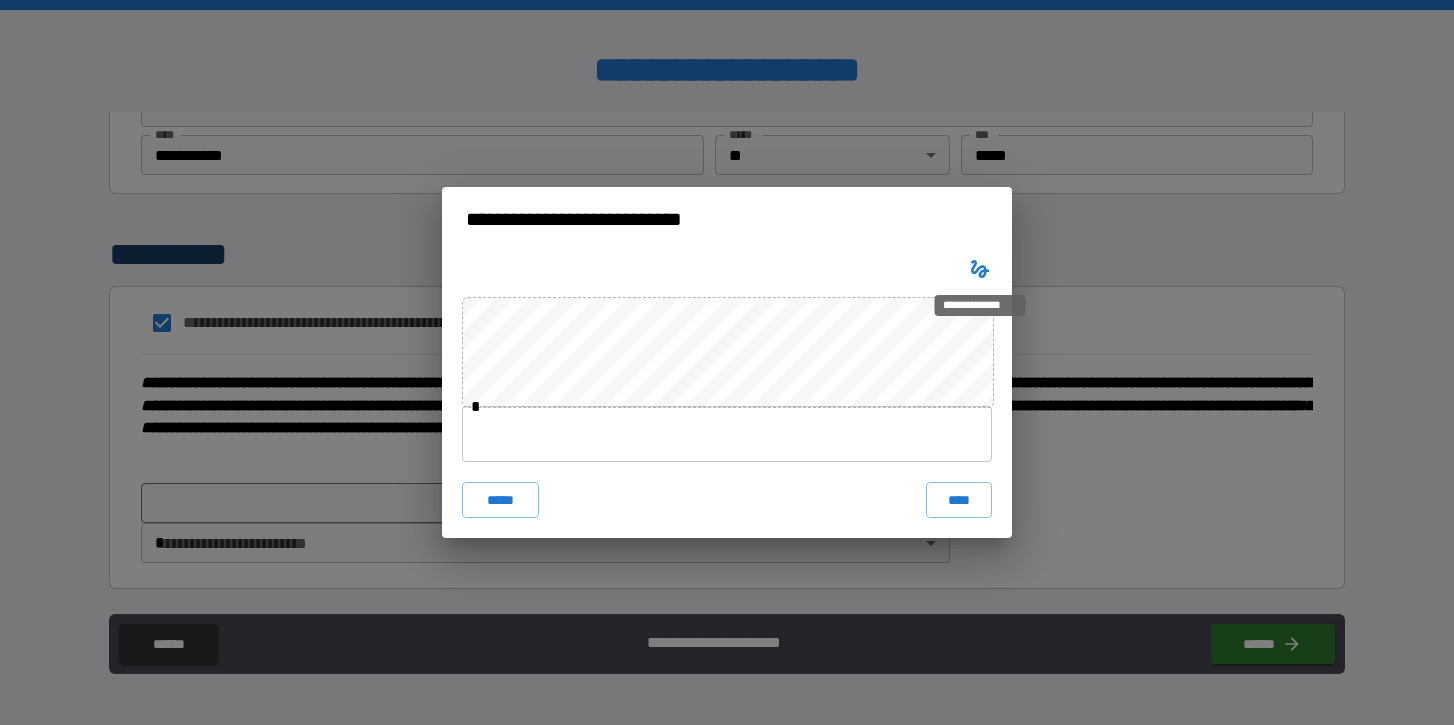 type 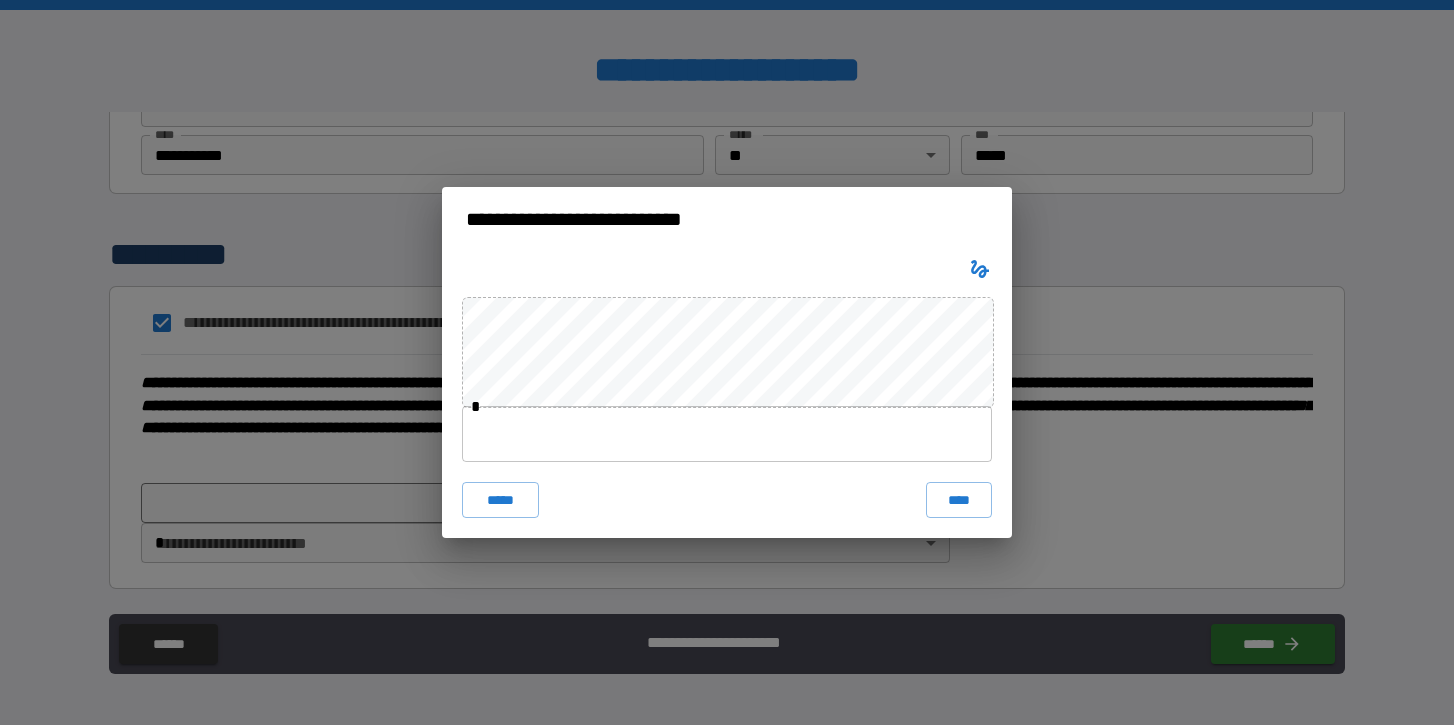 click at bounding box center [727, 434] 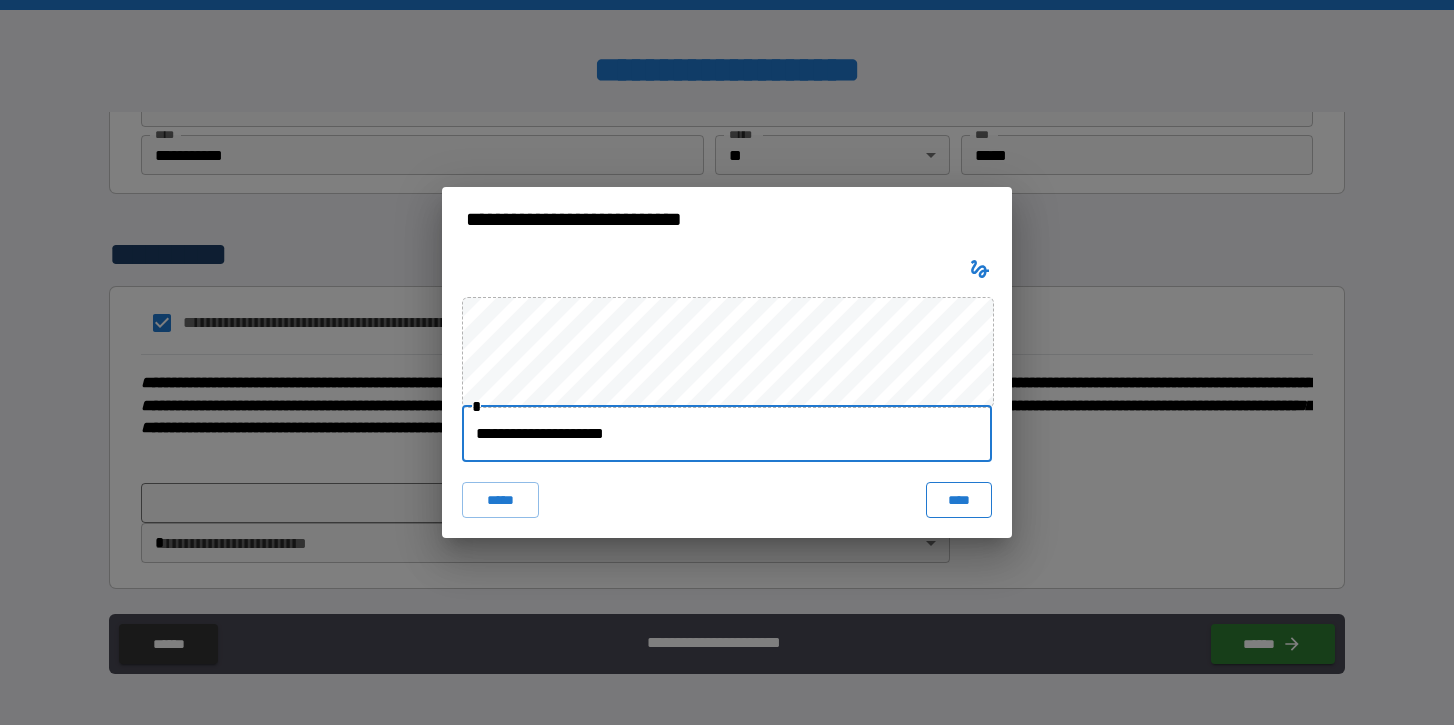 type on "**********" 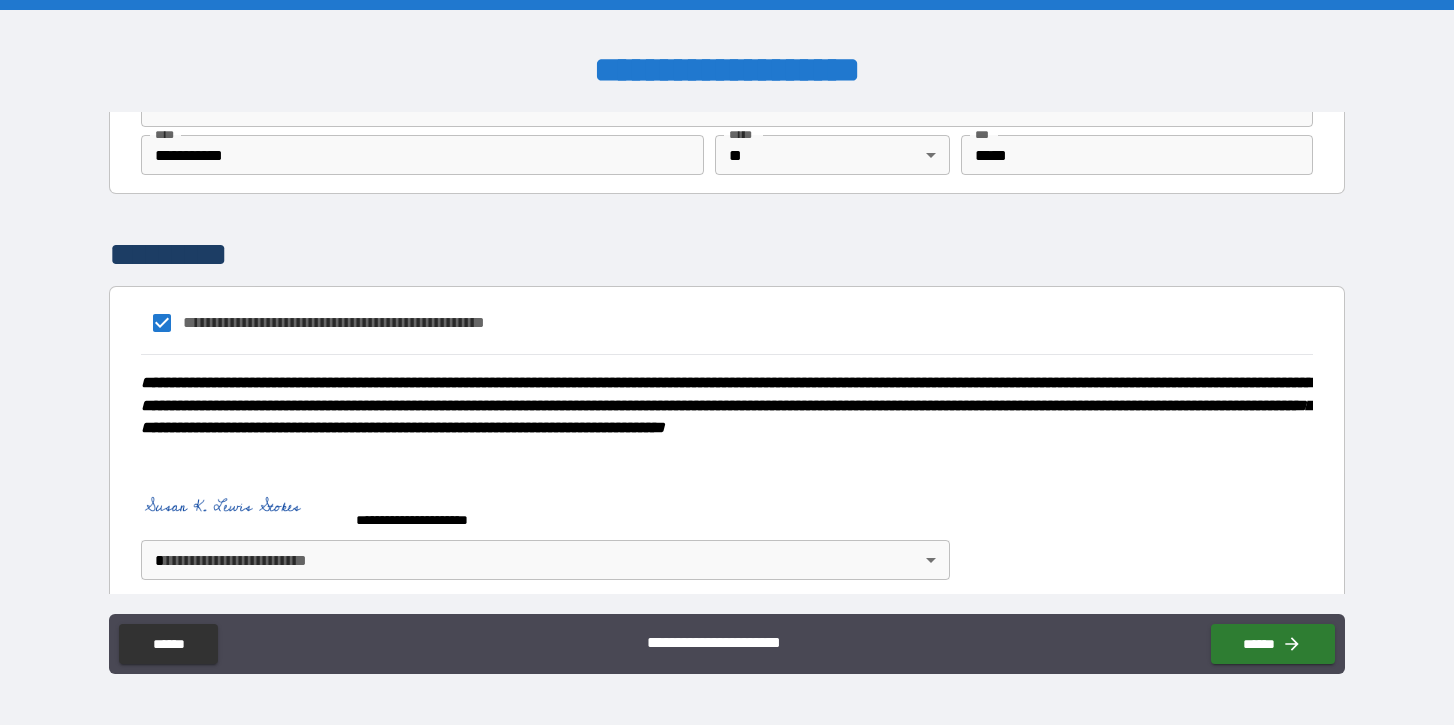 scroll, scrollTop: 1354, scrollLeft: 0, axis: vertical 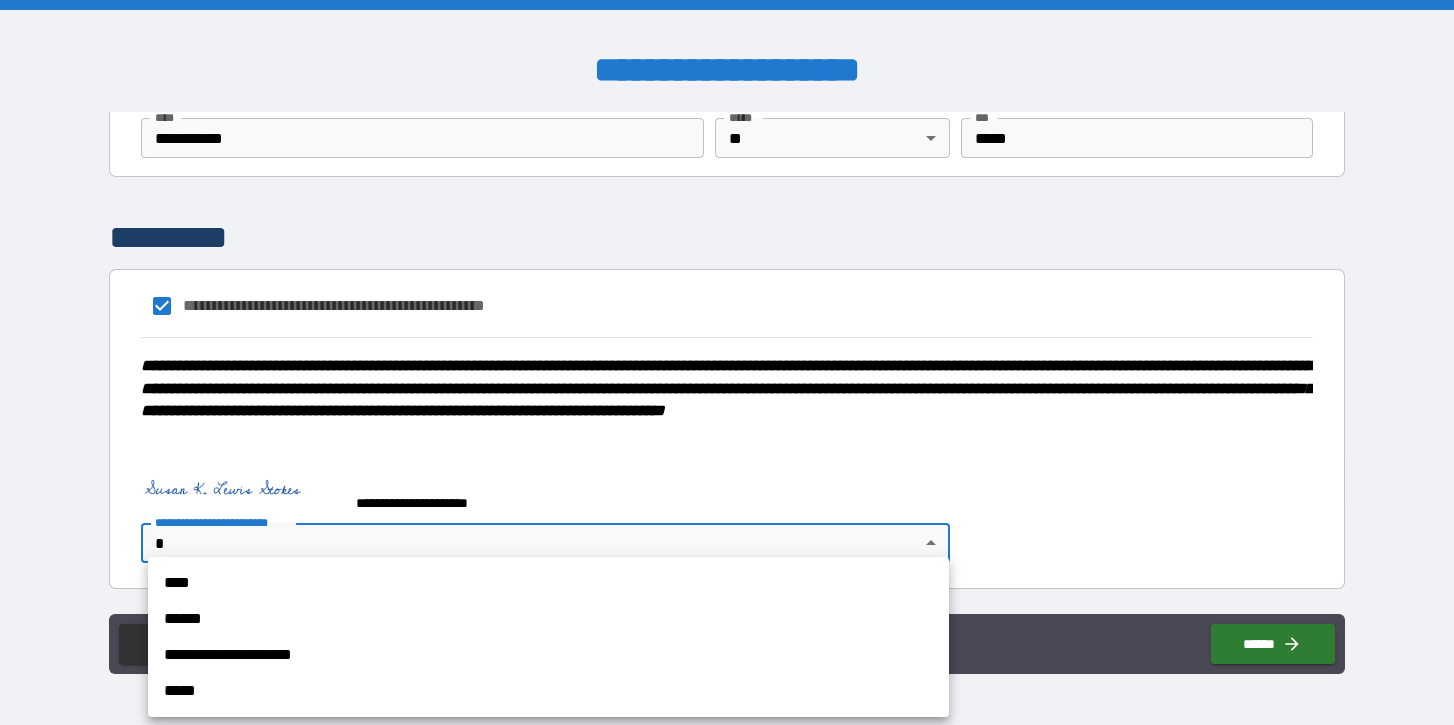 click on "**********" at bounding box center (727, 362) 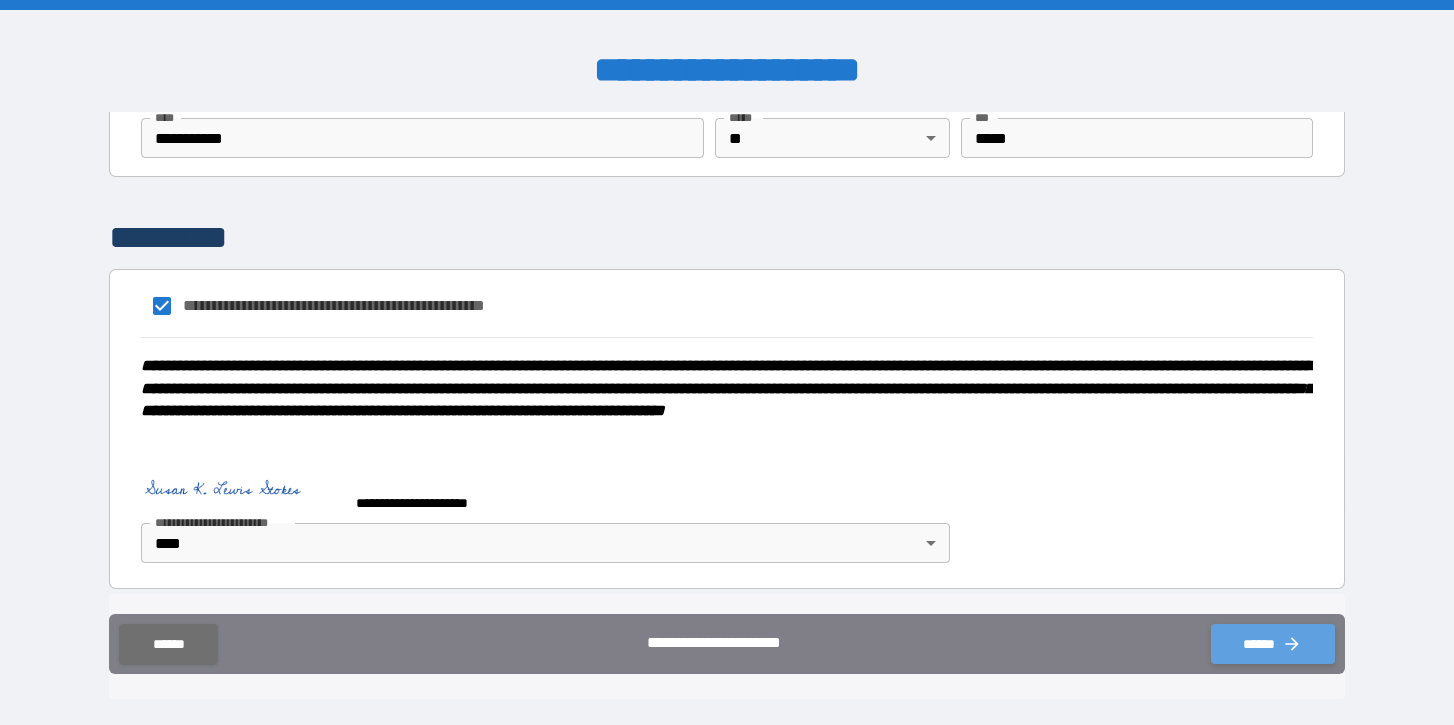 click on "******" at bounding box center [1273, 644] 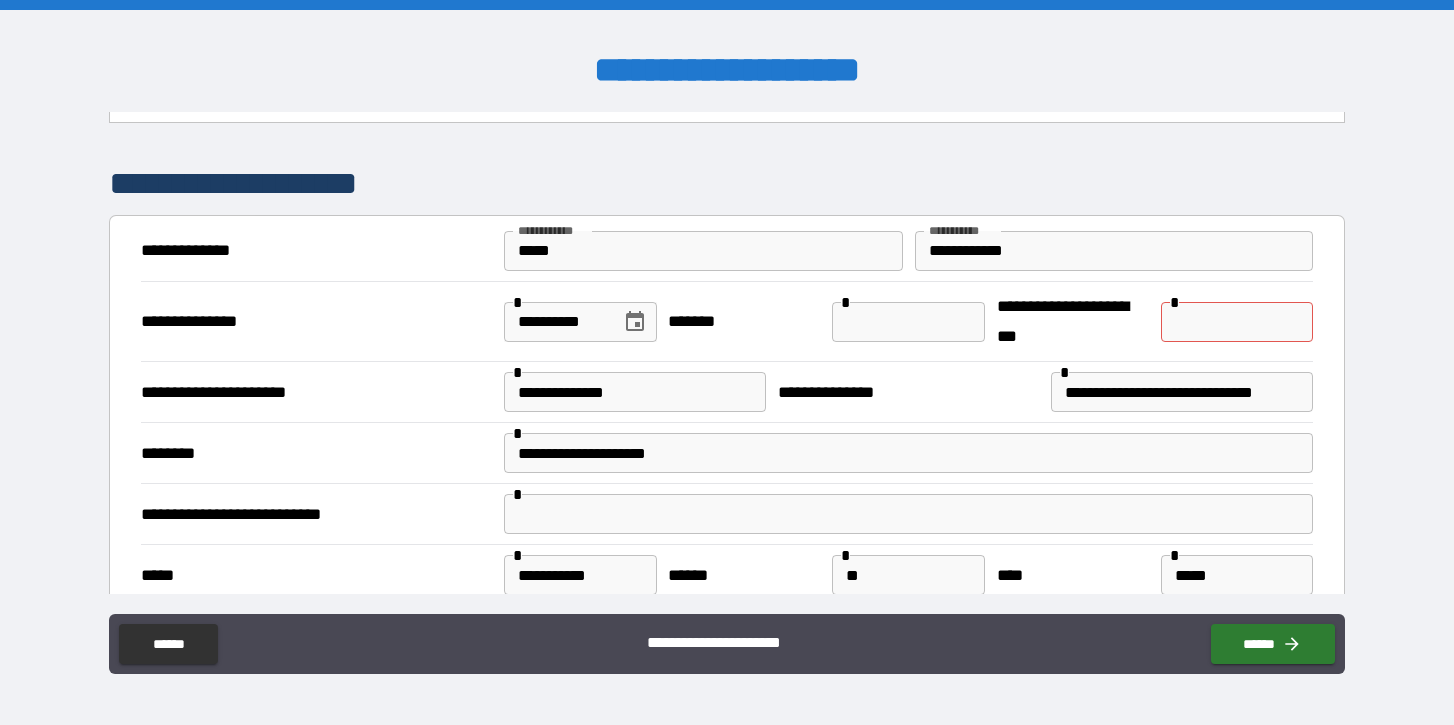 scroll, scrollTop: 62, scrollLeft: 0, axis: vertical 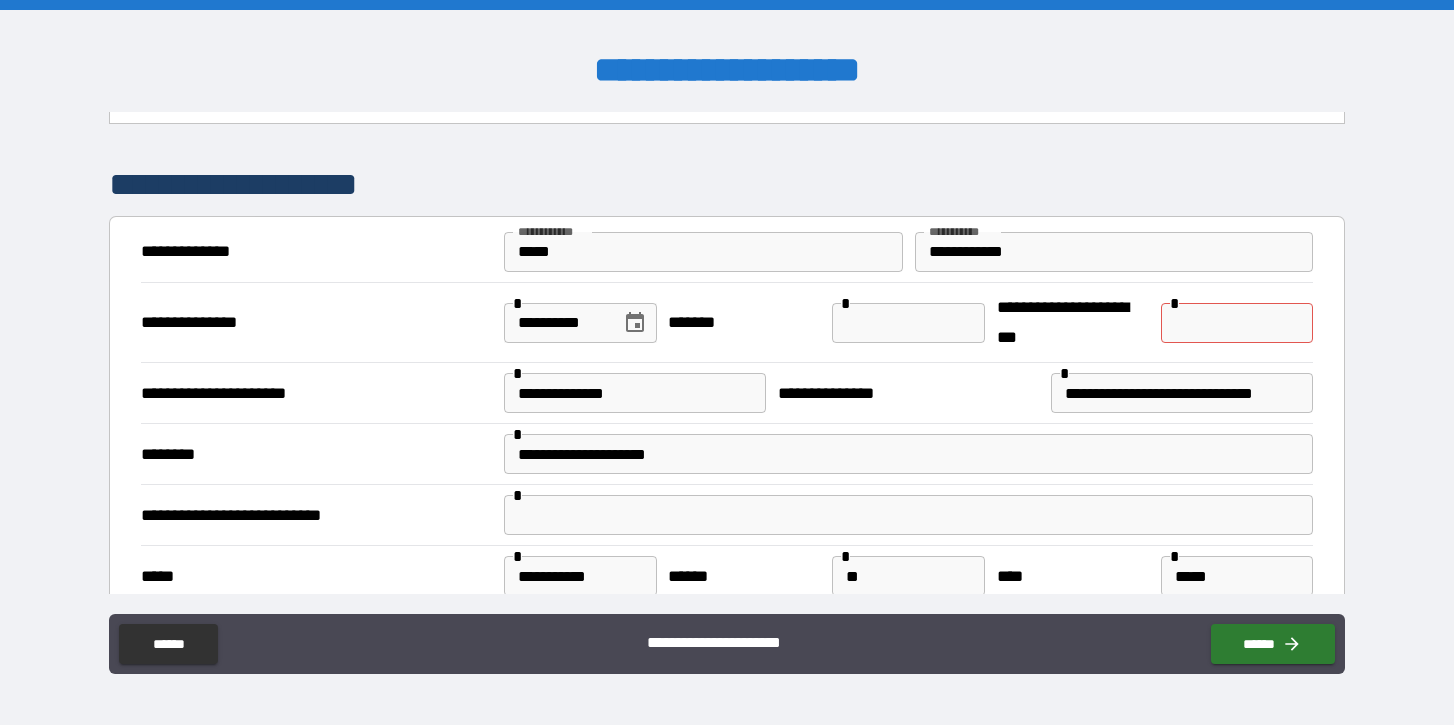 click at bounding box center (1237, 323) 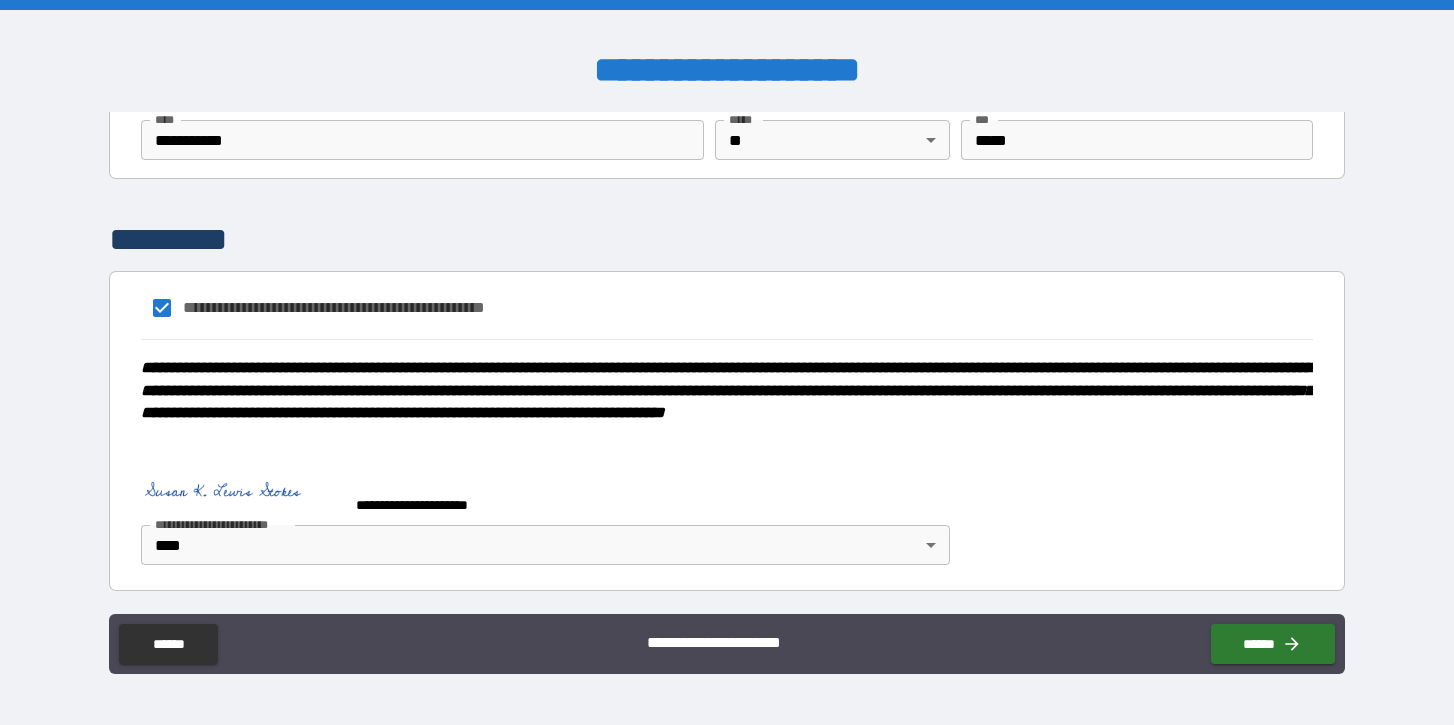 scroll, scrollTop: 1354, scrollLeft: 0, axis: vertical 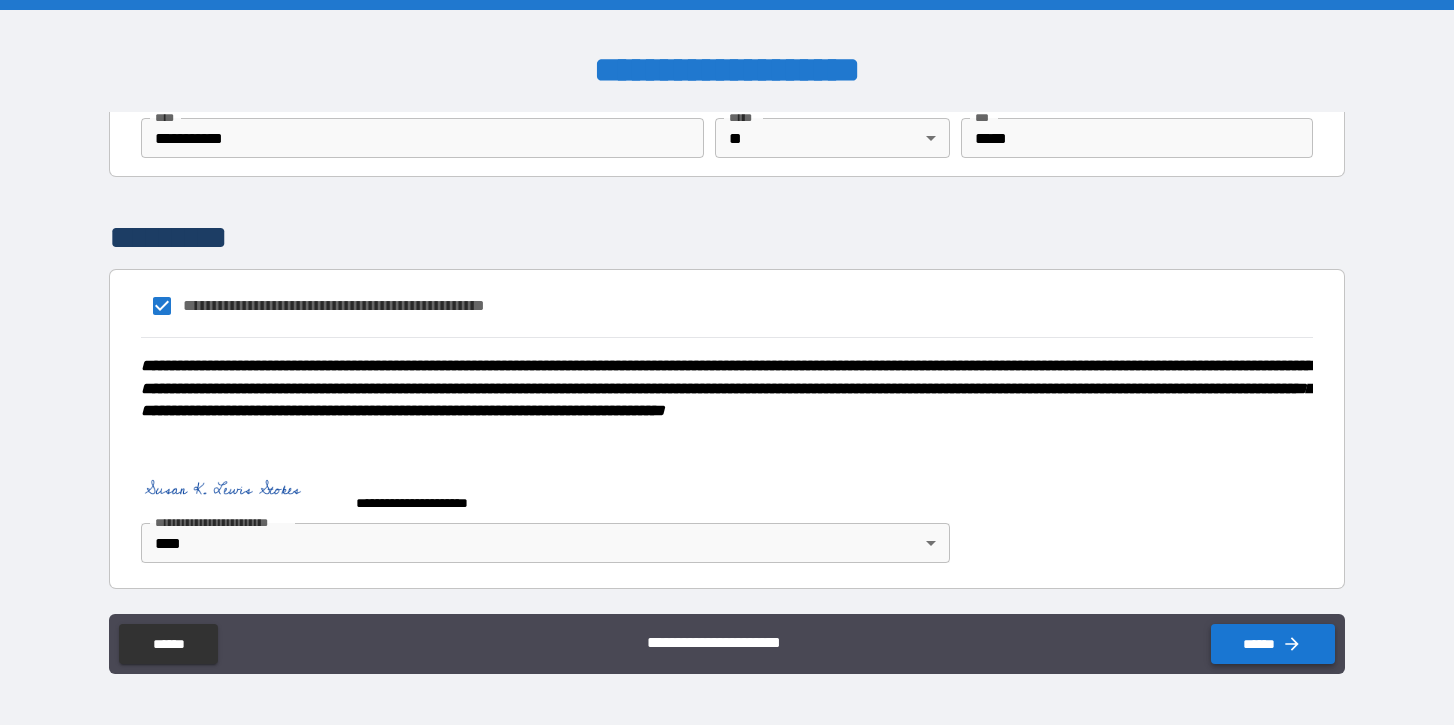 type on "**********" 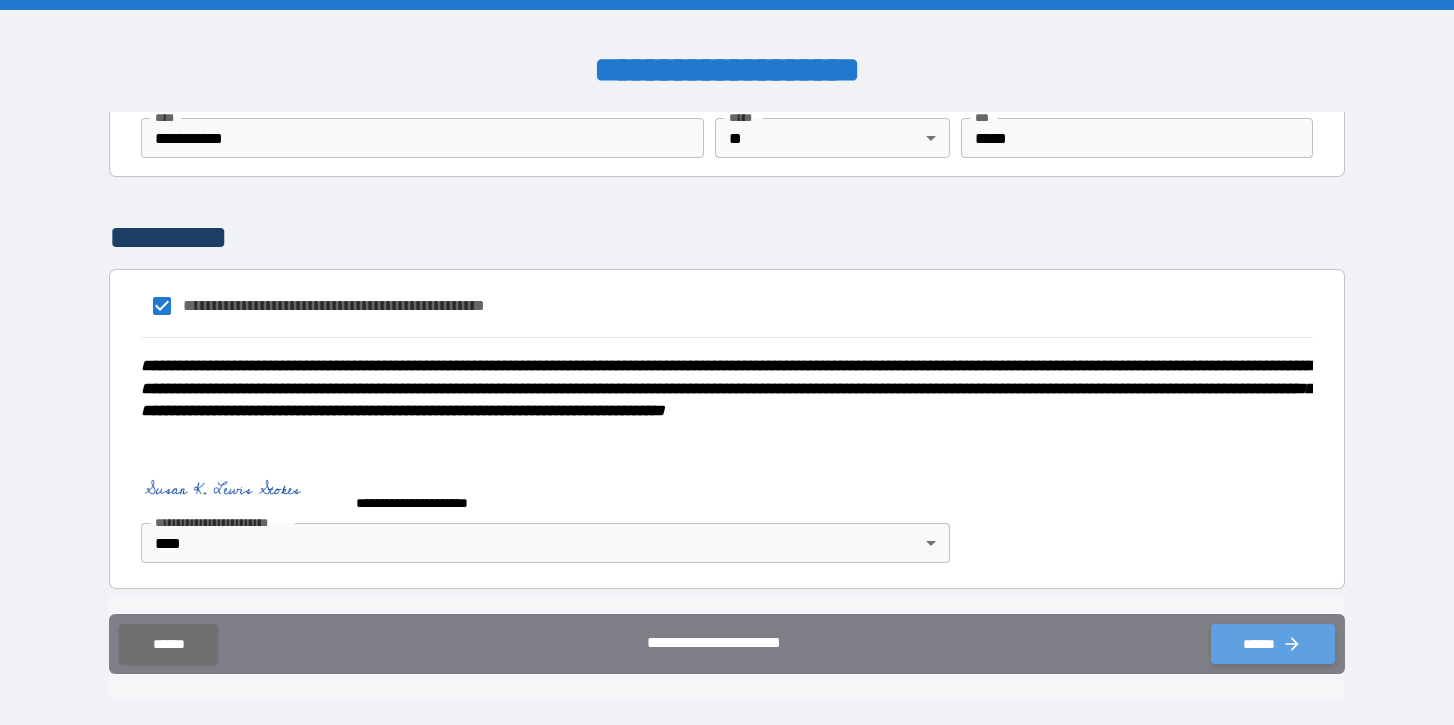 click on "******" at bounding box center (1273, 644) 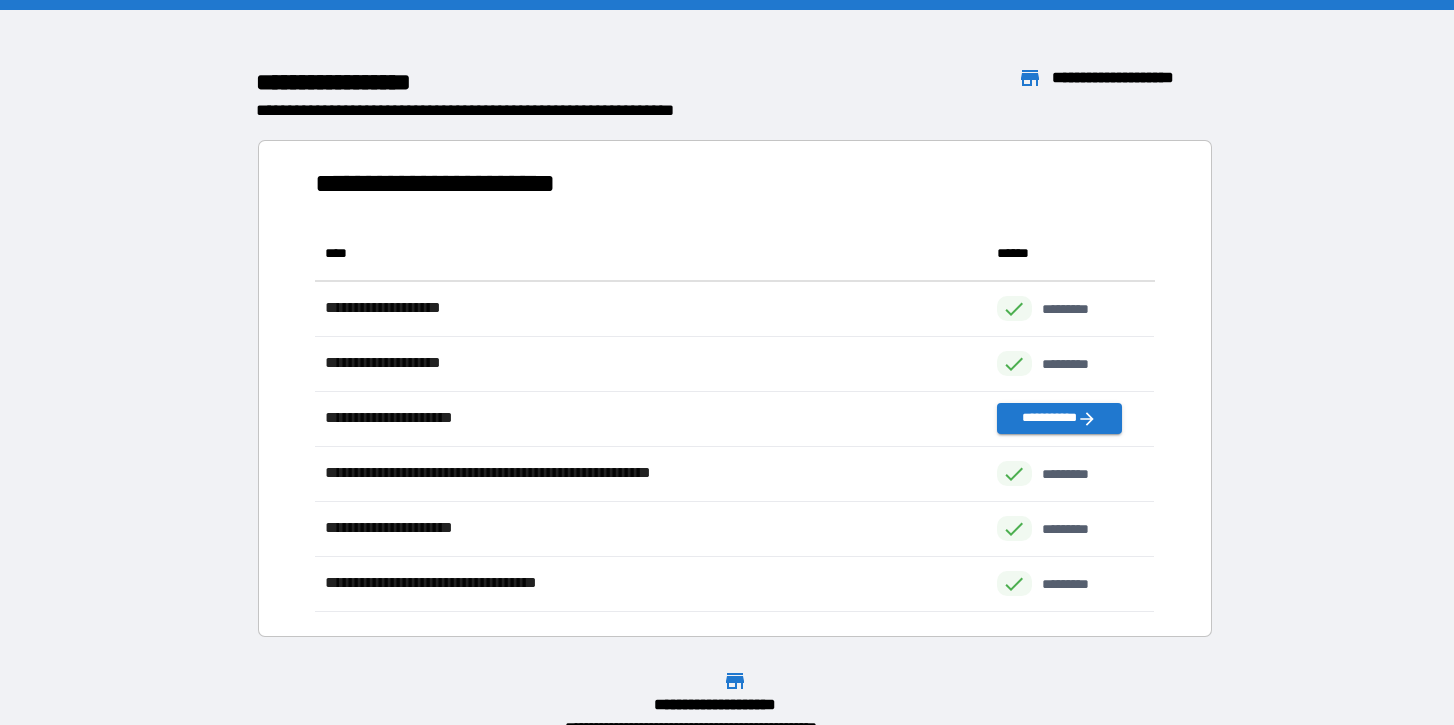 scroll, scrollTop: 1, scrollLeft: 0, axis: vertical 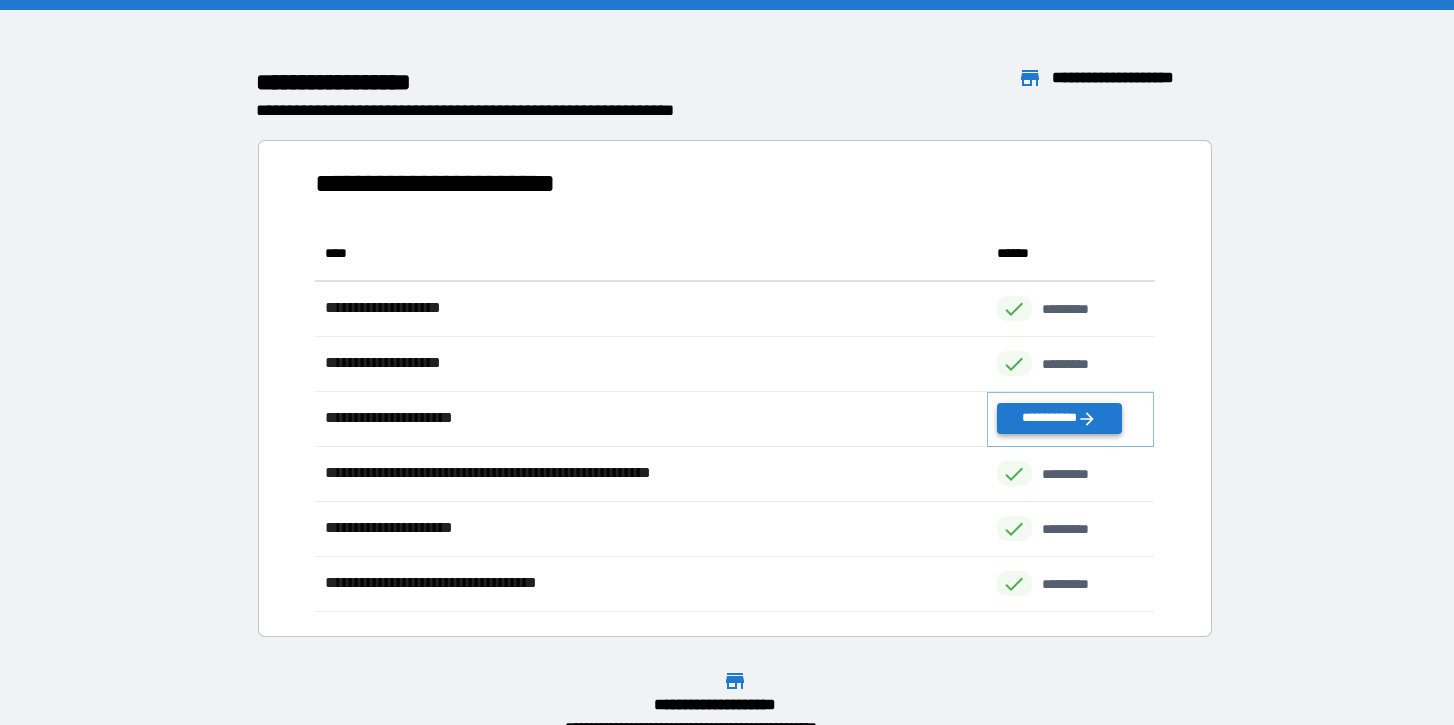 click on "**********" at bounding box center [1059, 418] 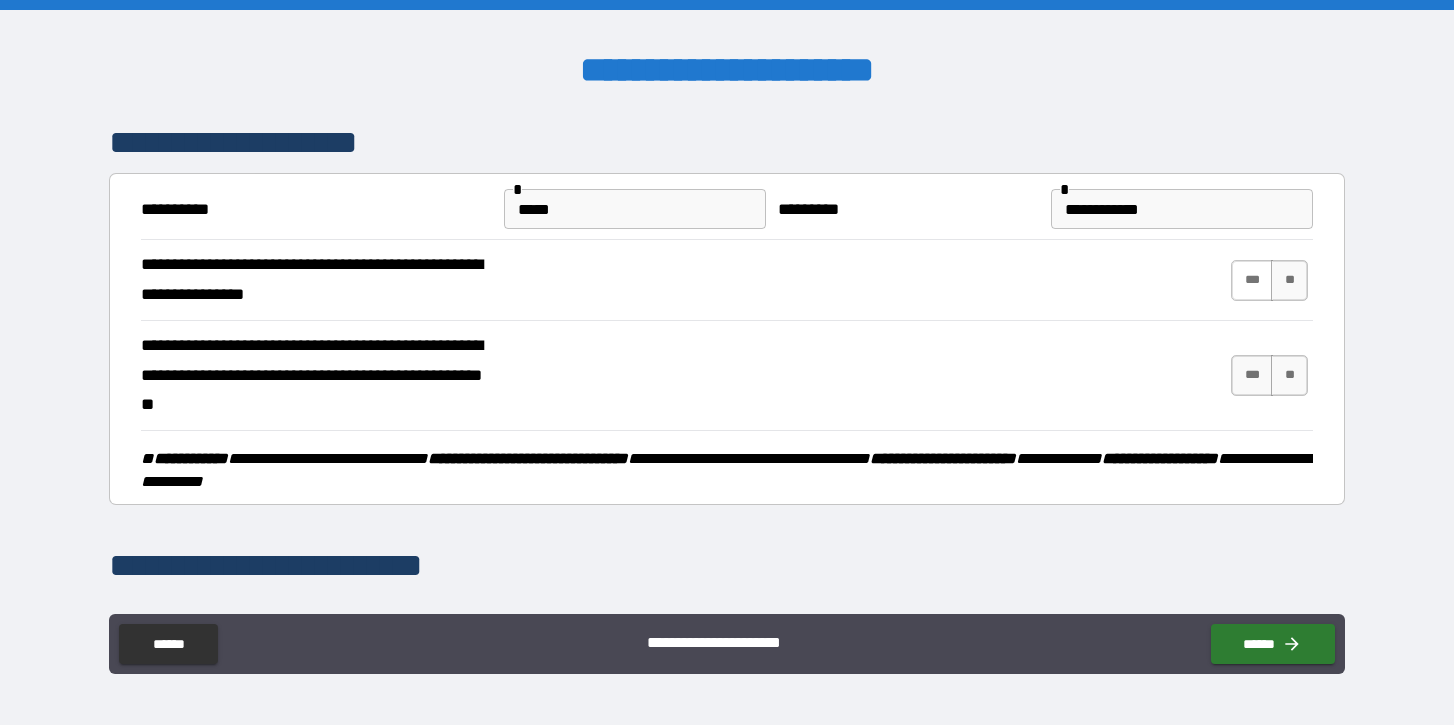 click on "***" at bounding box center (1252, 280) 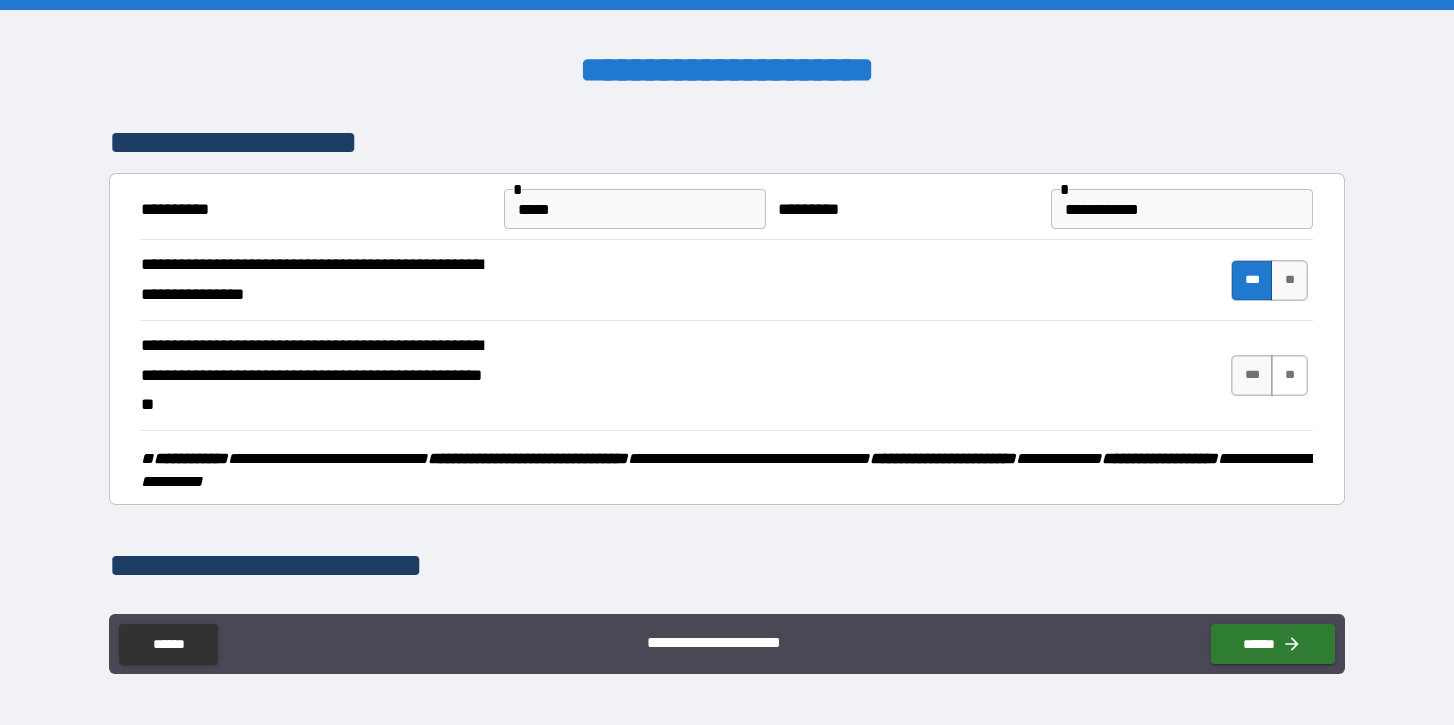 click on "**" at bounding box center [1289, 375] 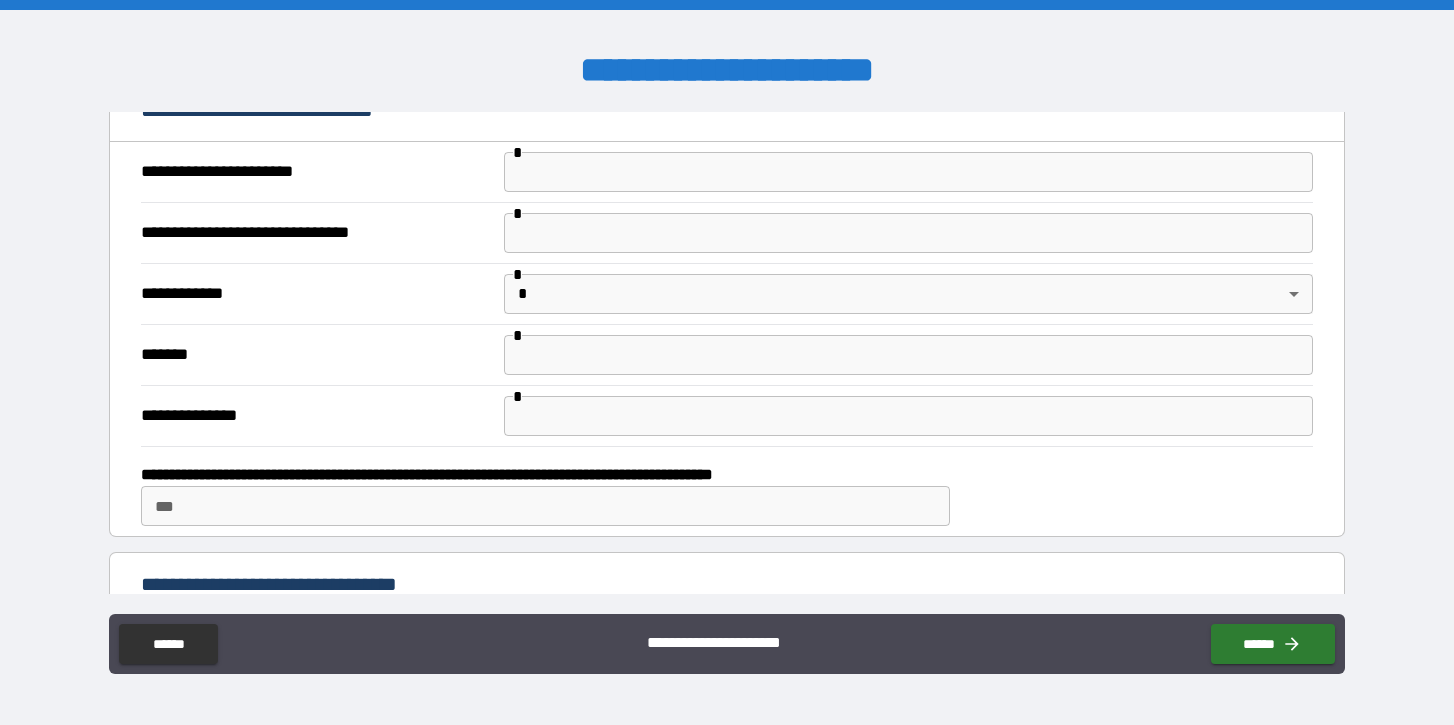 scroll, scrollTop: 535, scrollLeft: 0, axis: vertical 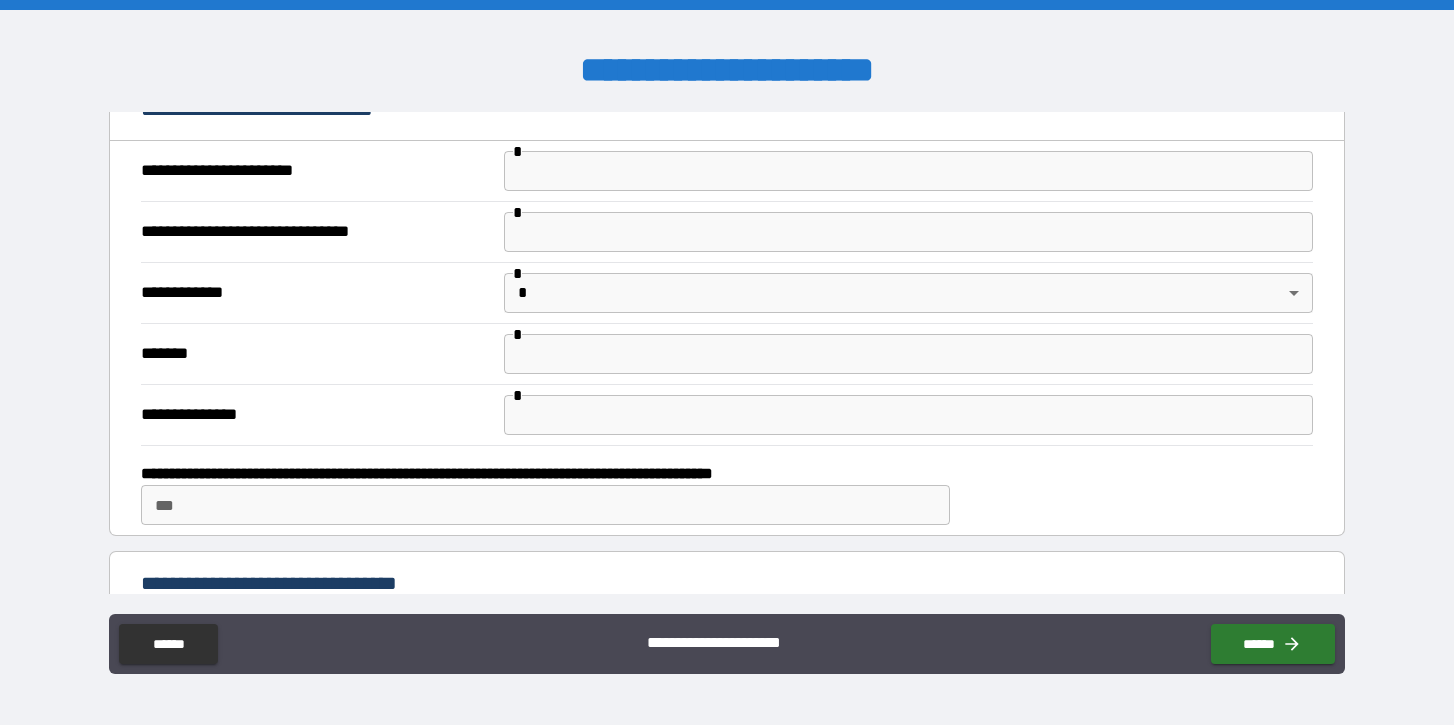 click at bounding box center (908, 171) 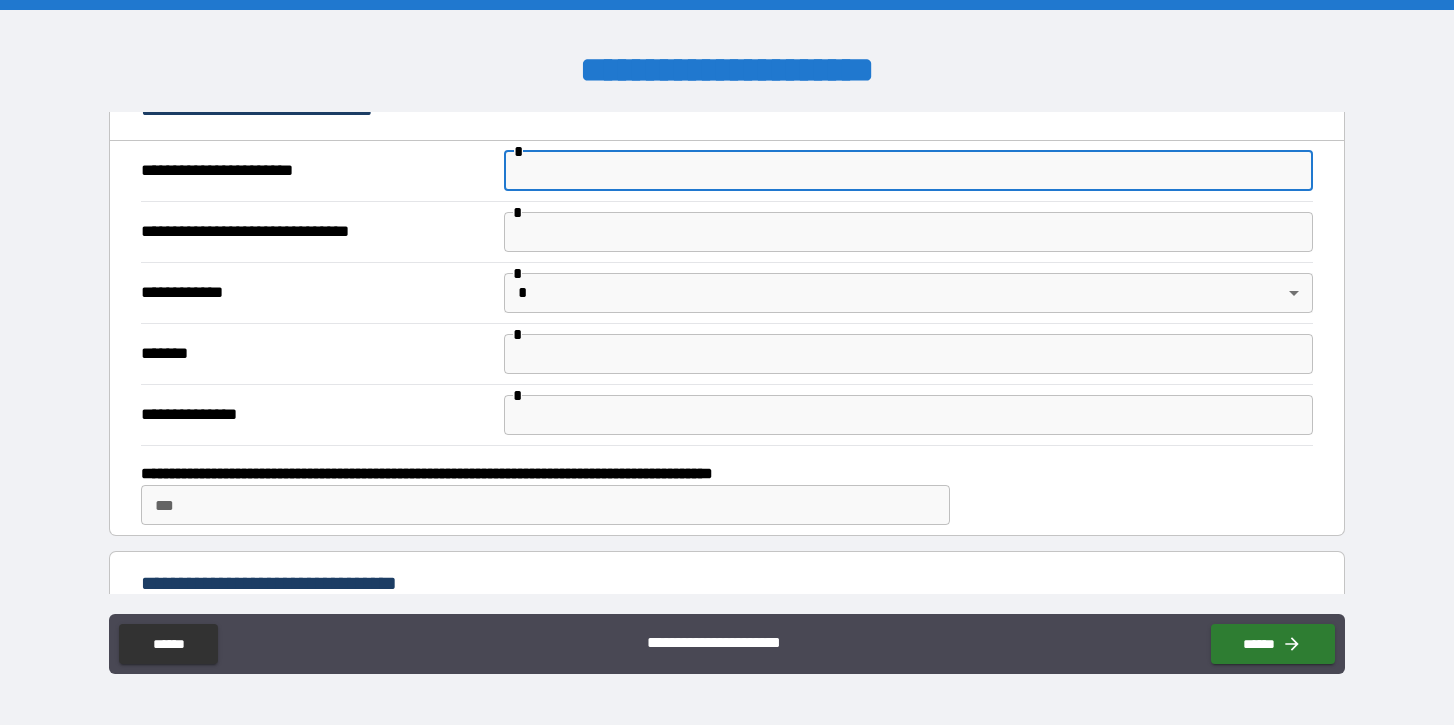 type on "**********" 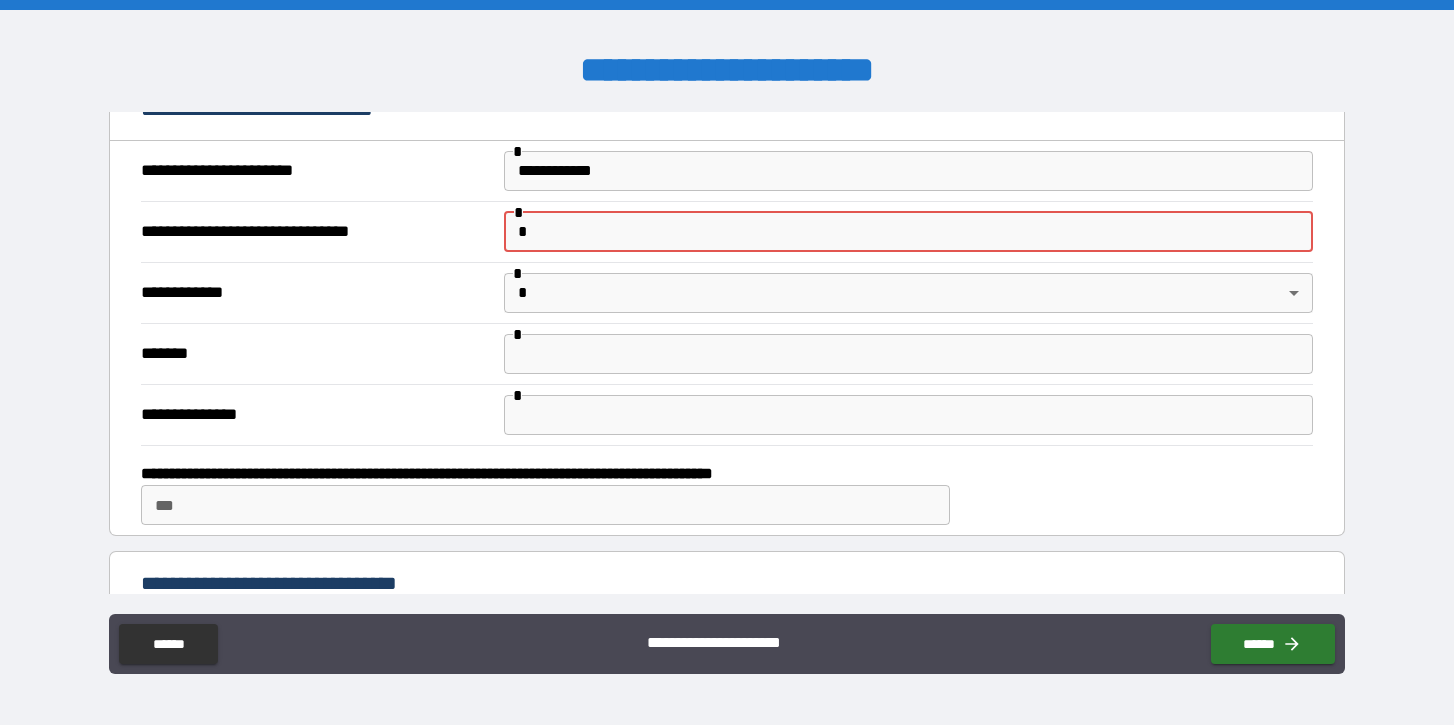 click on "*" at bounding box center [908, 232] 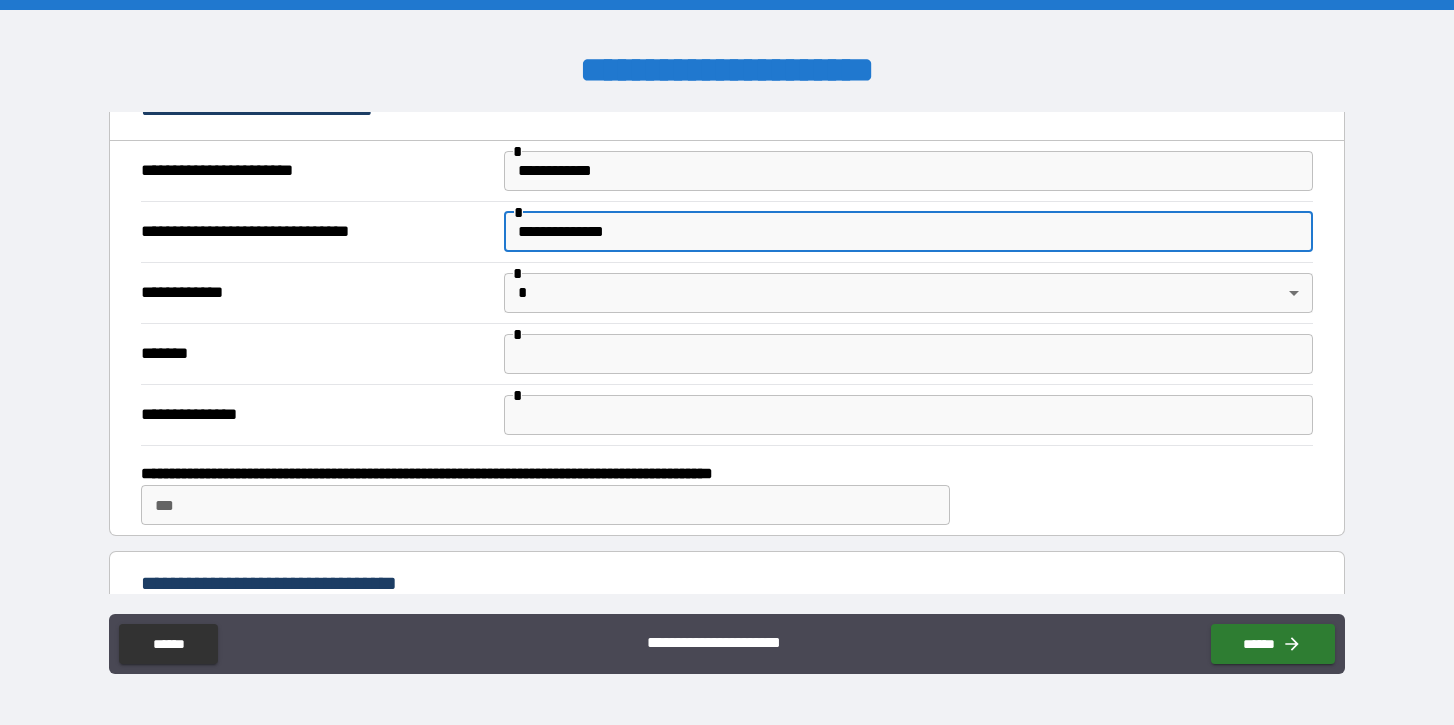 click on "**********" at bounding box center [727, 362] 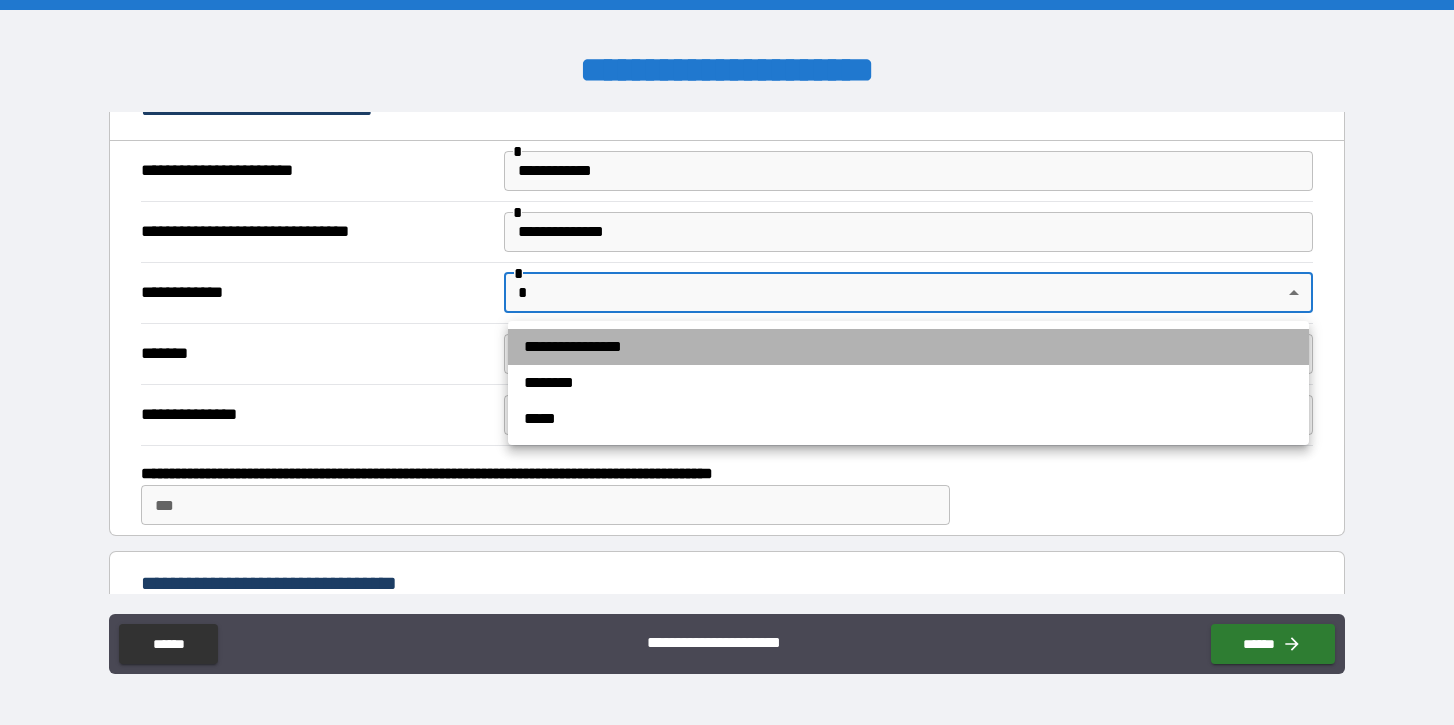 click on "**********" at bounding box center (908, 347) 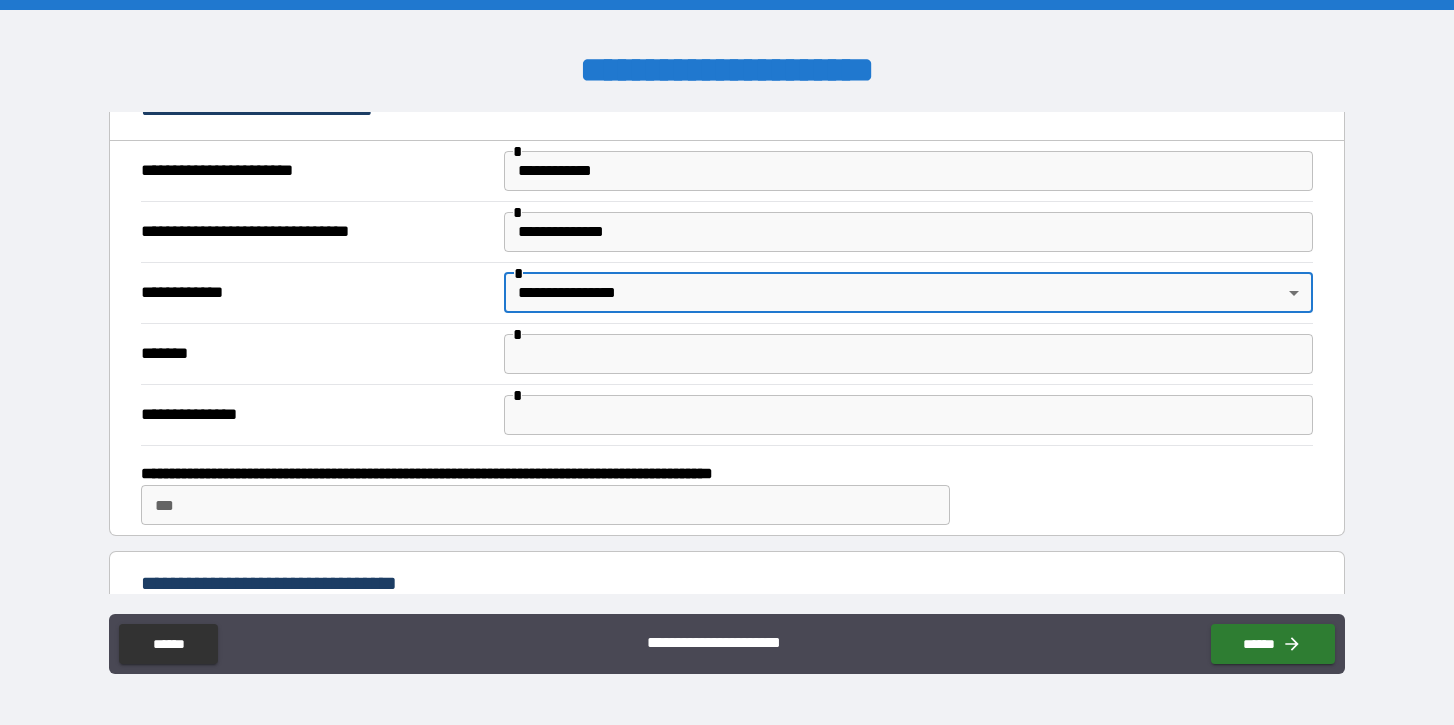 click at bounding box center (908, 354) 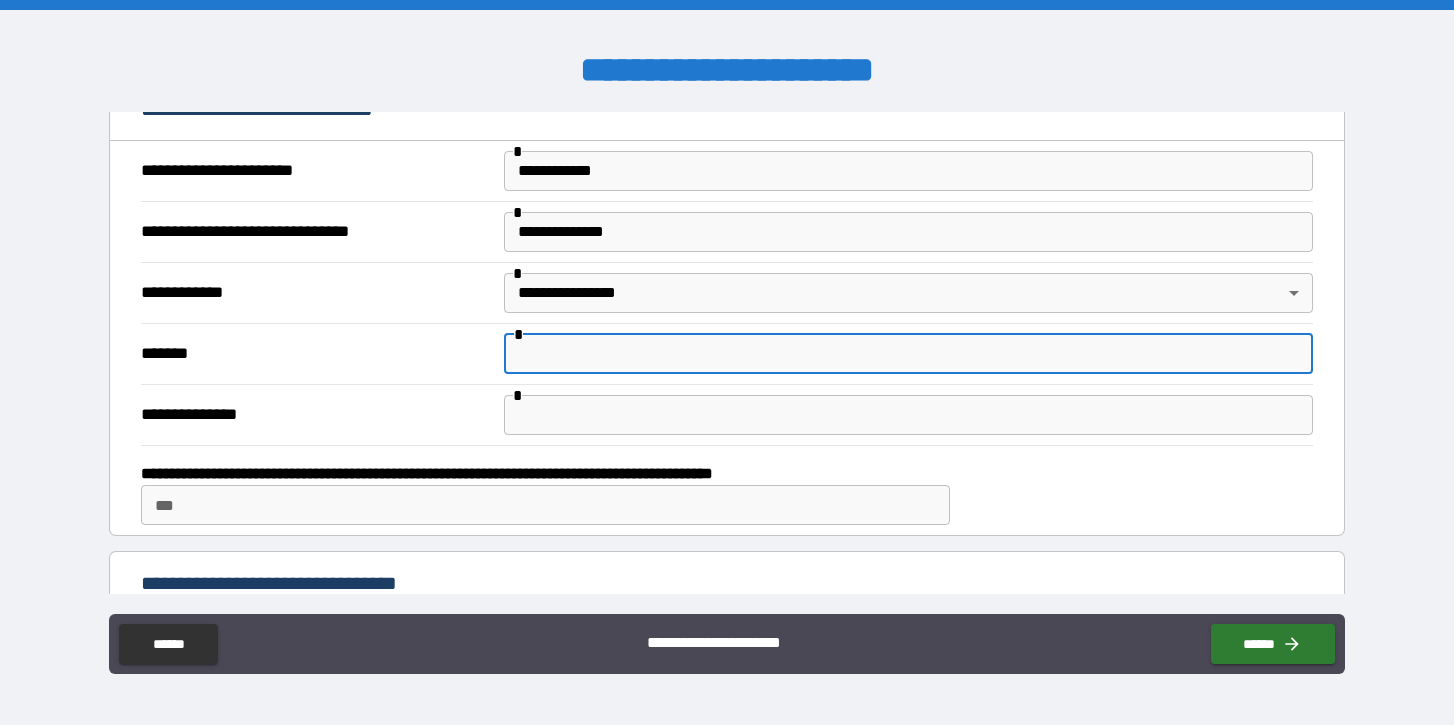 type on "**********" 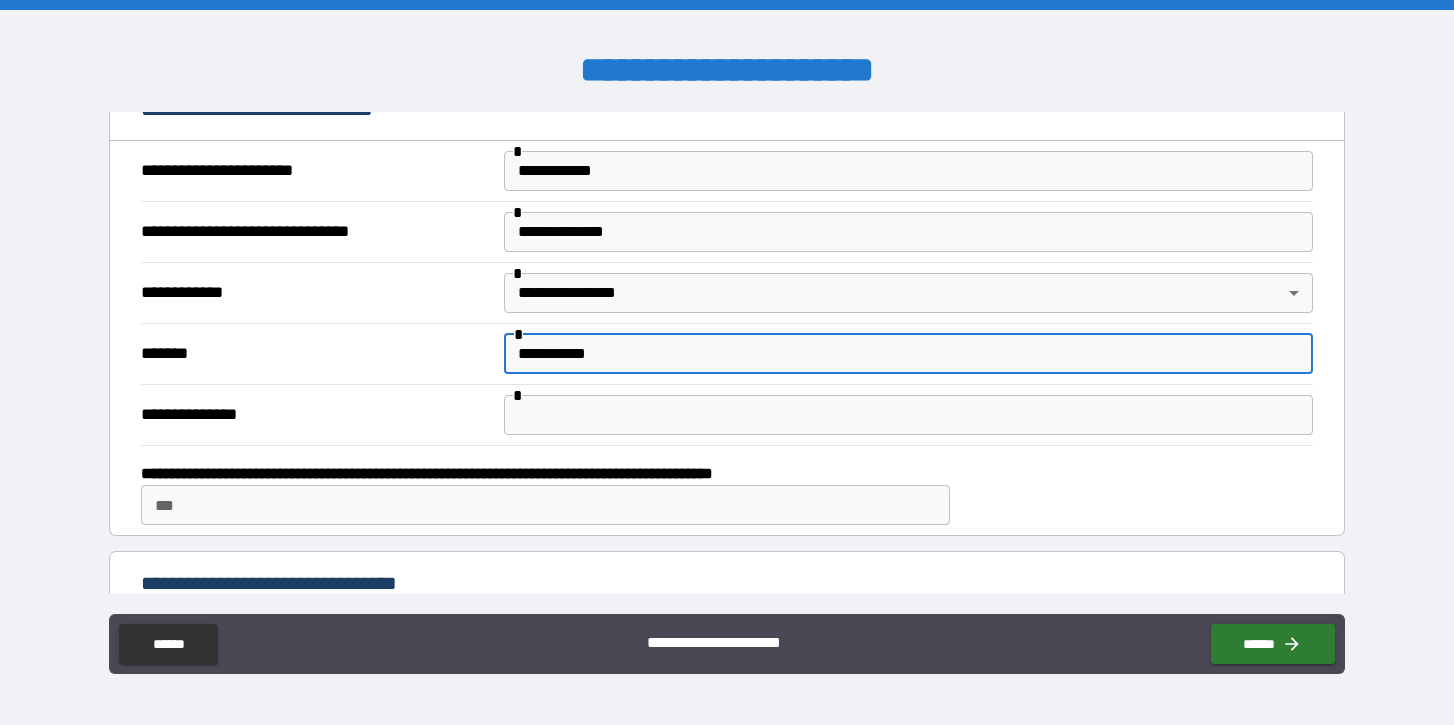 click at bounding box center [908, 415] 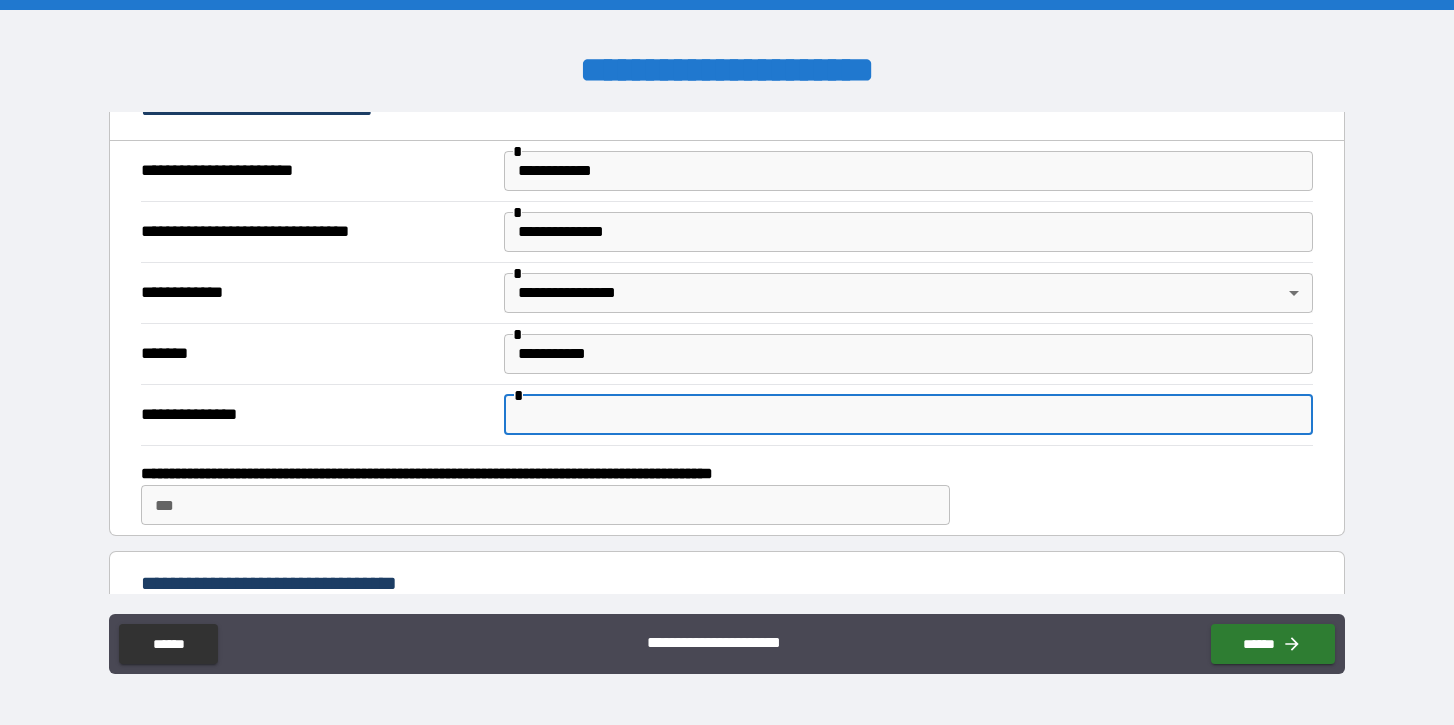 type on "*********" 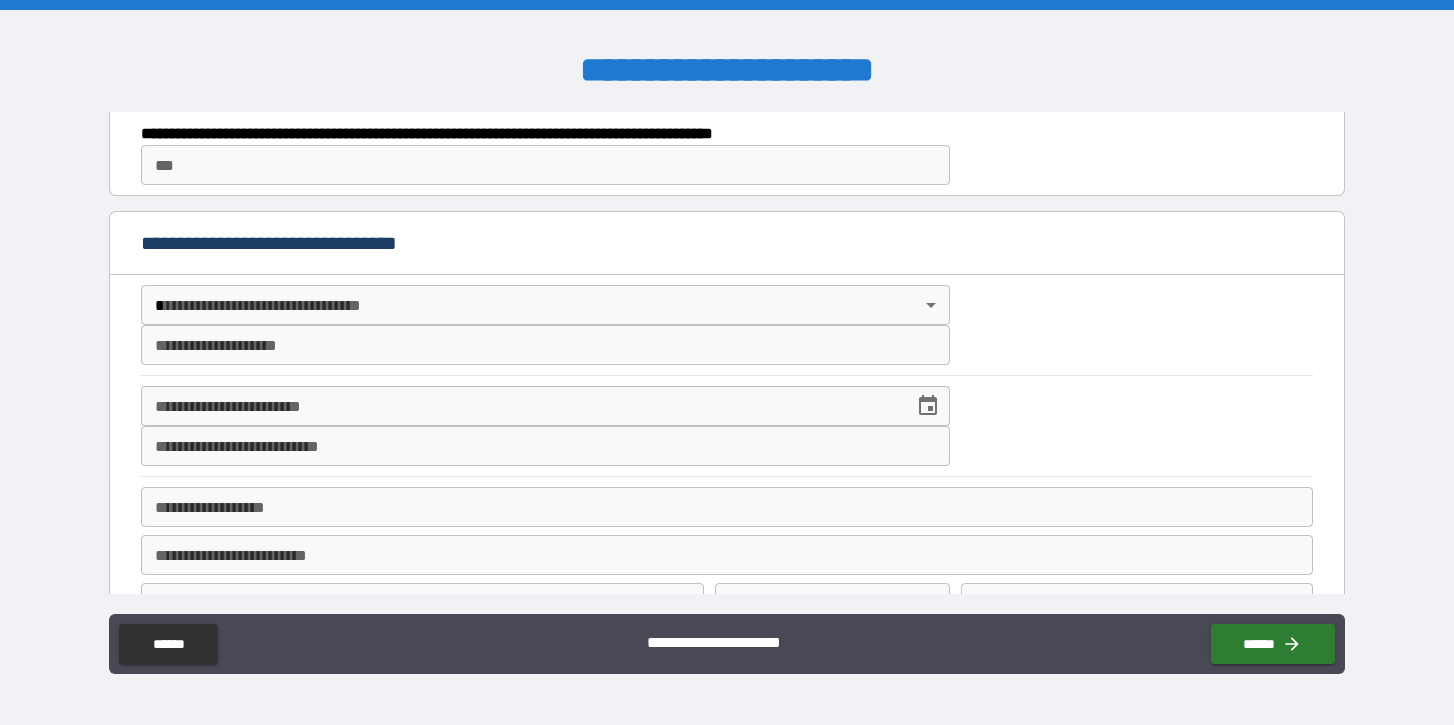 scroll, scrollTop: 891, scrollLeft: 0, axis: vertical 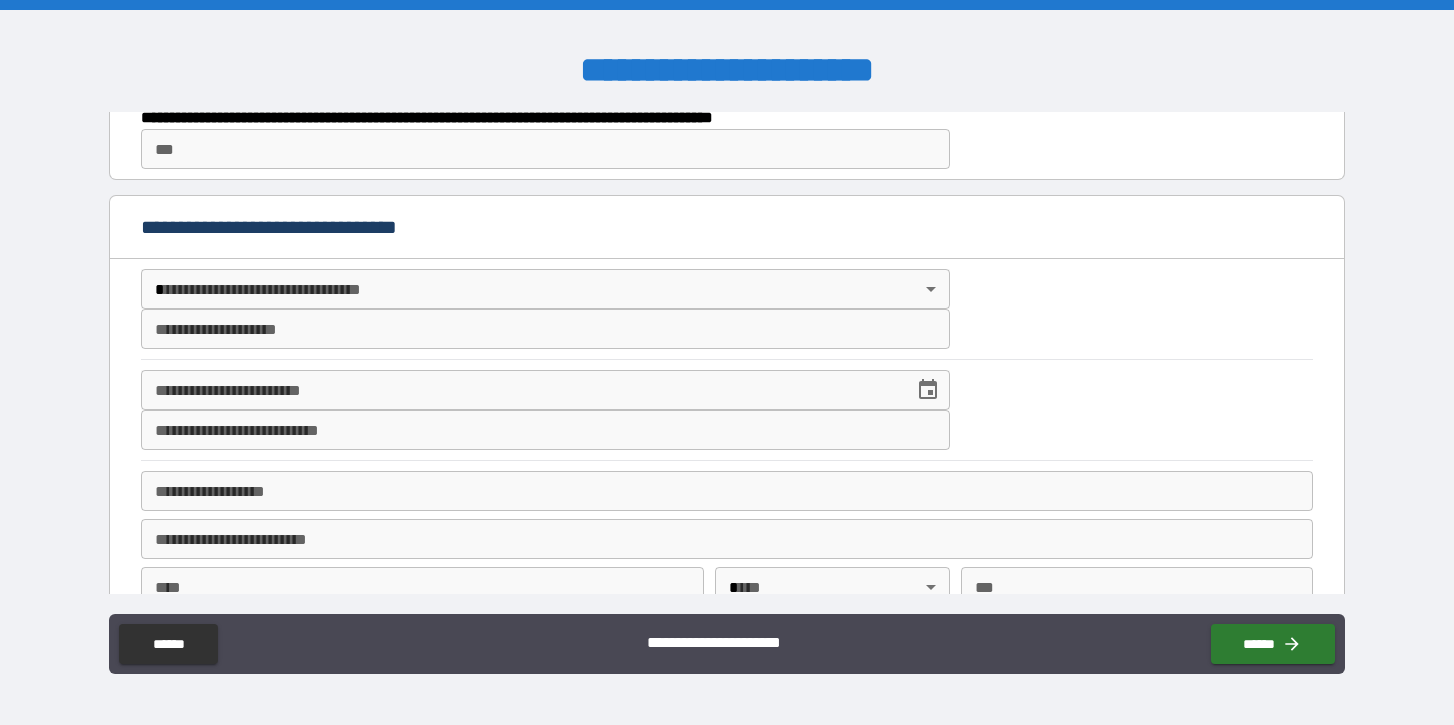 click on "**********" at bounding box center [727, 362] 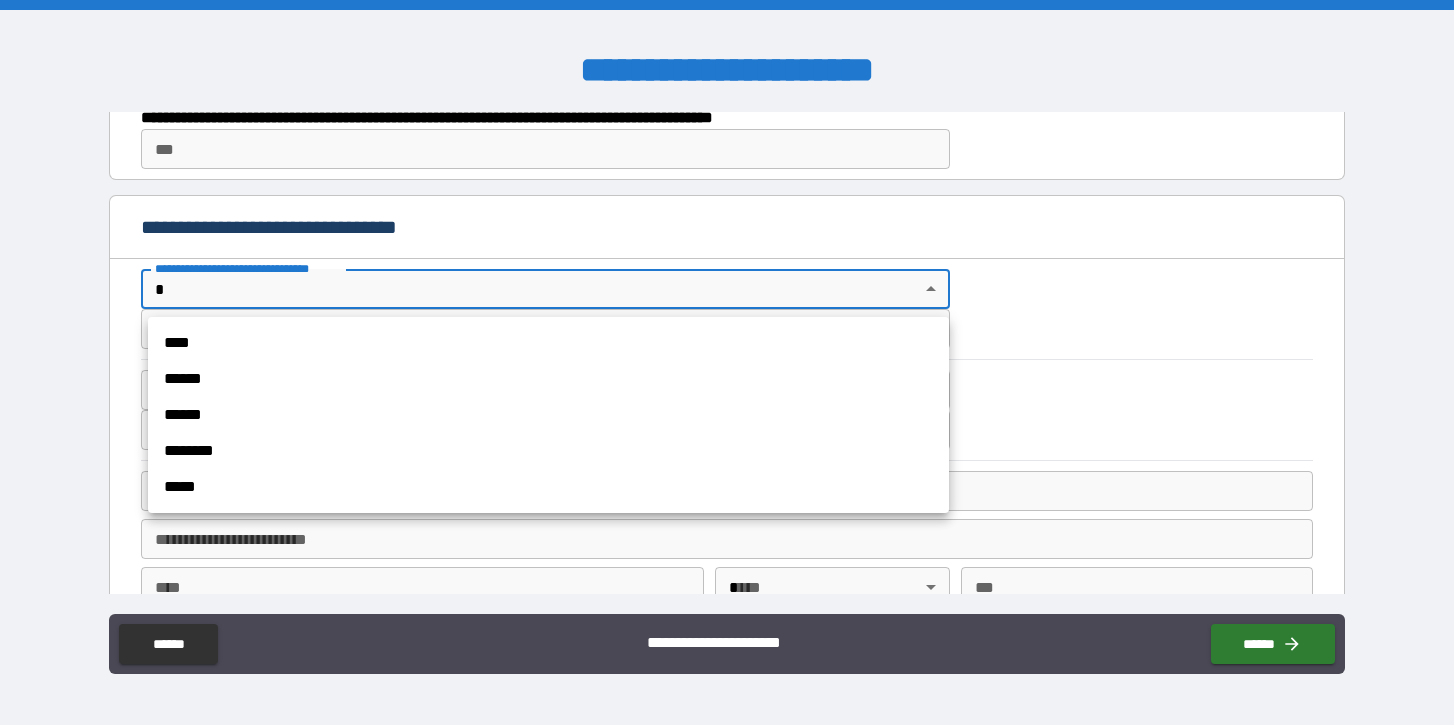 click on "****" at bounding box center (548, 343) 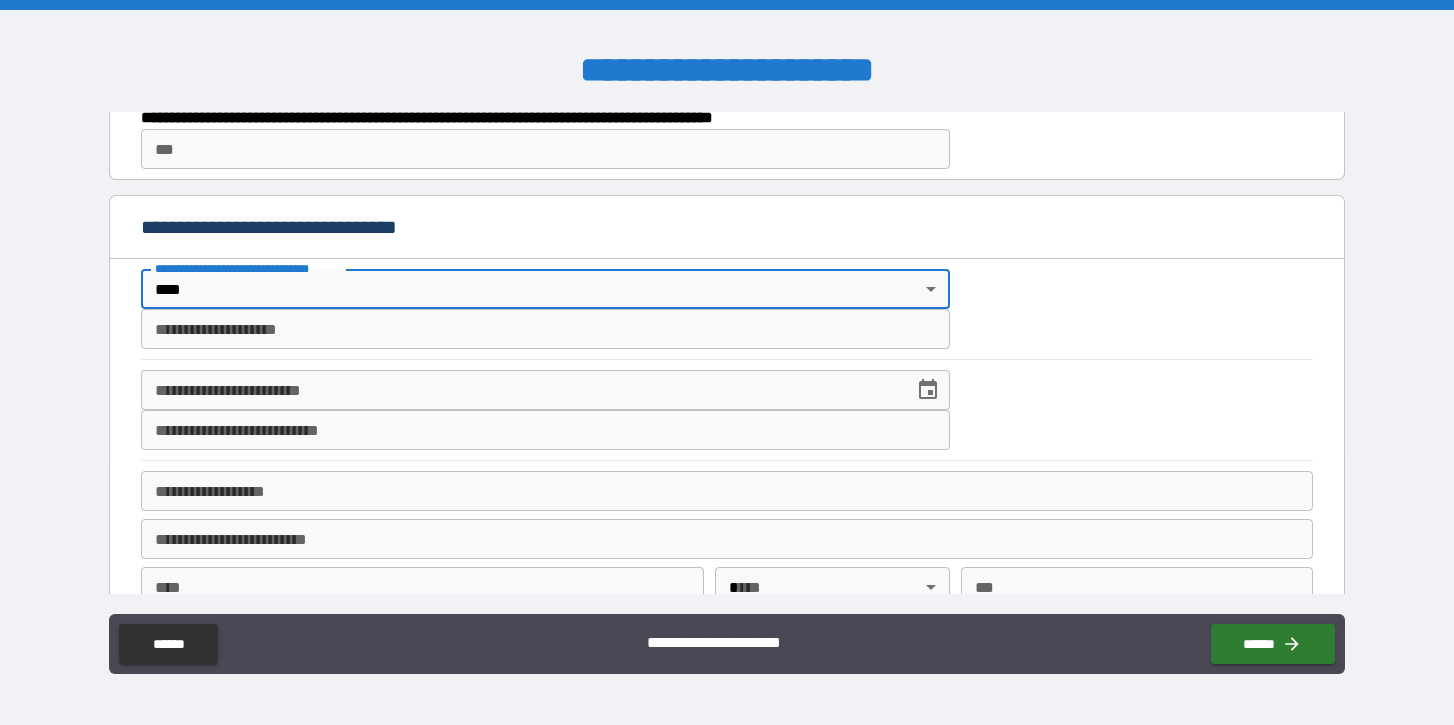 click on "**********" at bounding box center (545, 329) 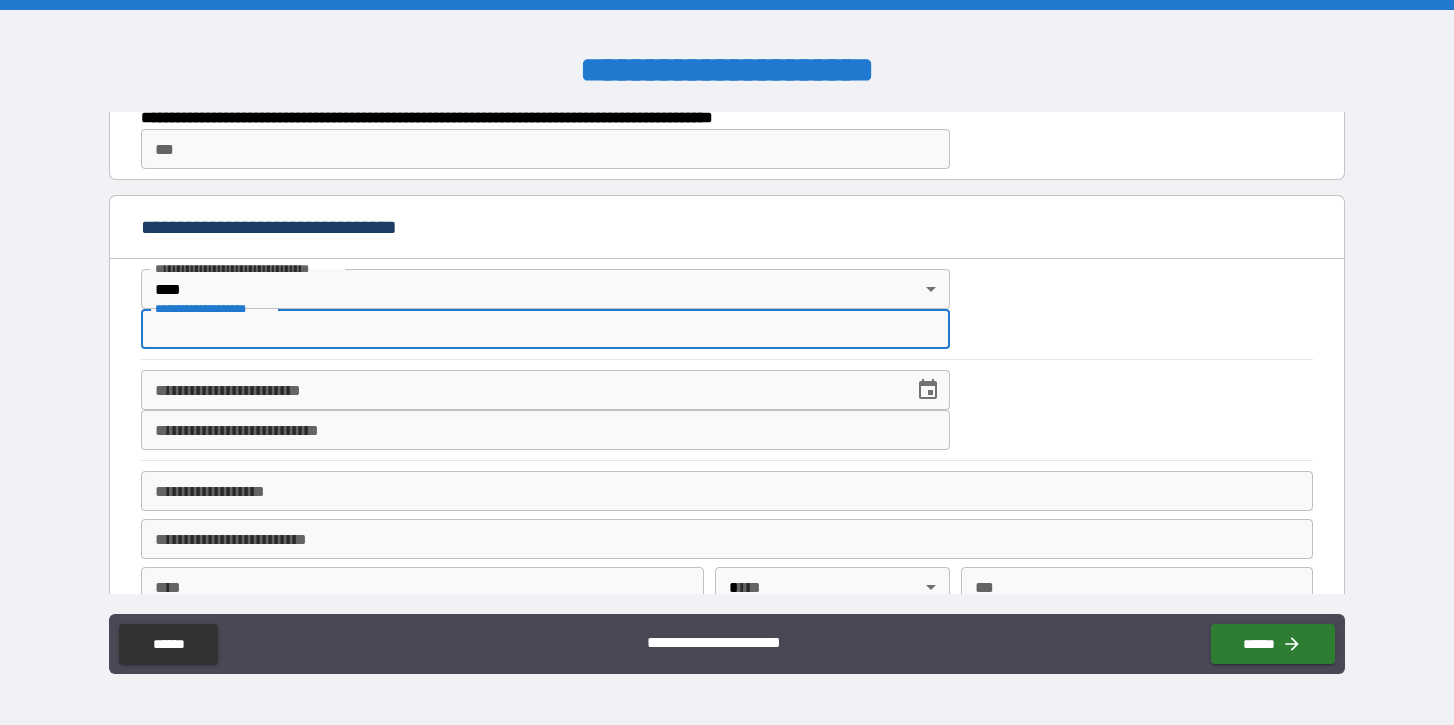 type on "**********" 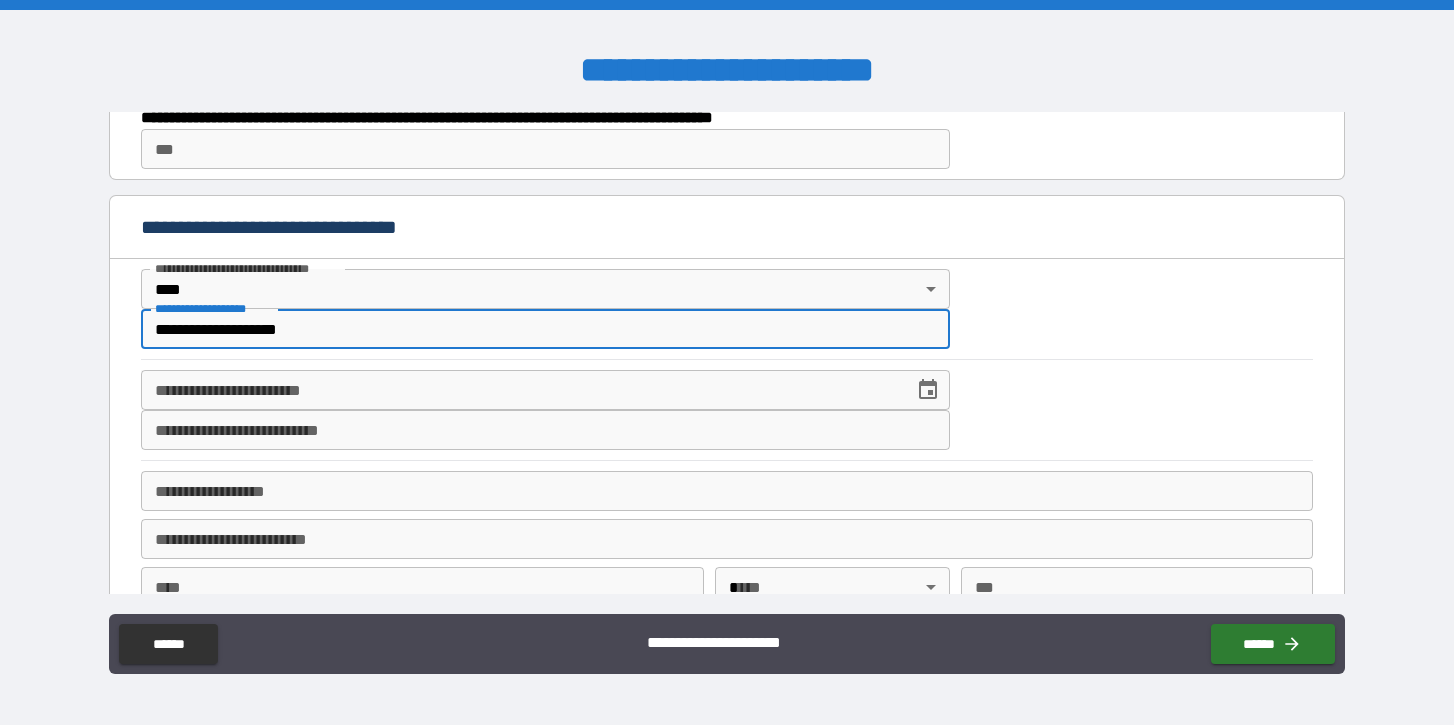 type on "**********" 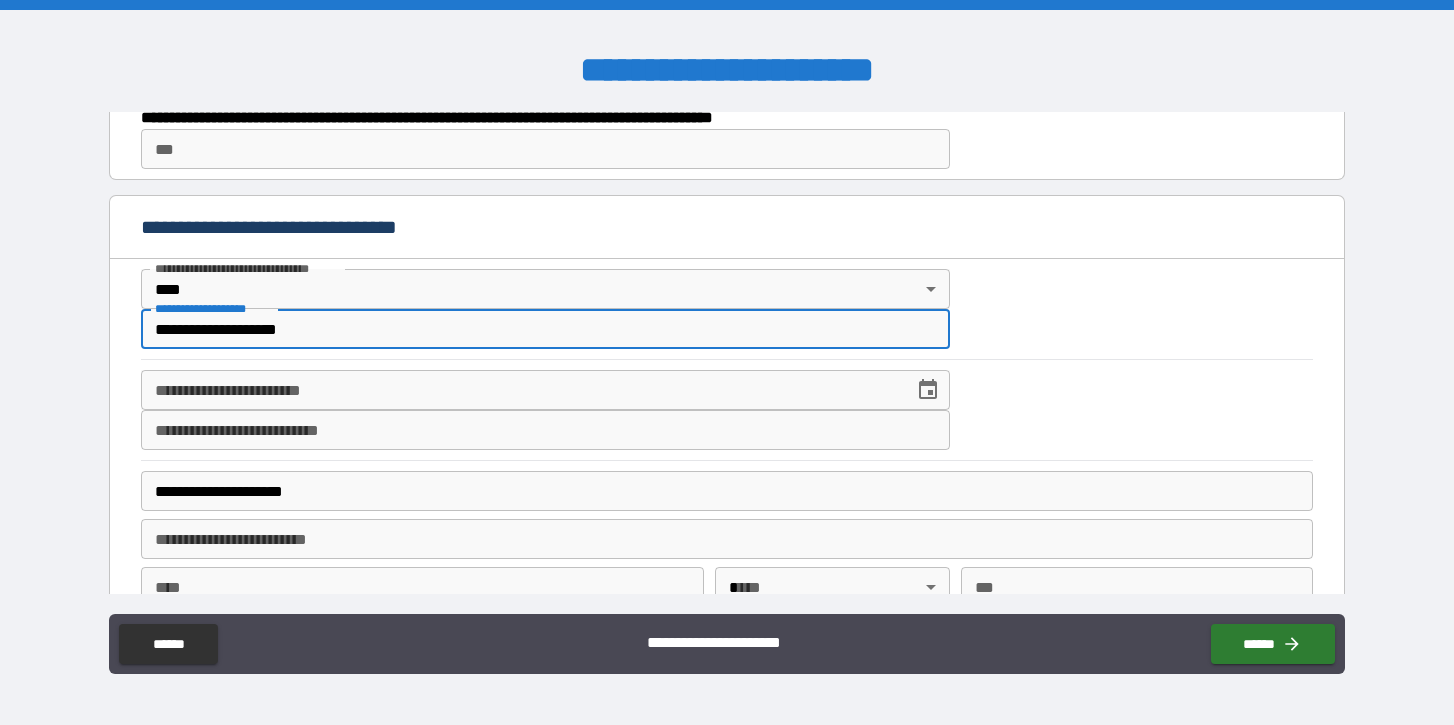 type on "**********" 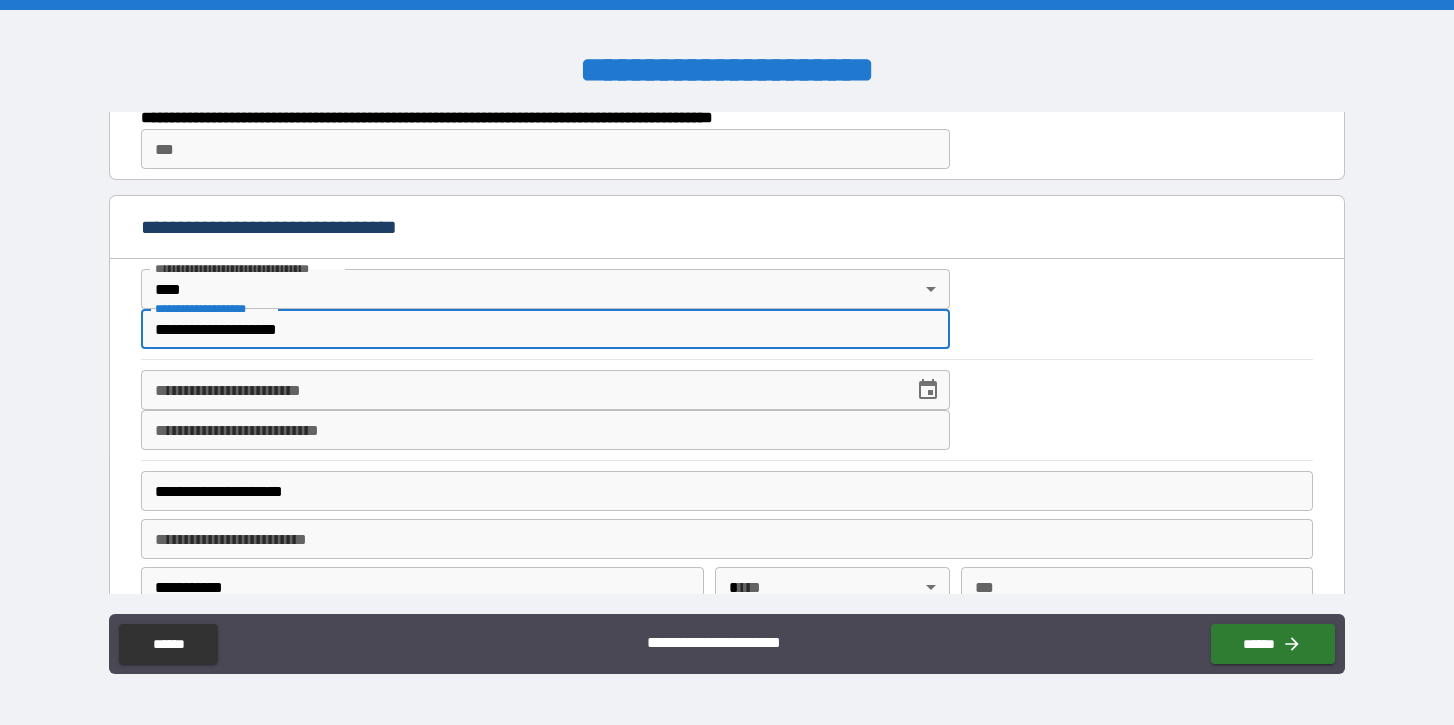 type on "**" 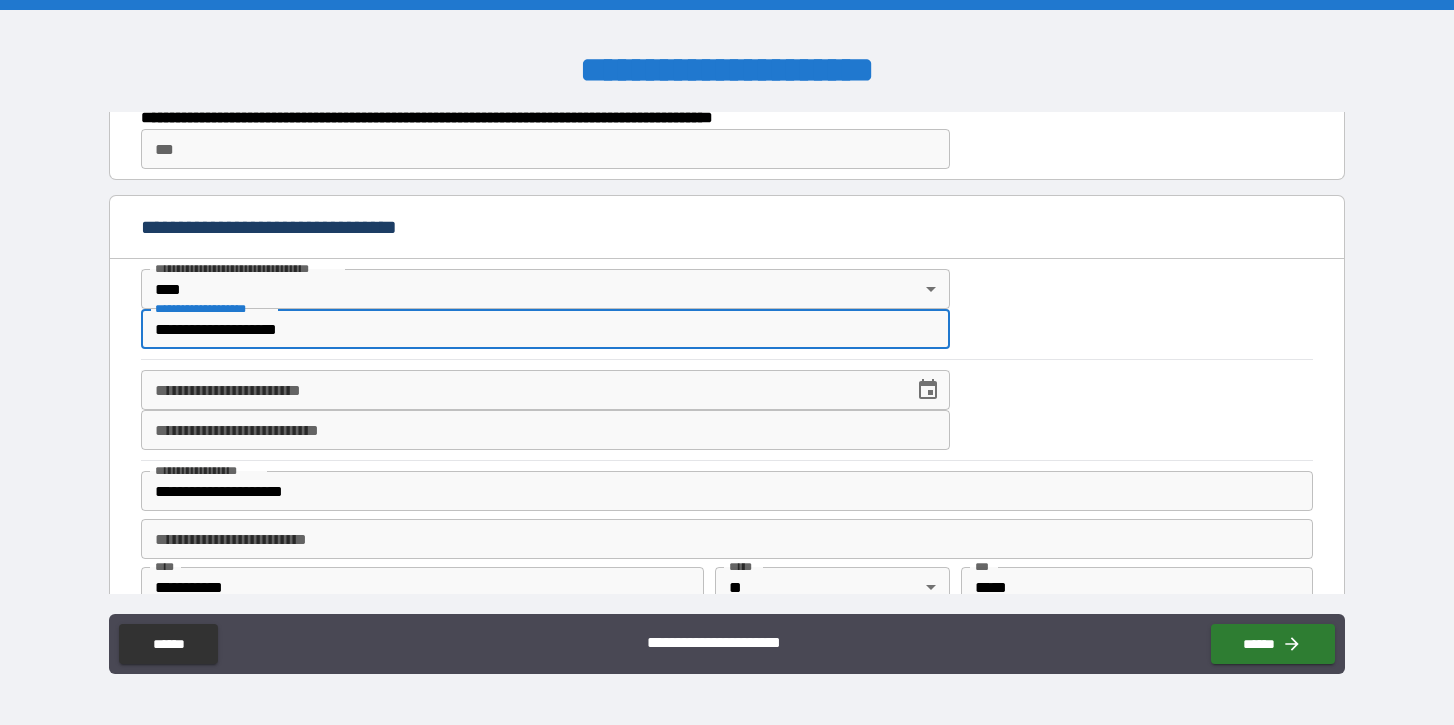 click on "**********" at bounding box center [520, 390] 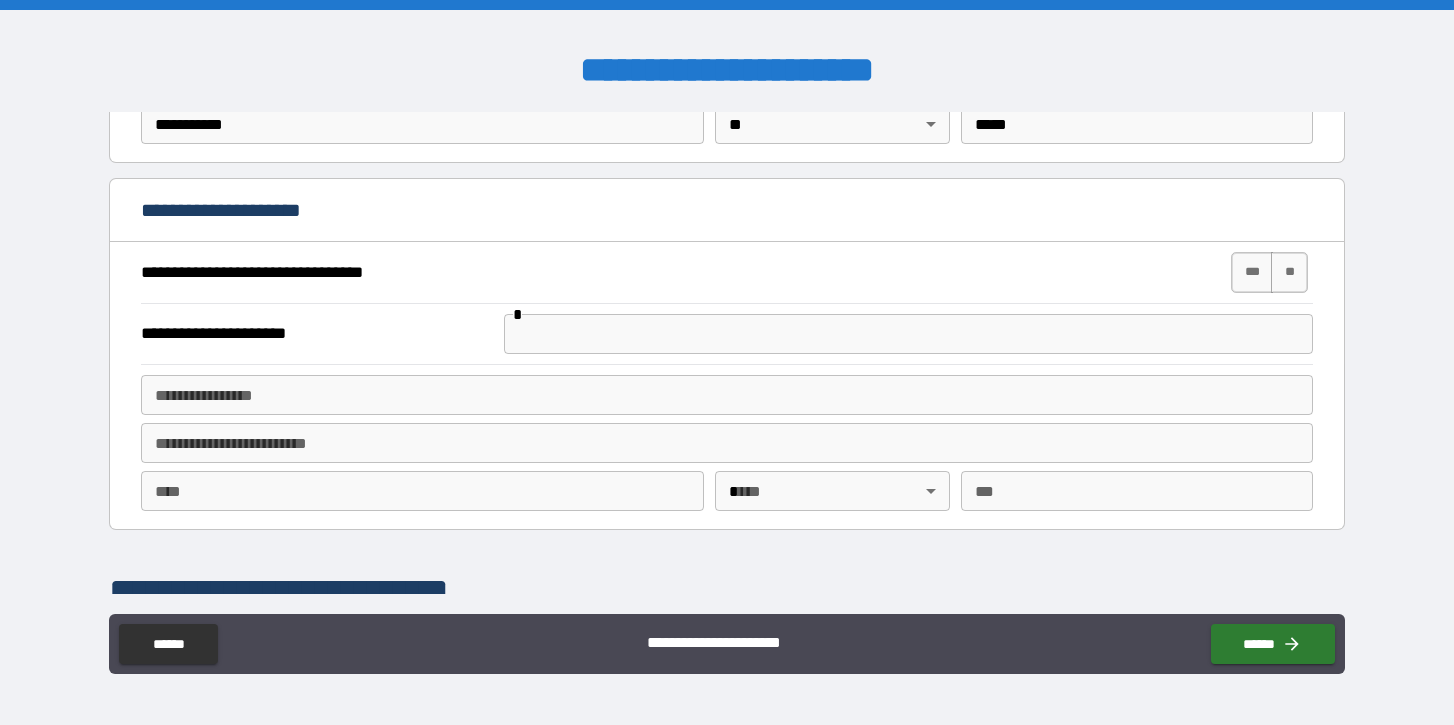 scroll, scrollTop: 1359, scrollLeft: 0, axis: vertical 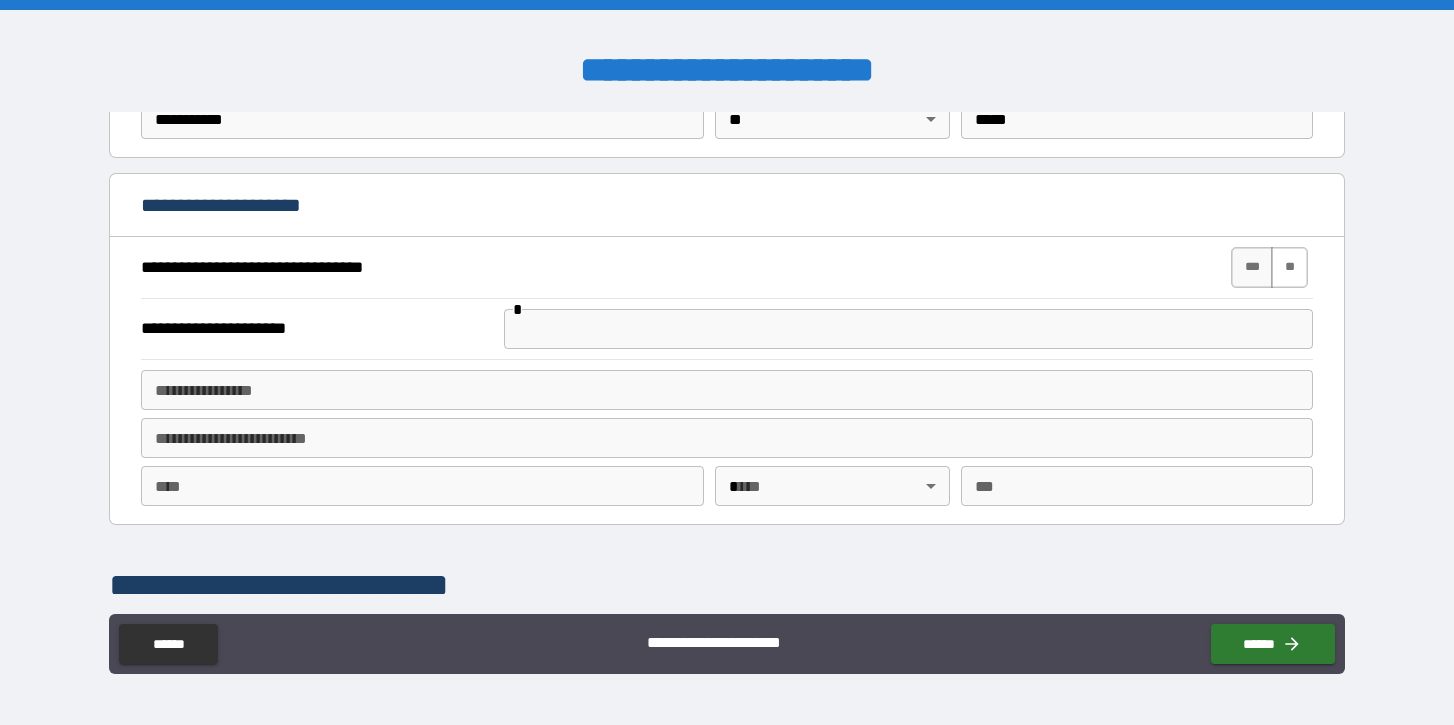 type on "**********" 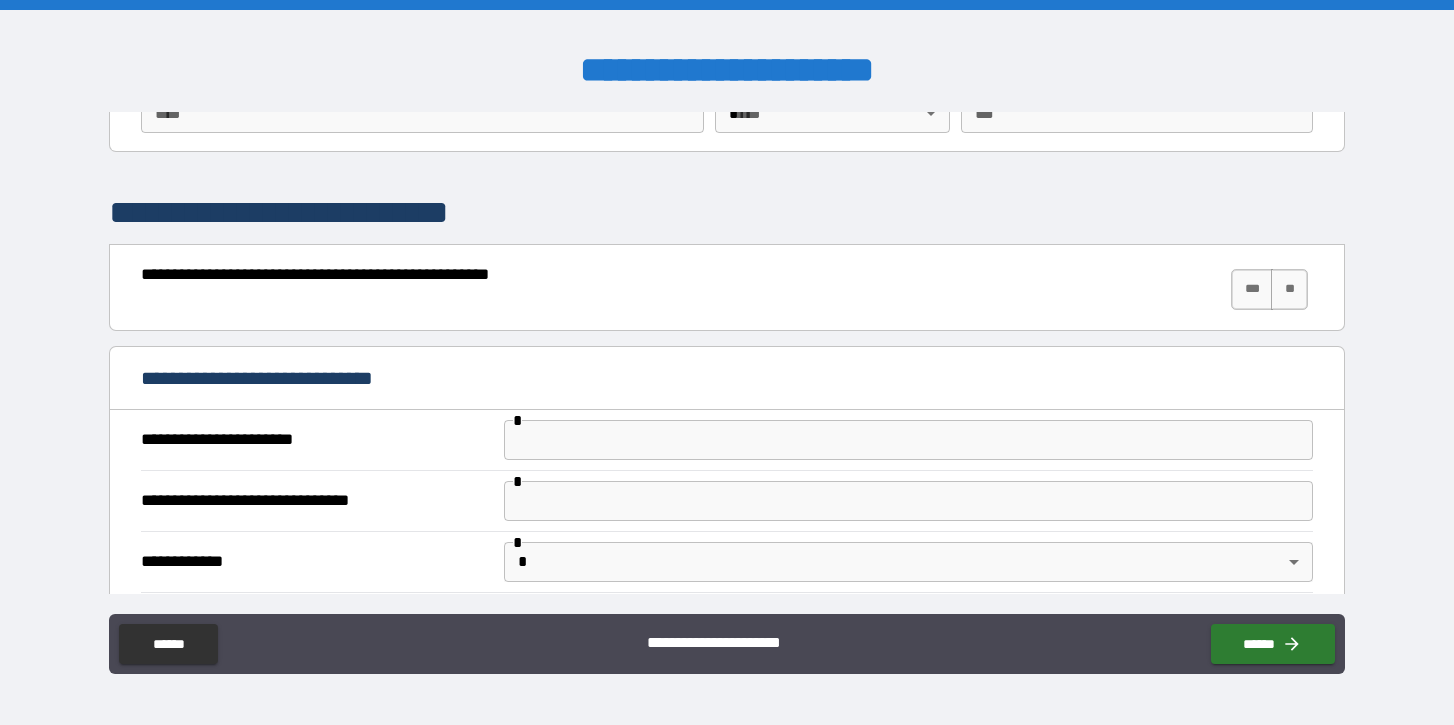 scroll, scrollTop: 1731, scrollLeft: 0, axis: vertical 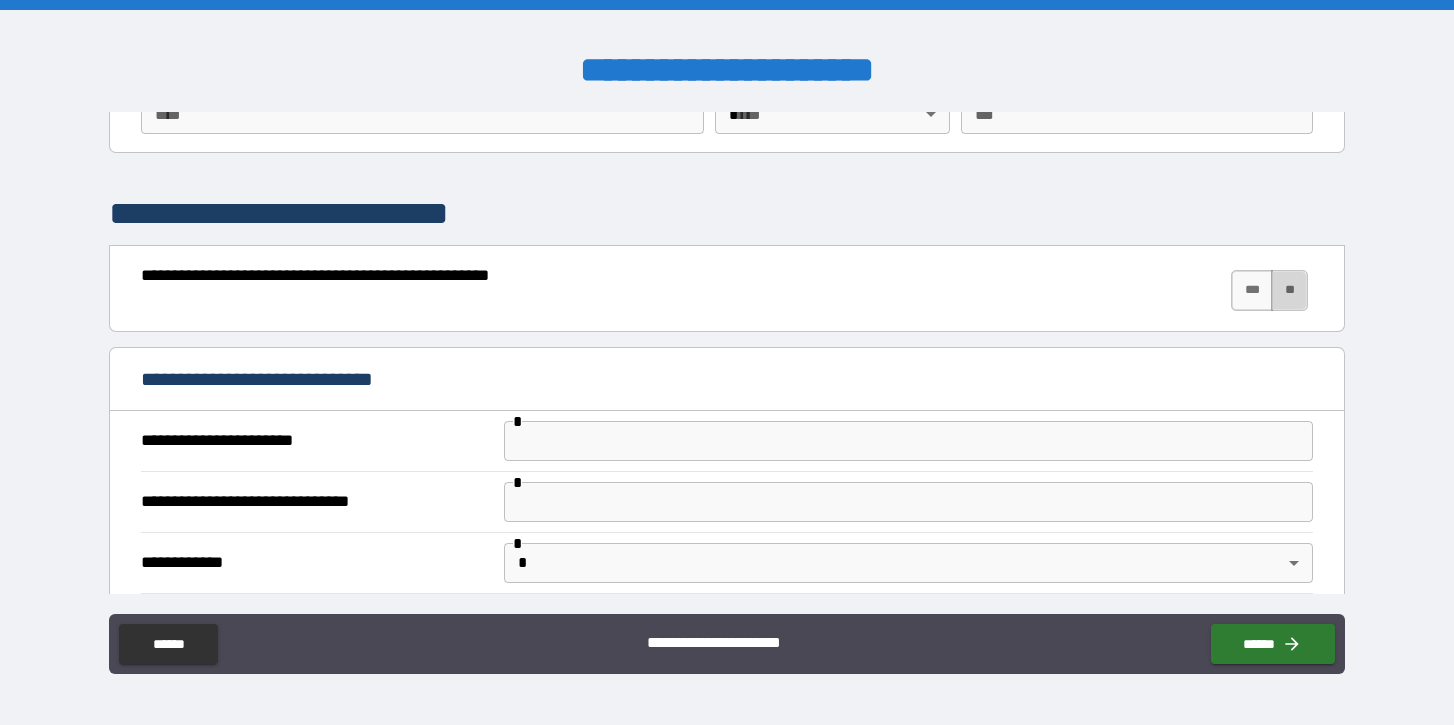 click on "**" at bounding box center (1289, 290) 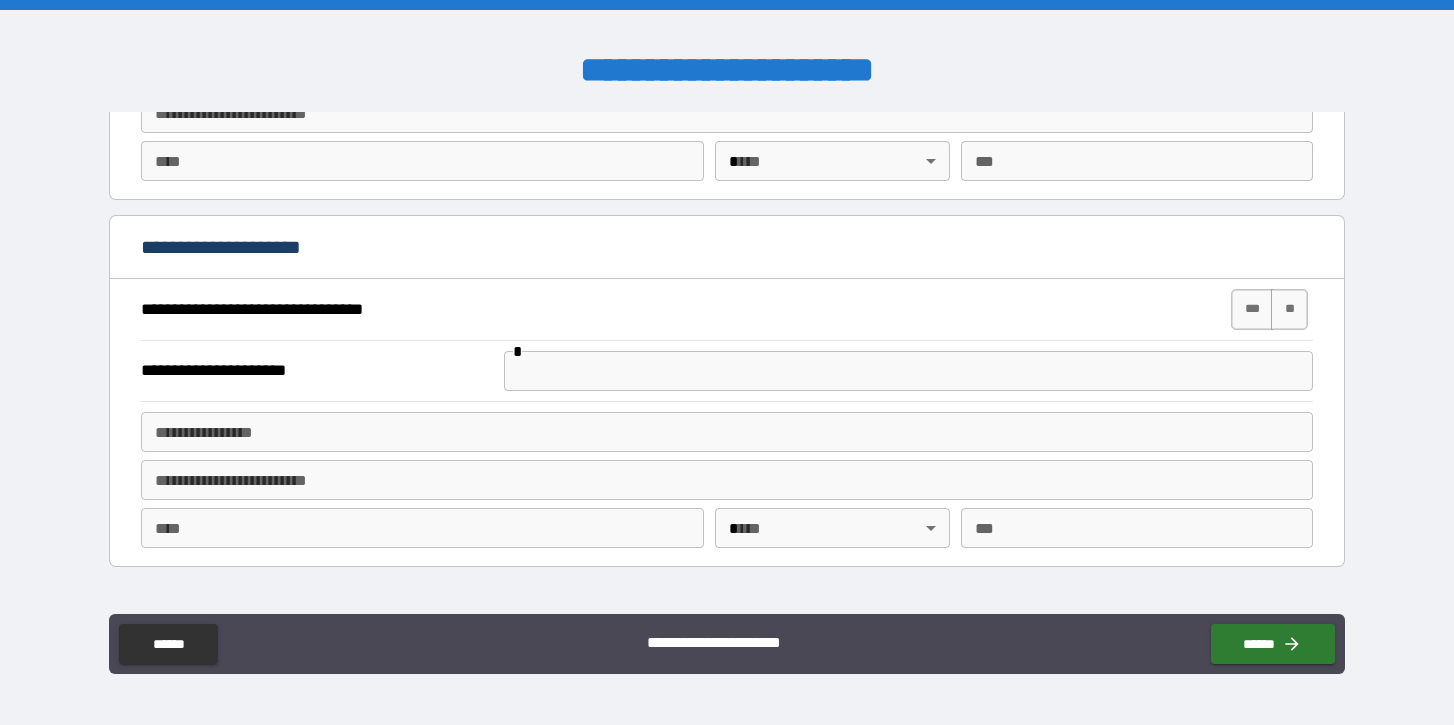 scroll, scrollTop: 2790, scrollLeft: 0, axis: vertical 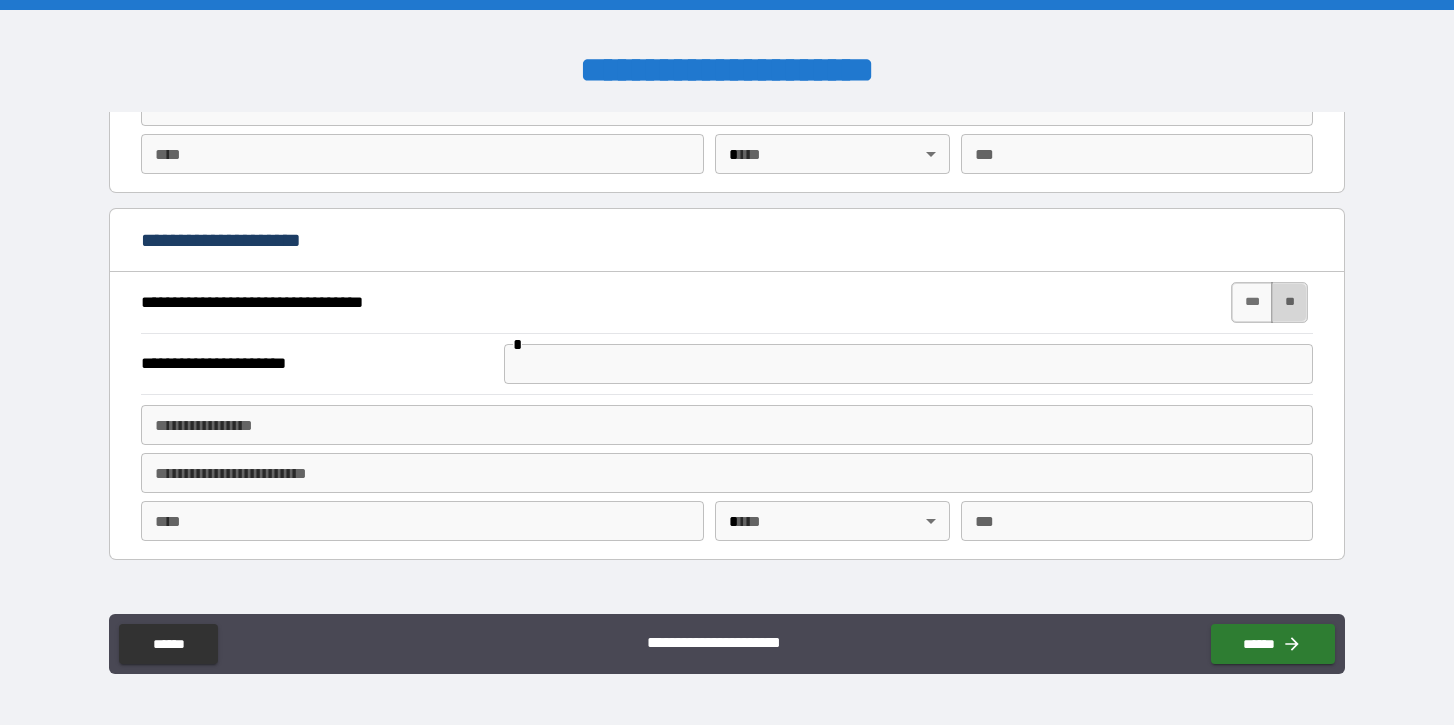 click on "**" at bounding box center [1289, 302] 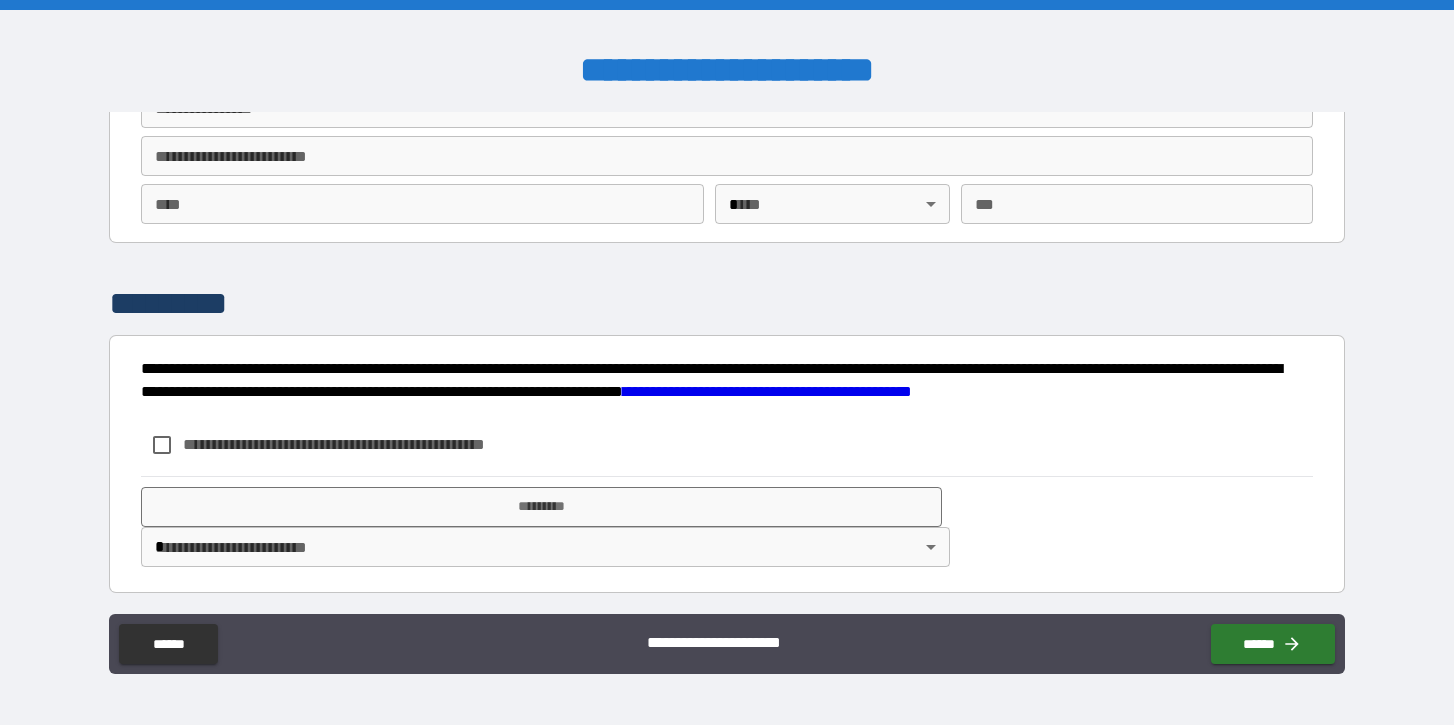 scroll, scrollTop: 3111, scrollLeft: 0, axis: vertical 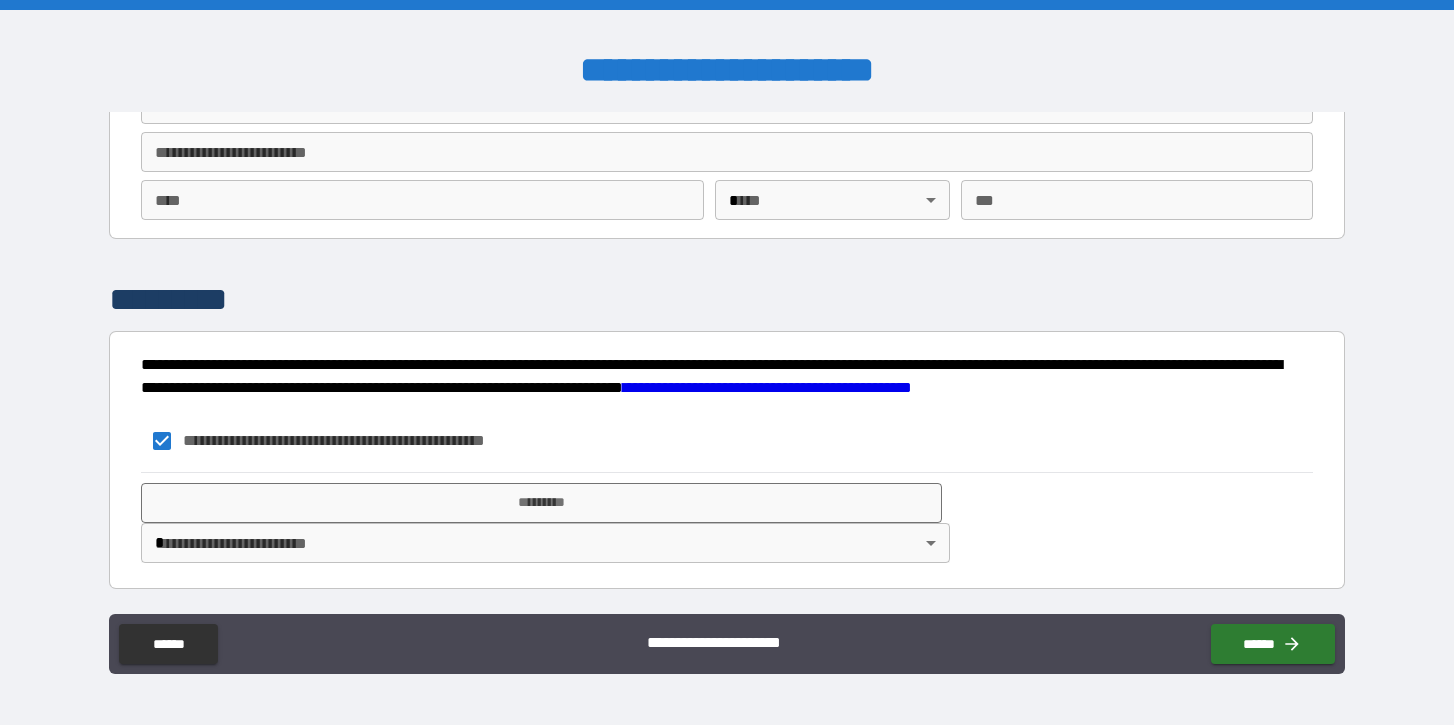 click on "**********" at bounding box center [727, 362] 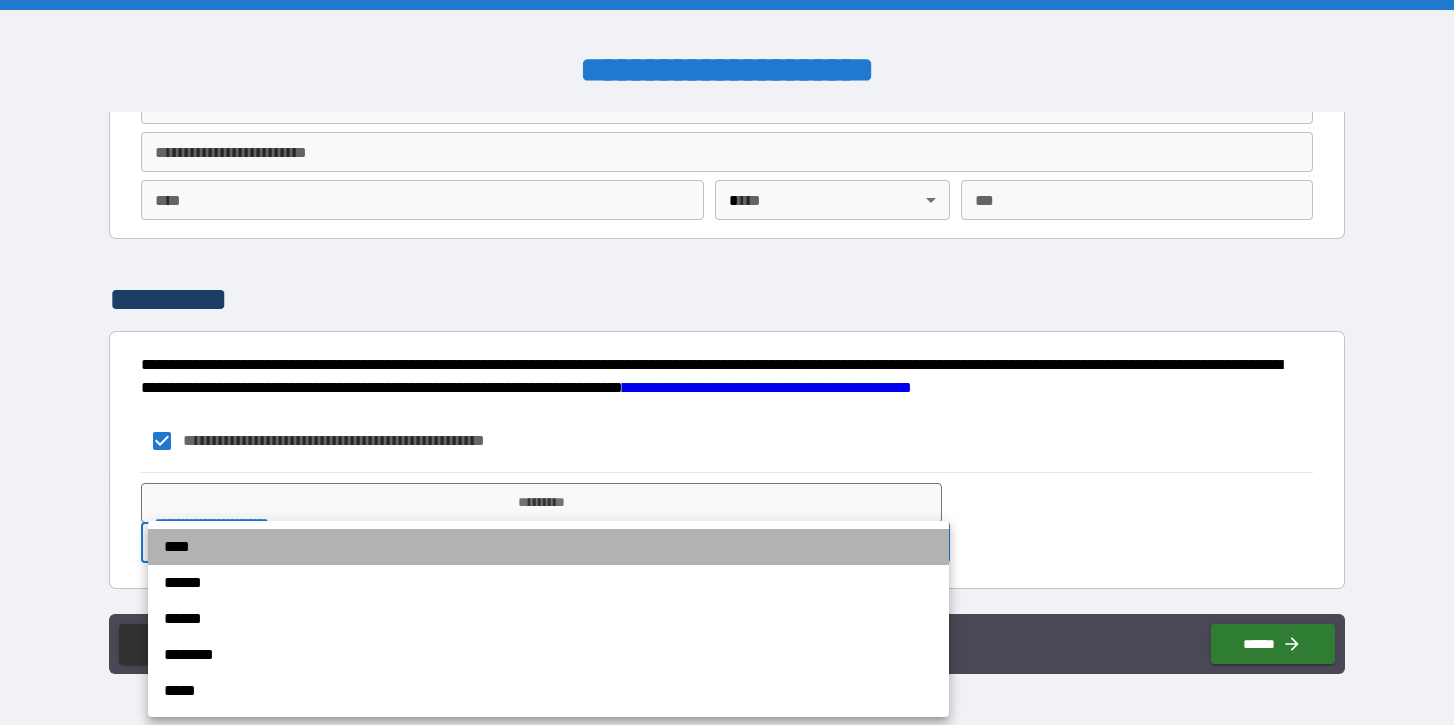 click on "****" at bounding box center (548, 547) 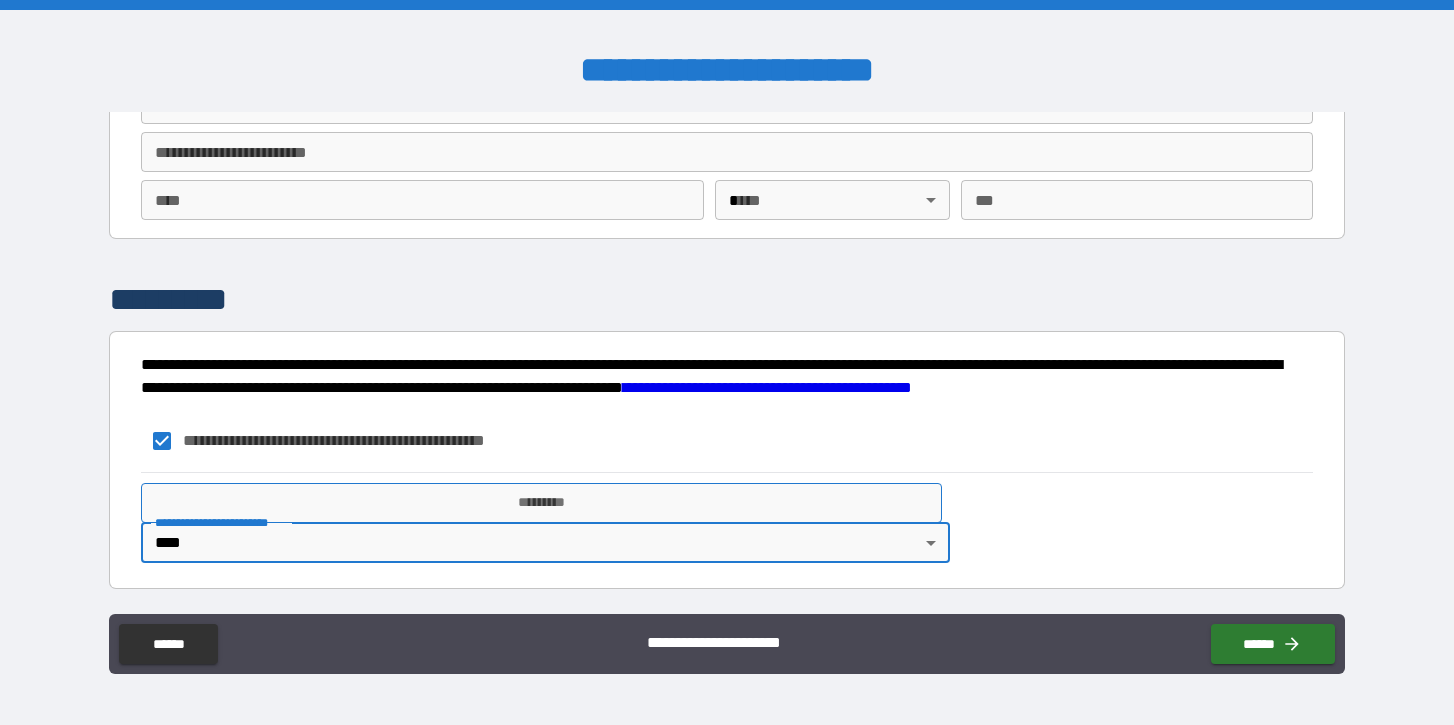 click on "*********" at bounding box center [541, 503] 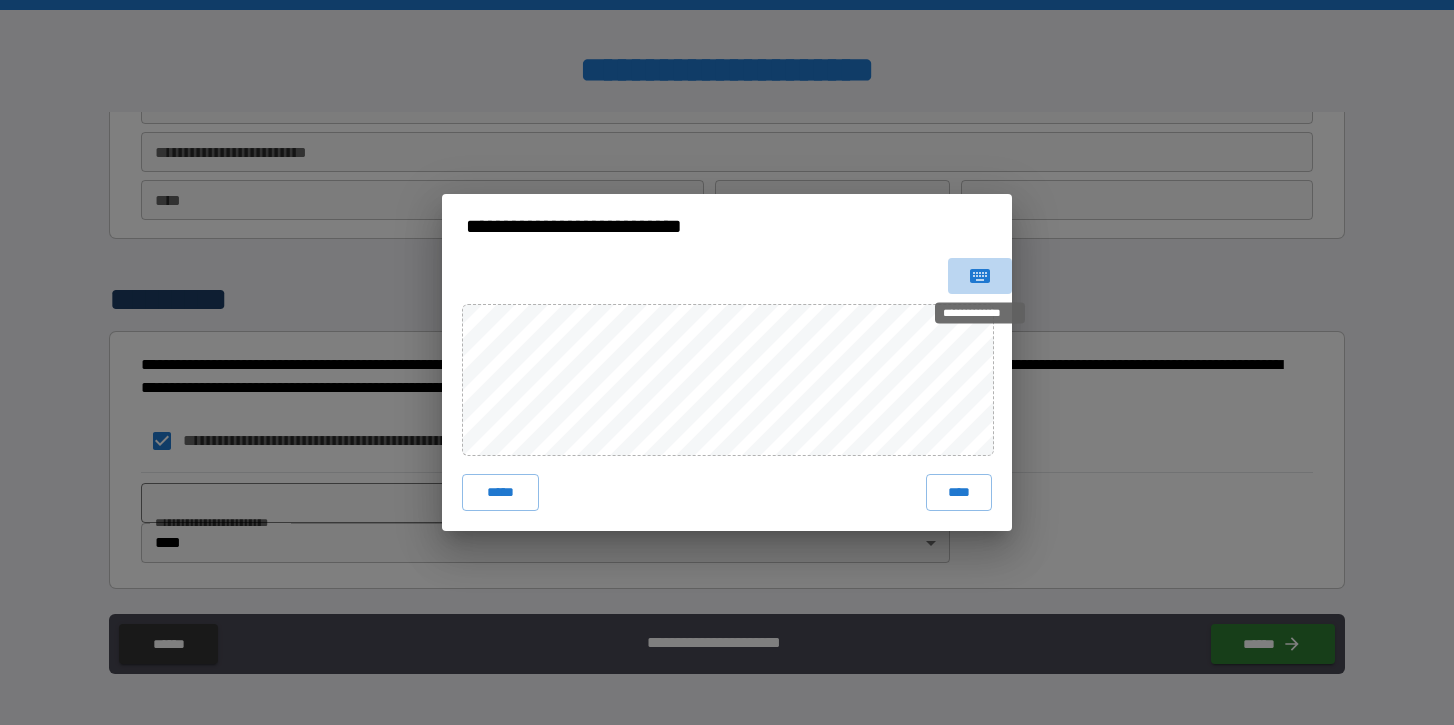 click 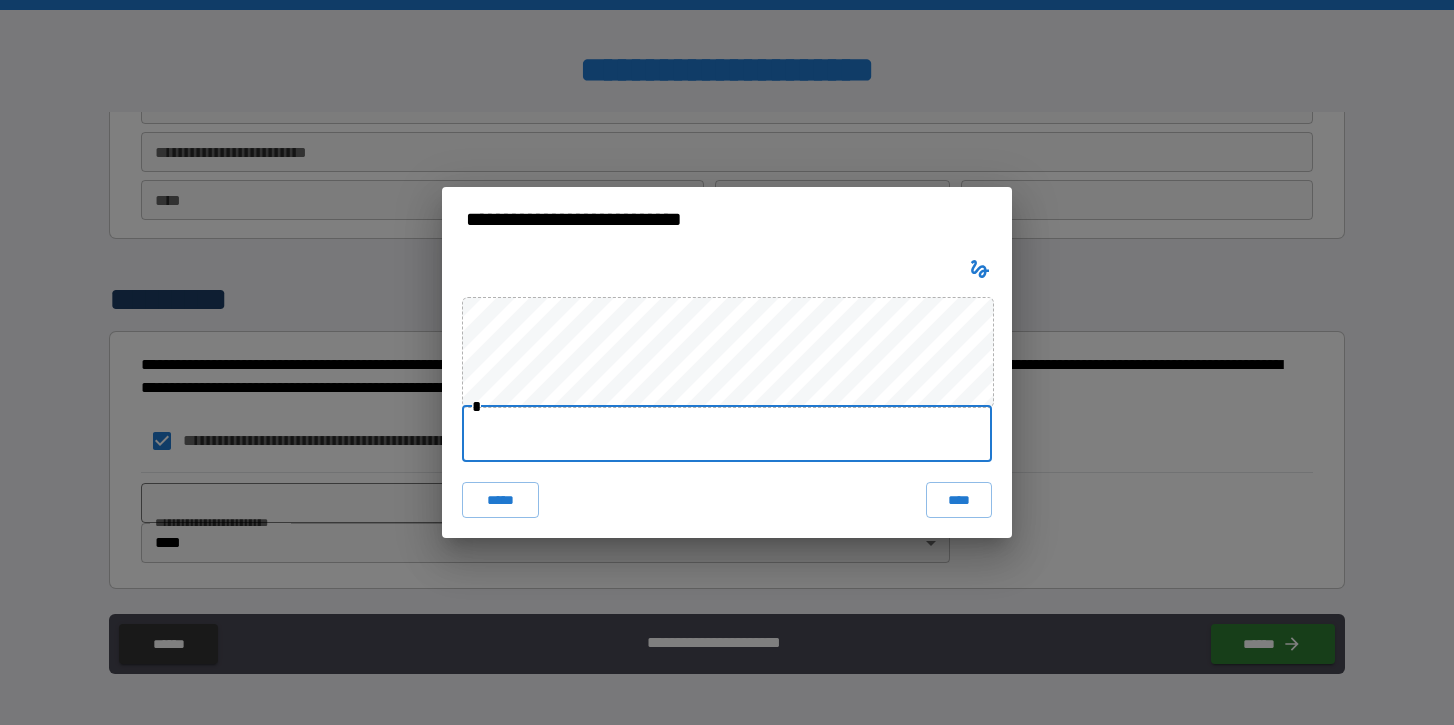 click at bounding box center (727, 434) 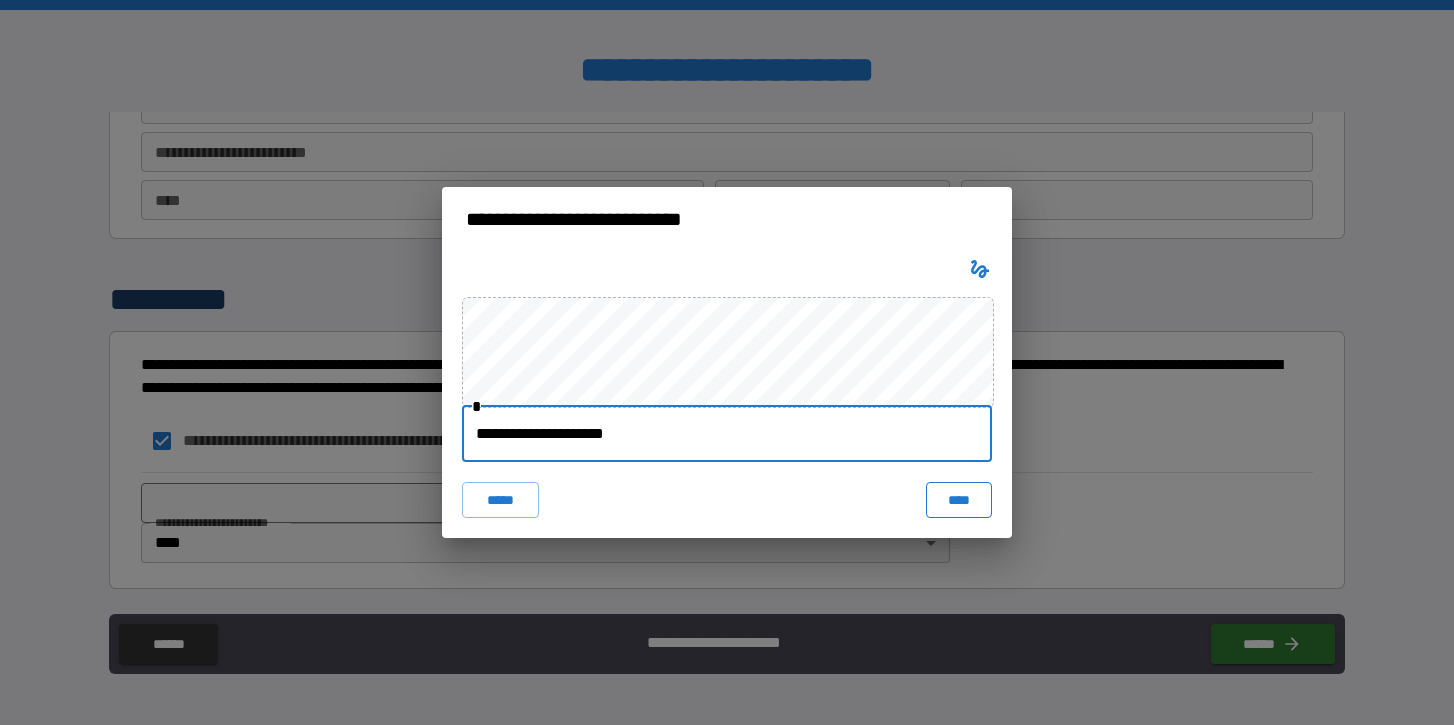 type on "**********" 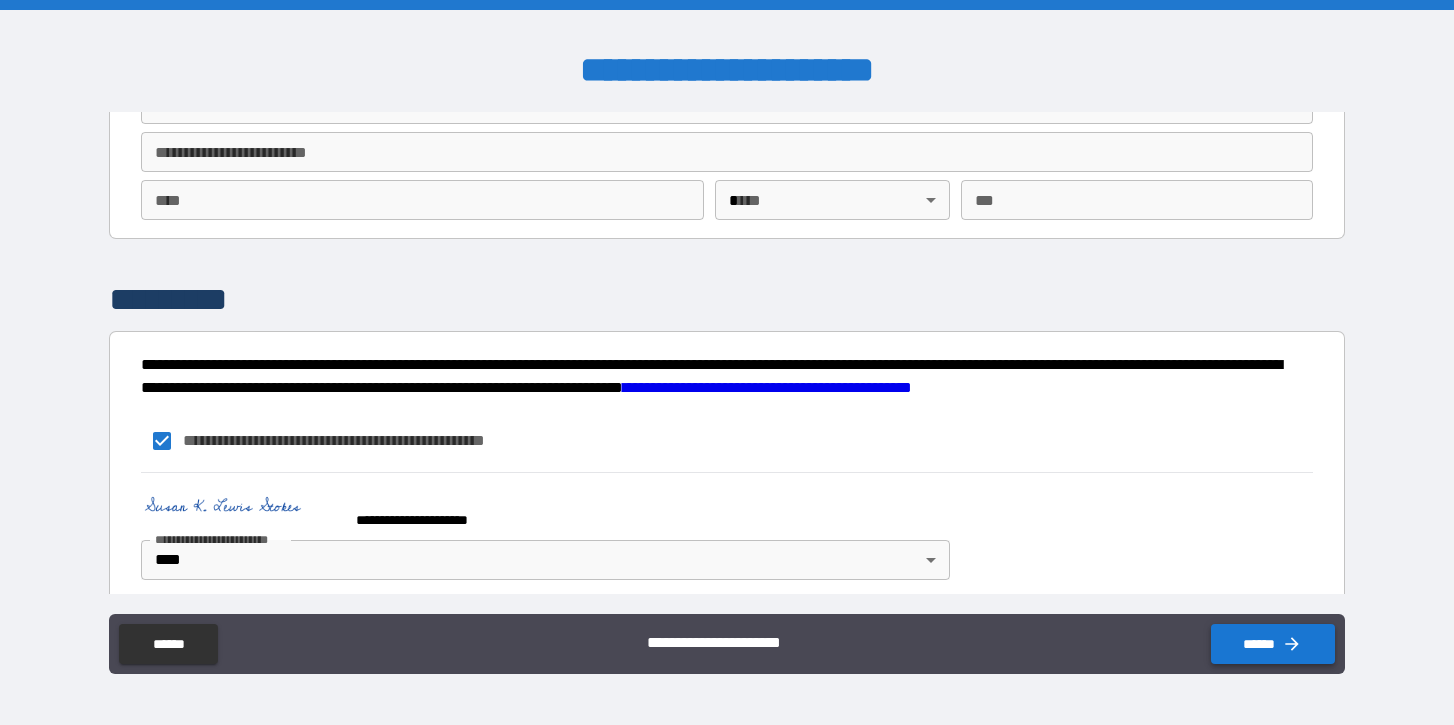 click on "******" at bounding box center (1273, 644) 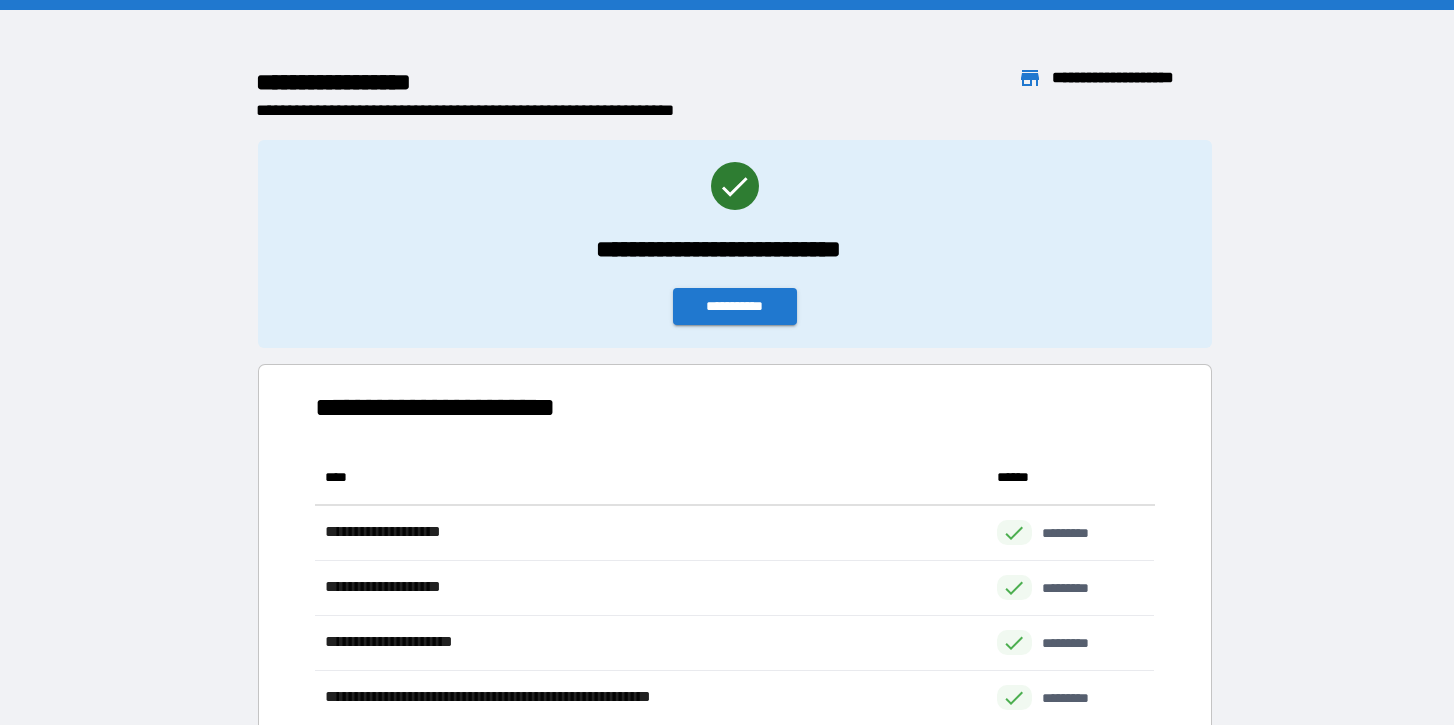 scroll, scrollTop: 1, scrollLeft: 0, axis: vertical 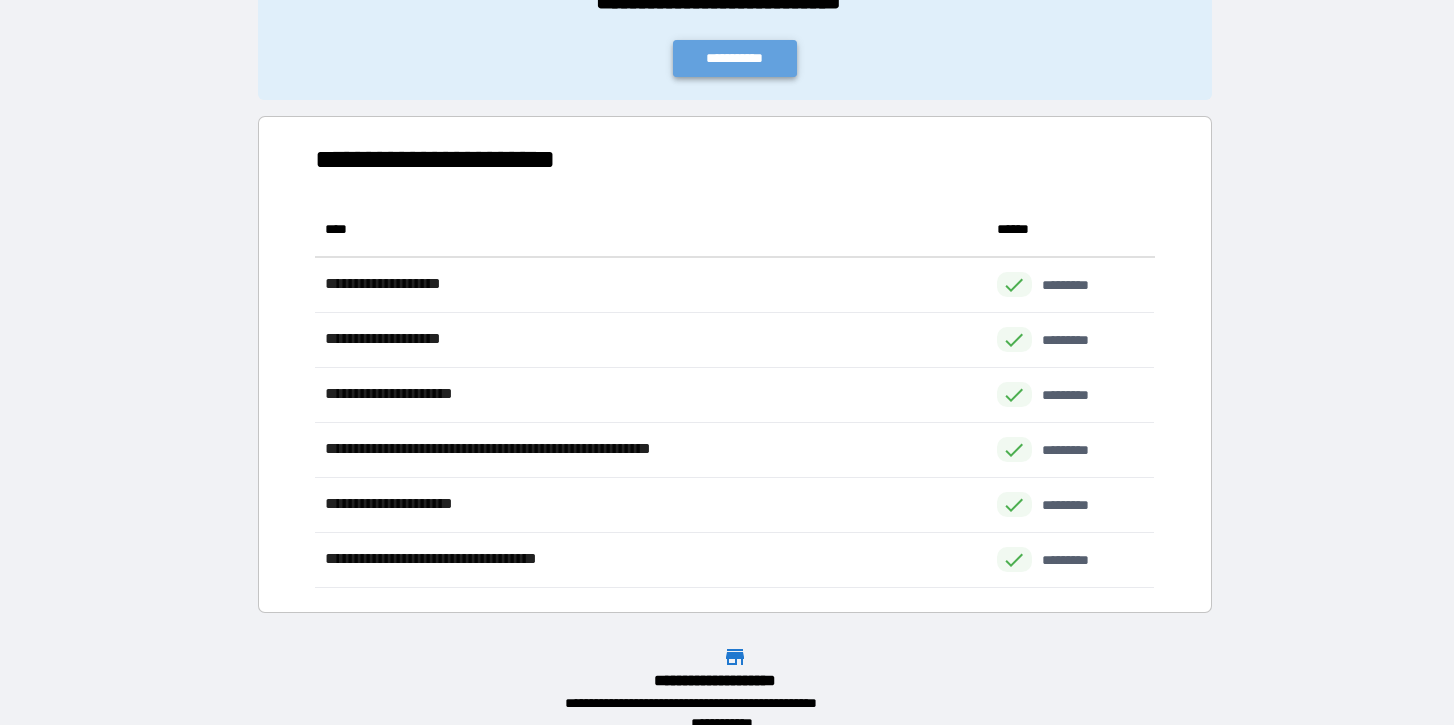 click on "**********" at bounding box center (735, 58) 